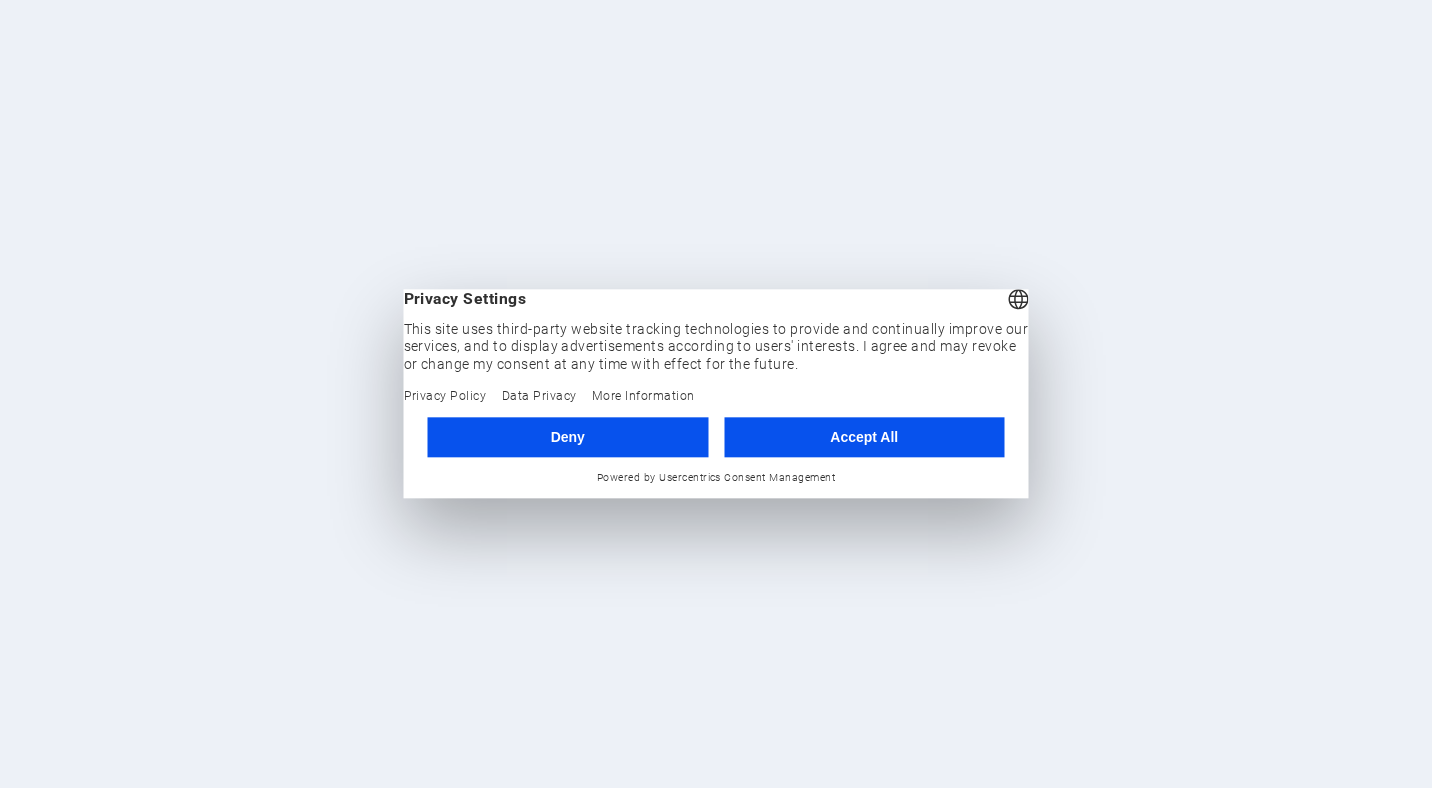 scroll, scrollTop: 0, scrollLeft: 0, axis: both 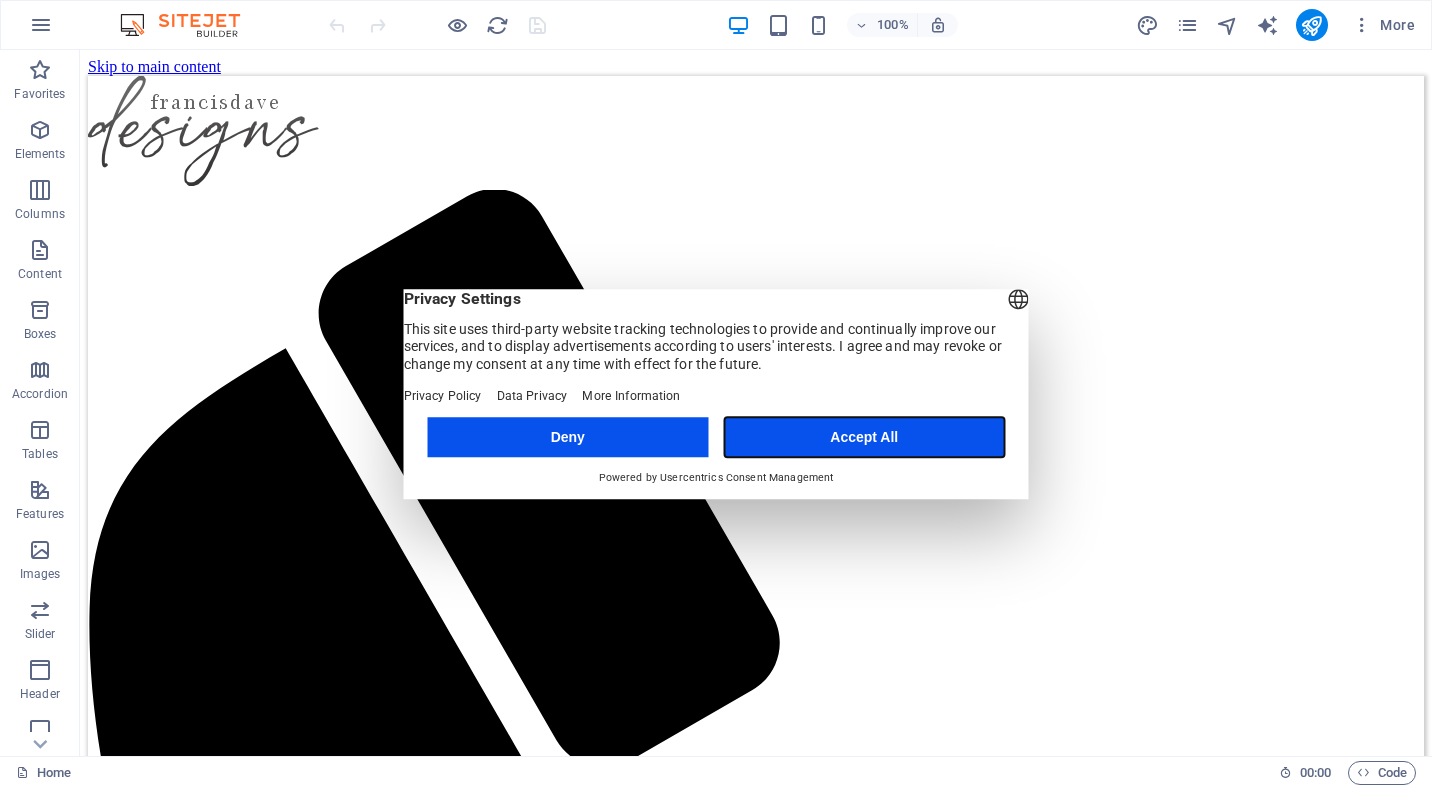 click on "Accept All" at bounding box center [864, 437] 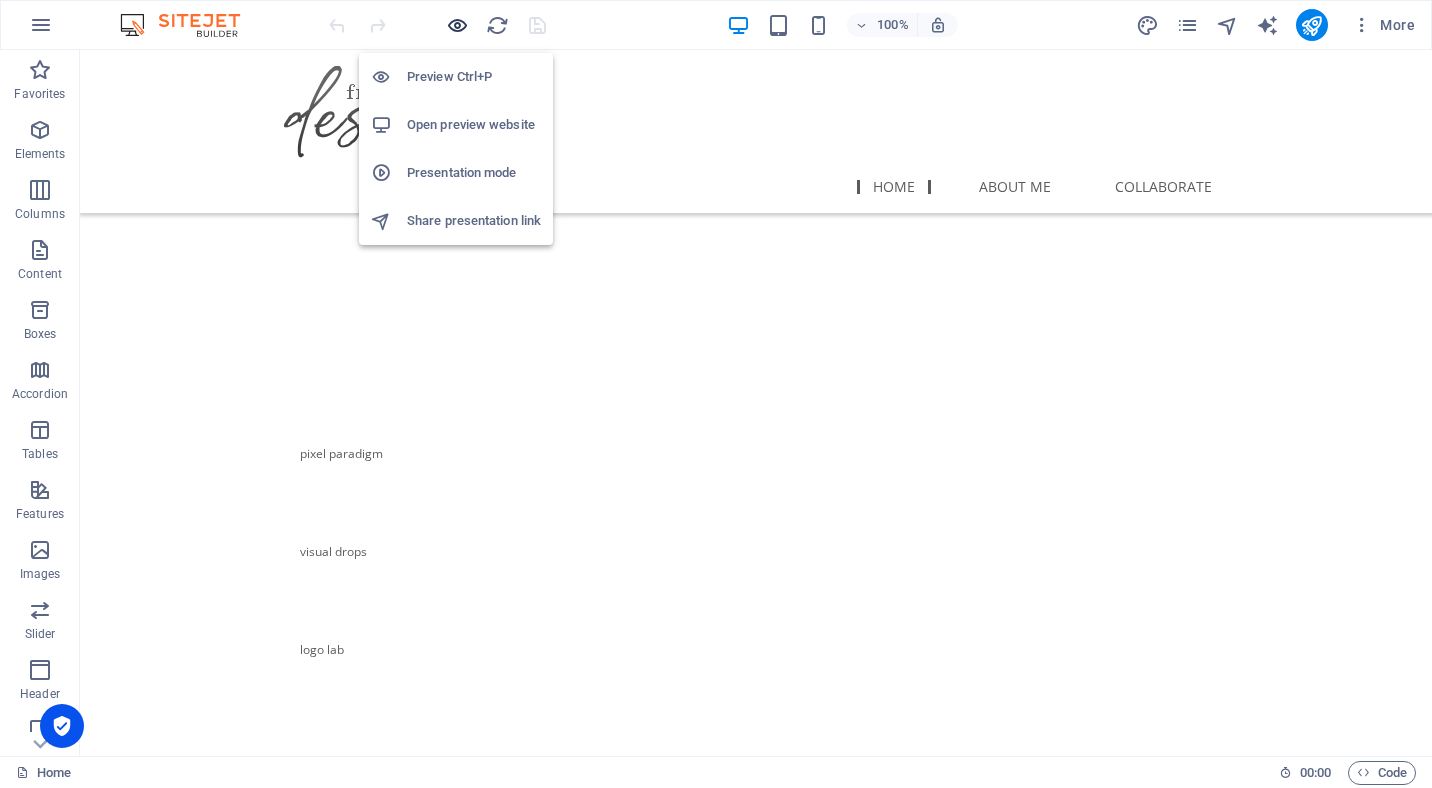 click at bounding box center (457, 25) 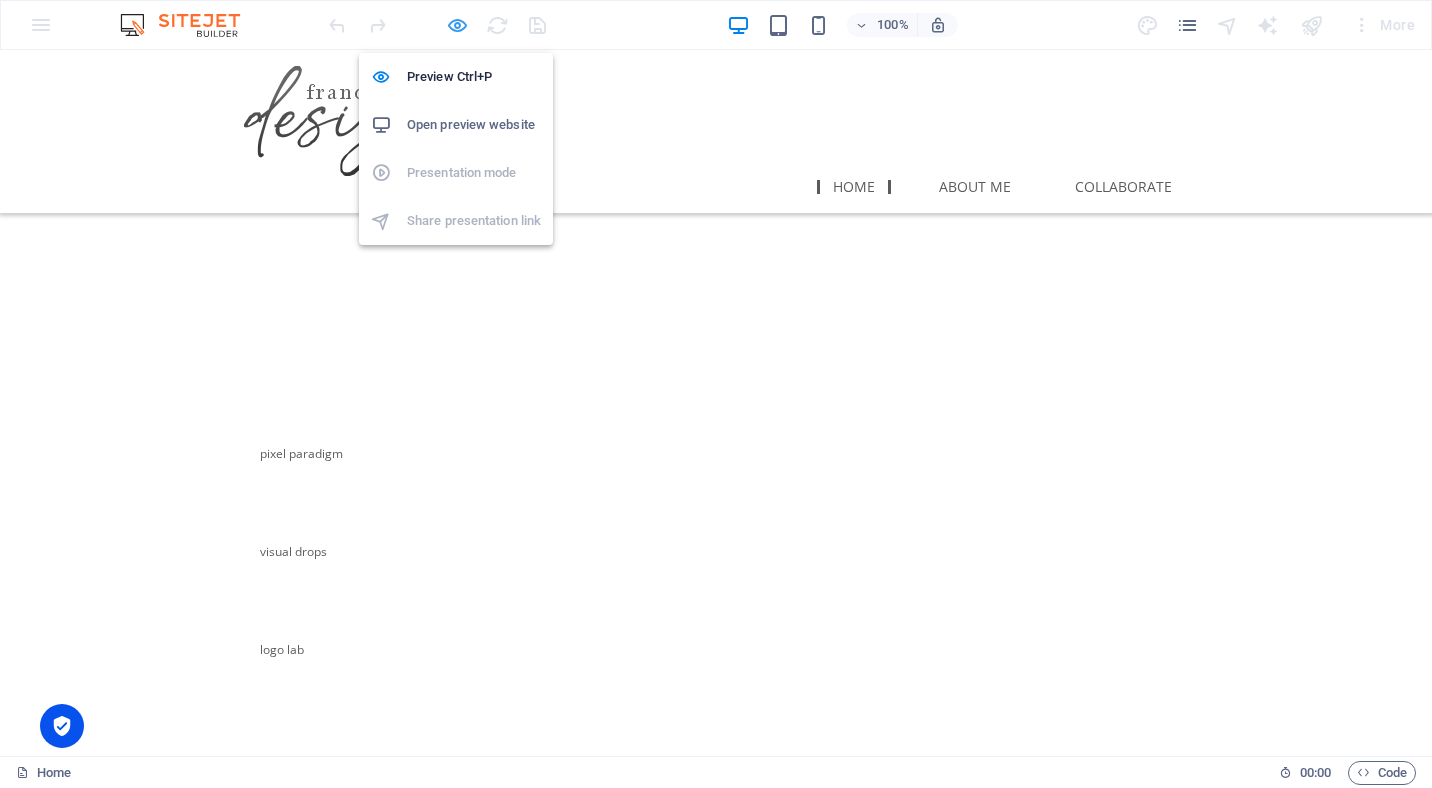 click at bounding box center [457, 25] 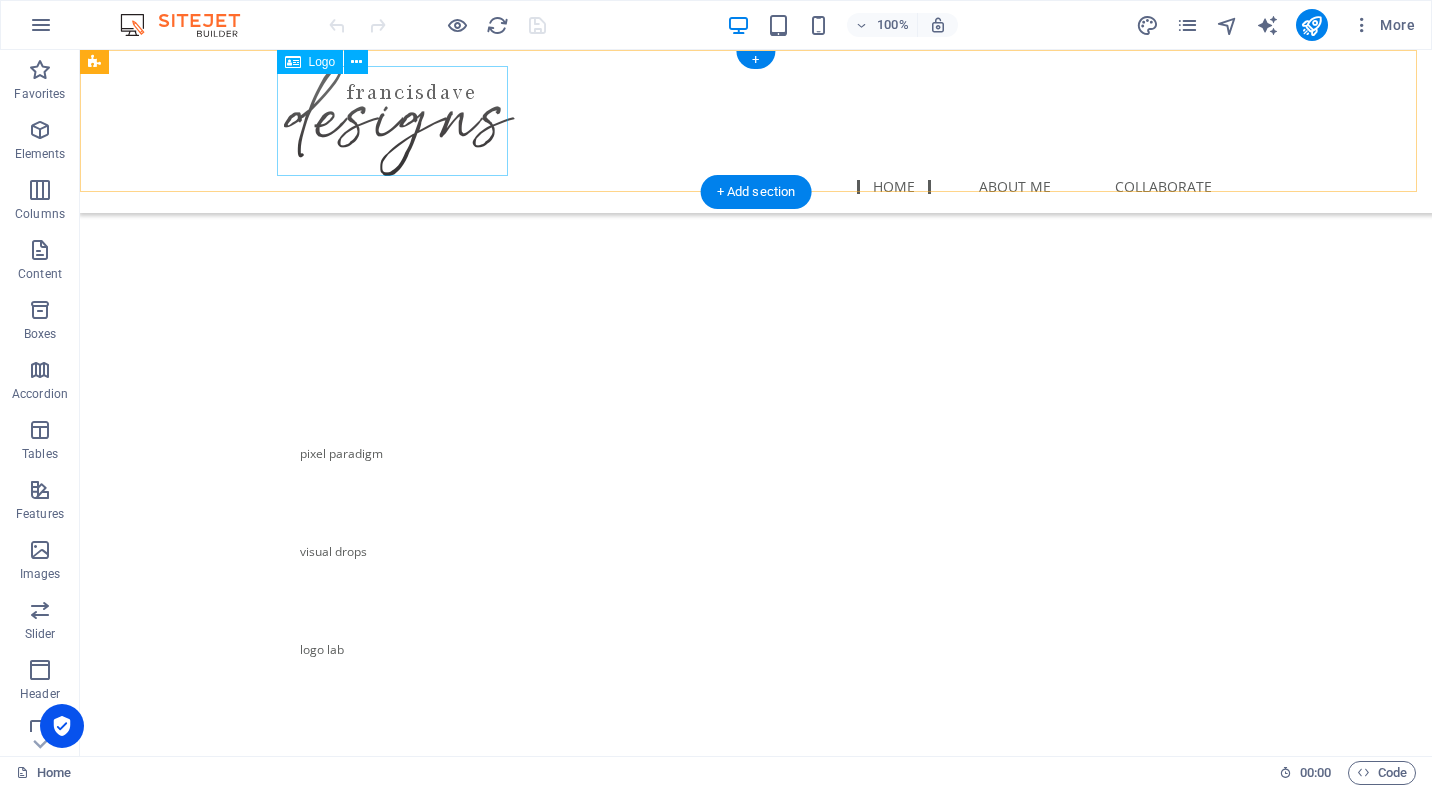 click at bounding box center [756, 121] 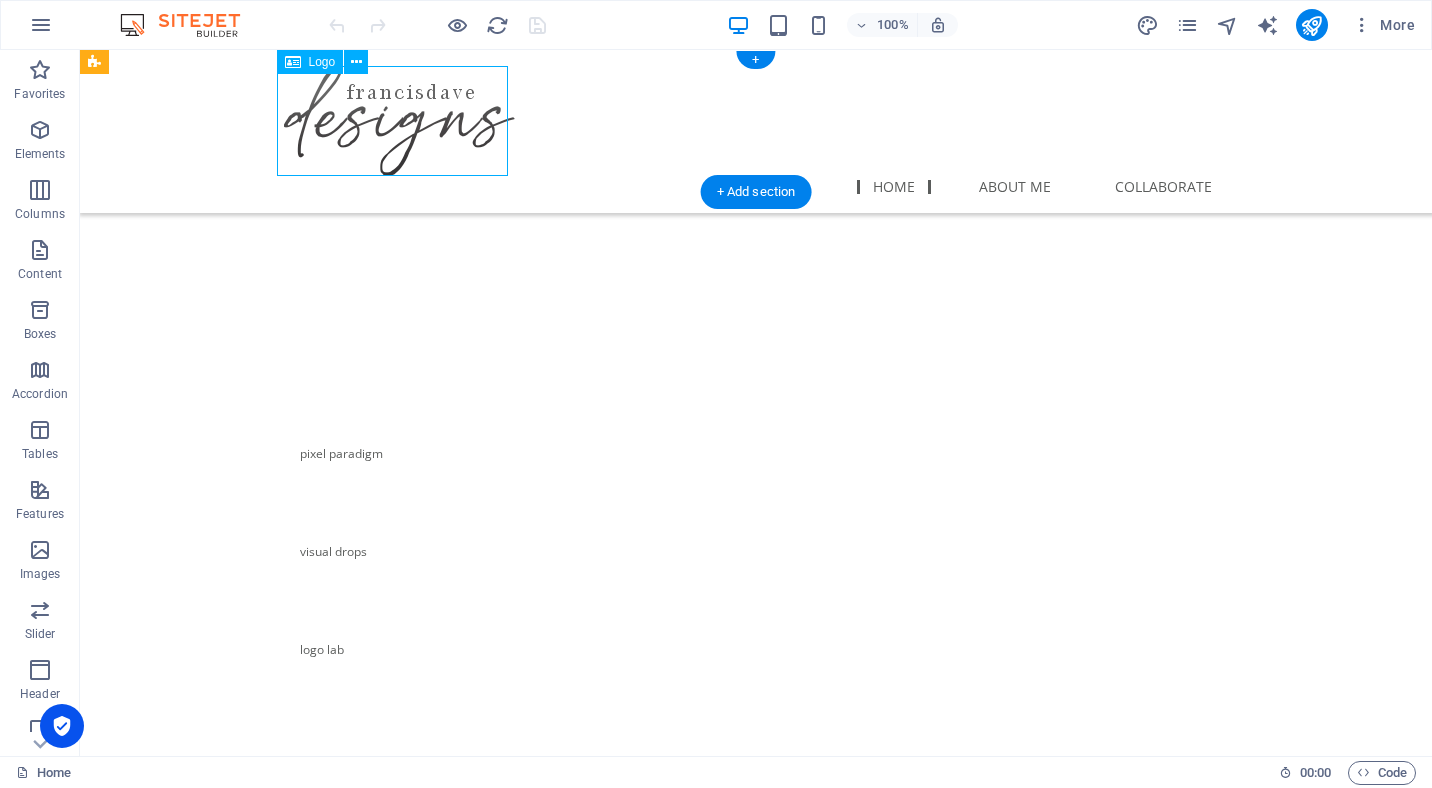 click at bounding box center (756, 121) 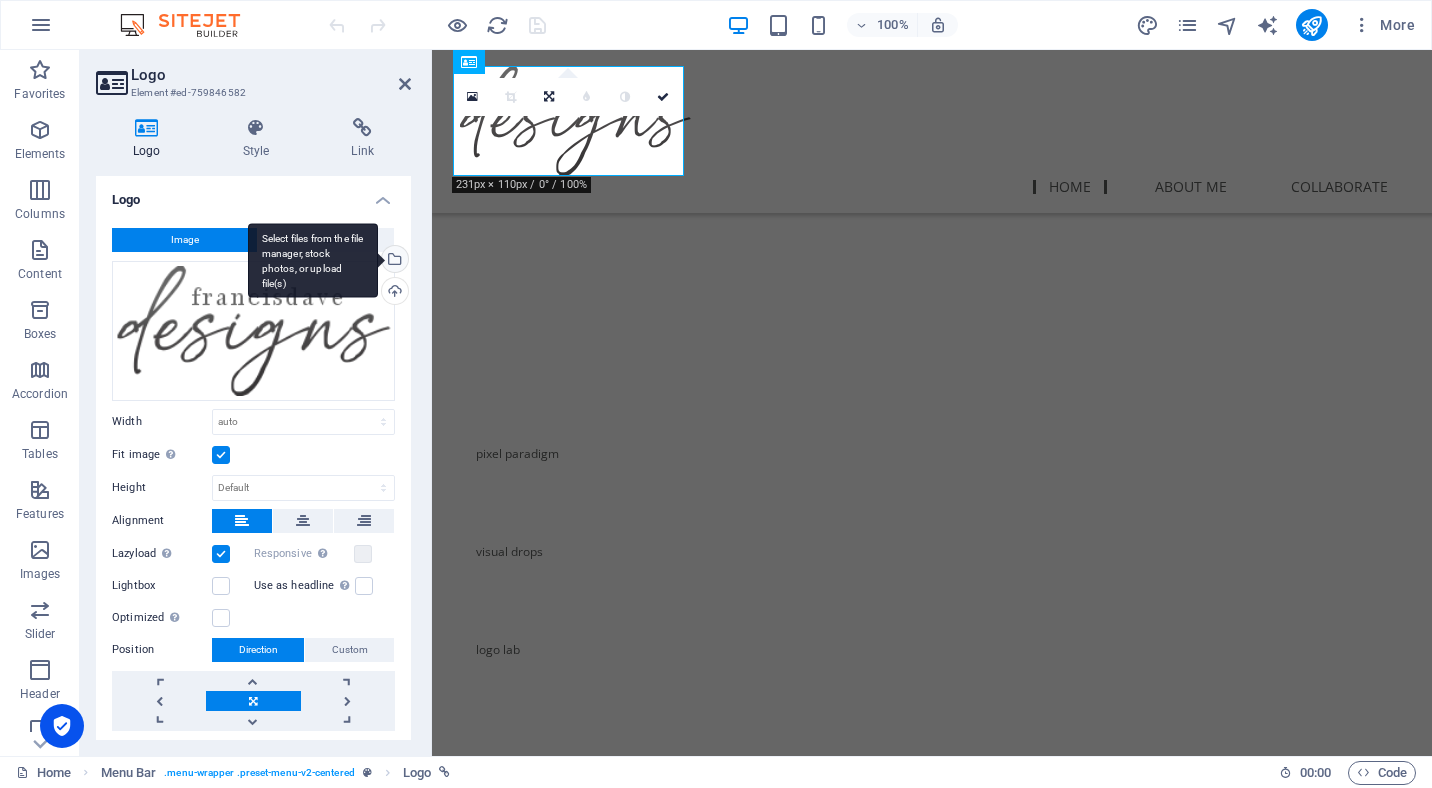 click on "Select files from the file manager, stock photos, or upload file(s)" at bounding box center [393, 261] 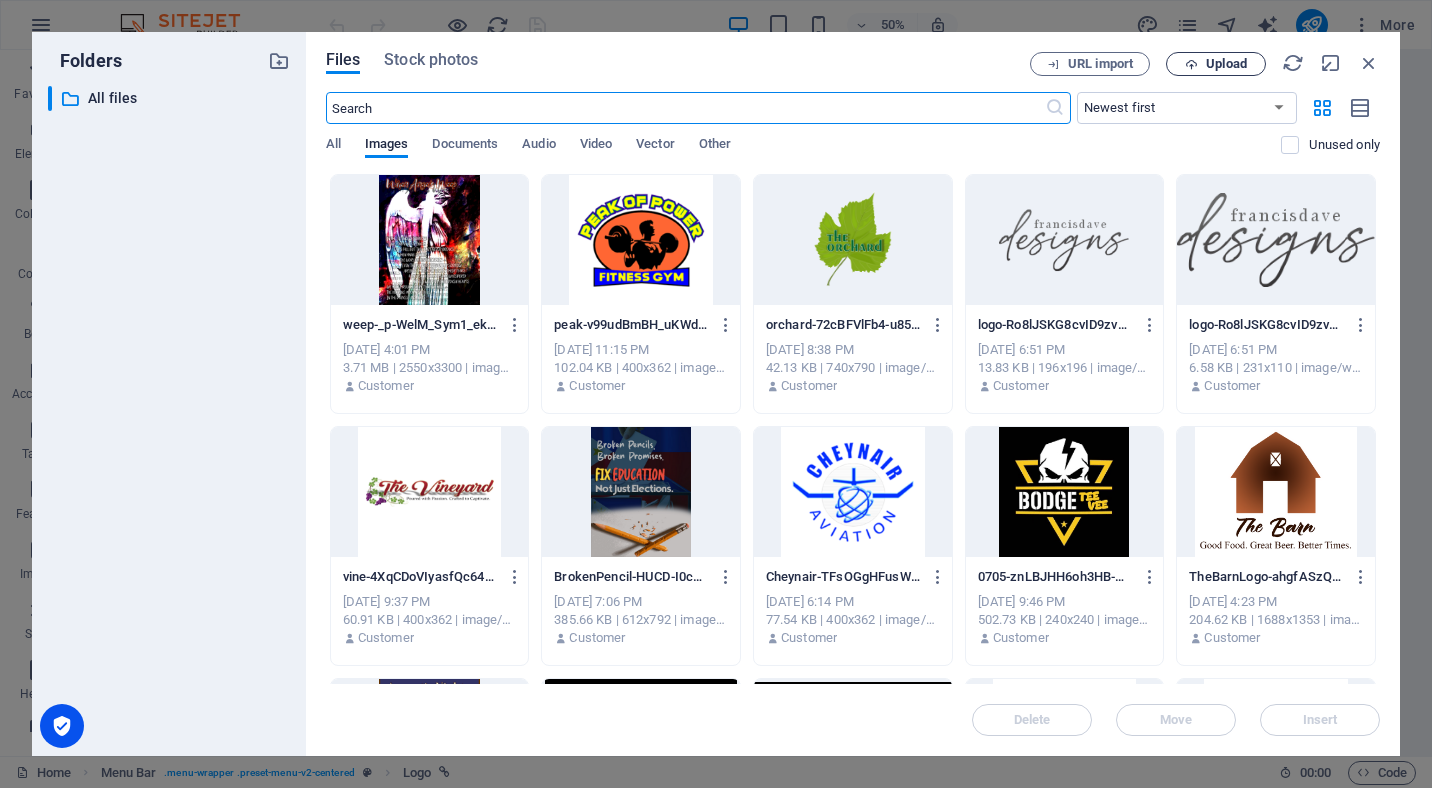 click on "Upload" at bounding box center (1216, 64) 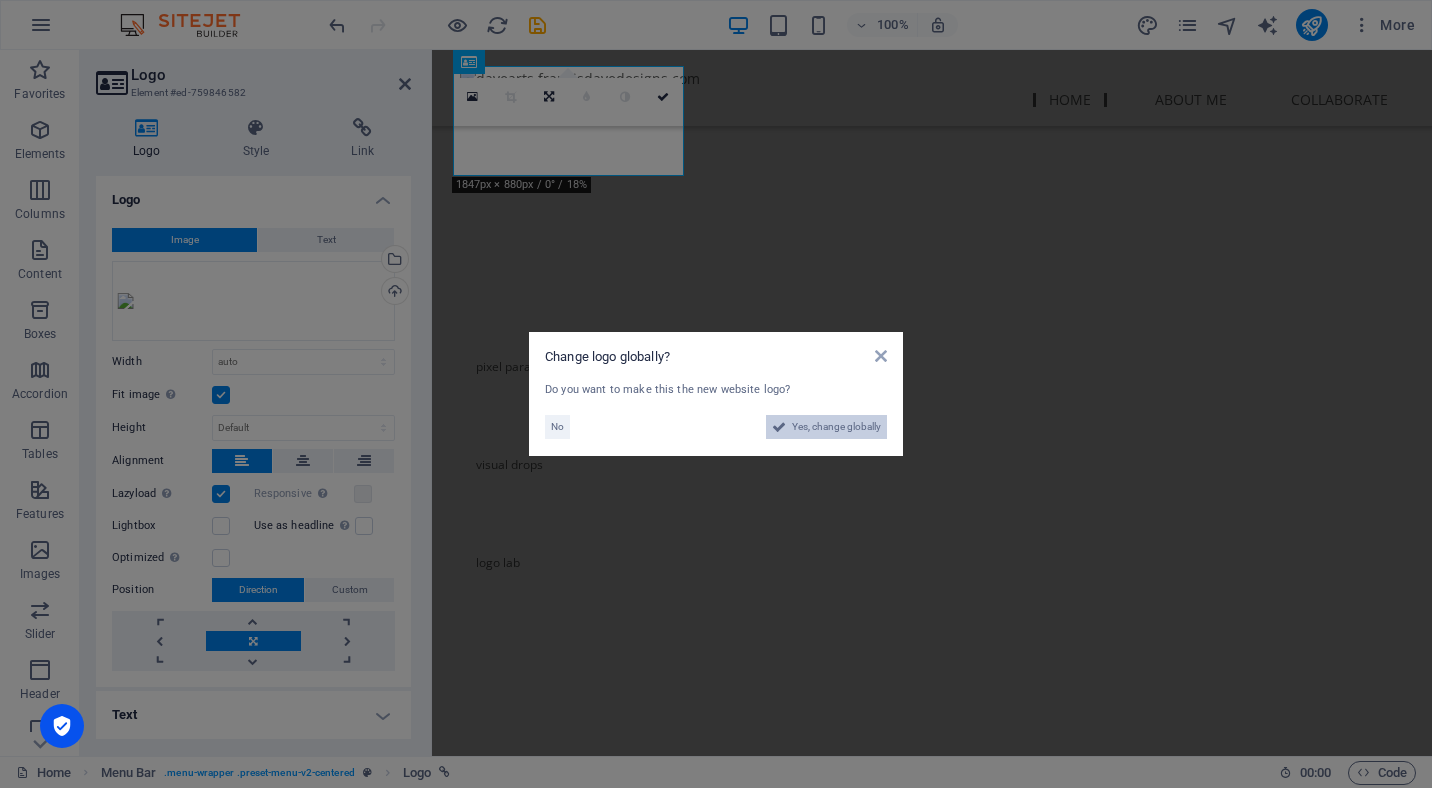 drag, startPoint x: 806, startPoint y: 432, endPoint x: 740, endPoint y: 768, distance: 342.4208 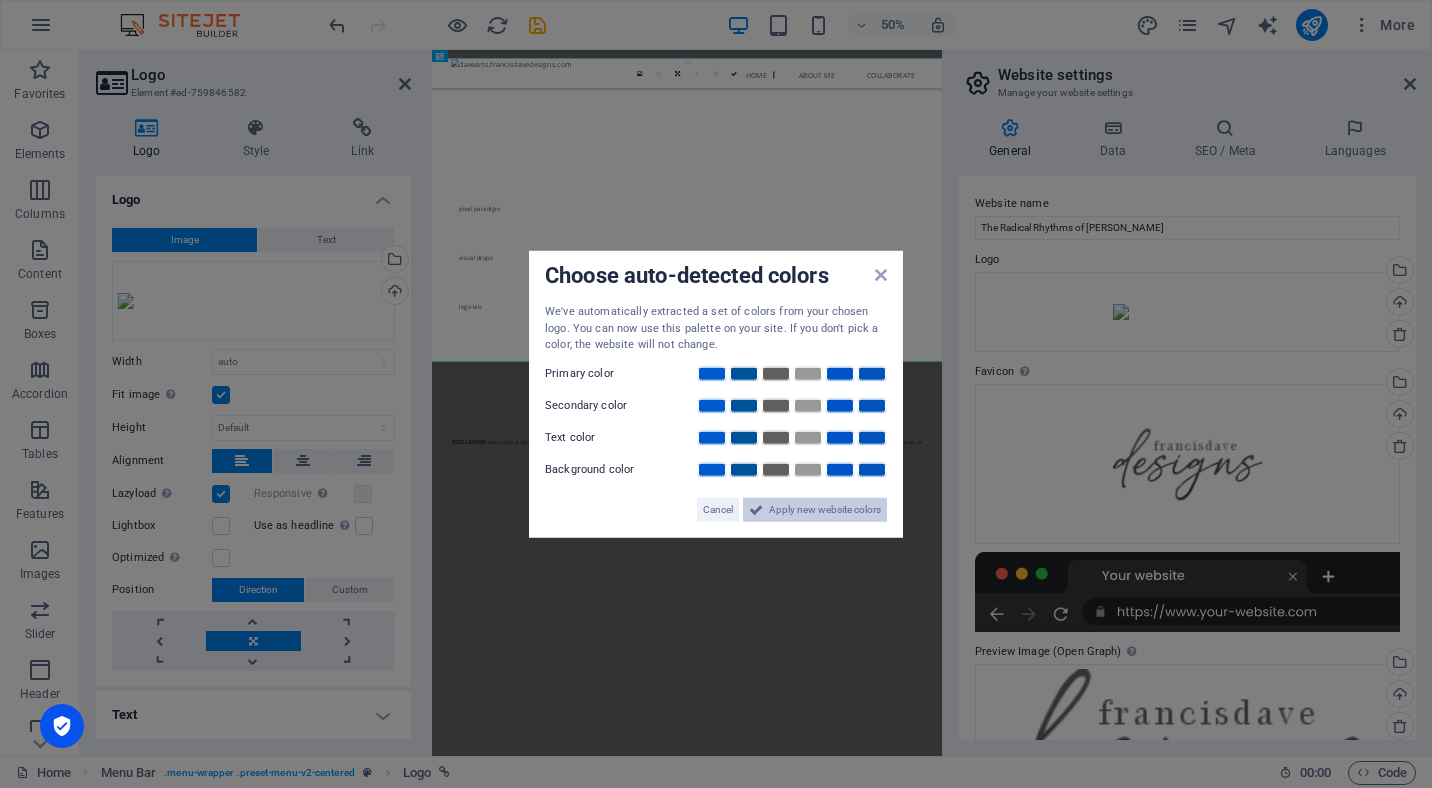click on "Apply new website colors" at bounding box center (825, 509) 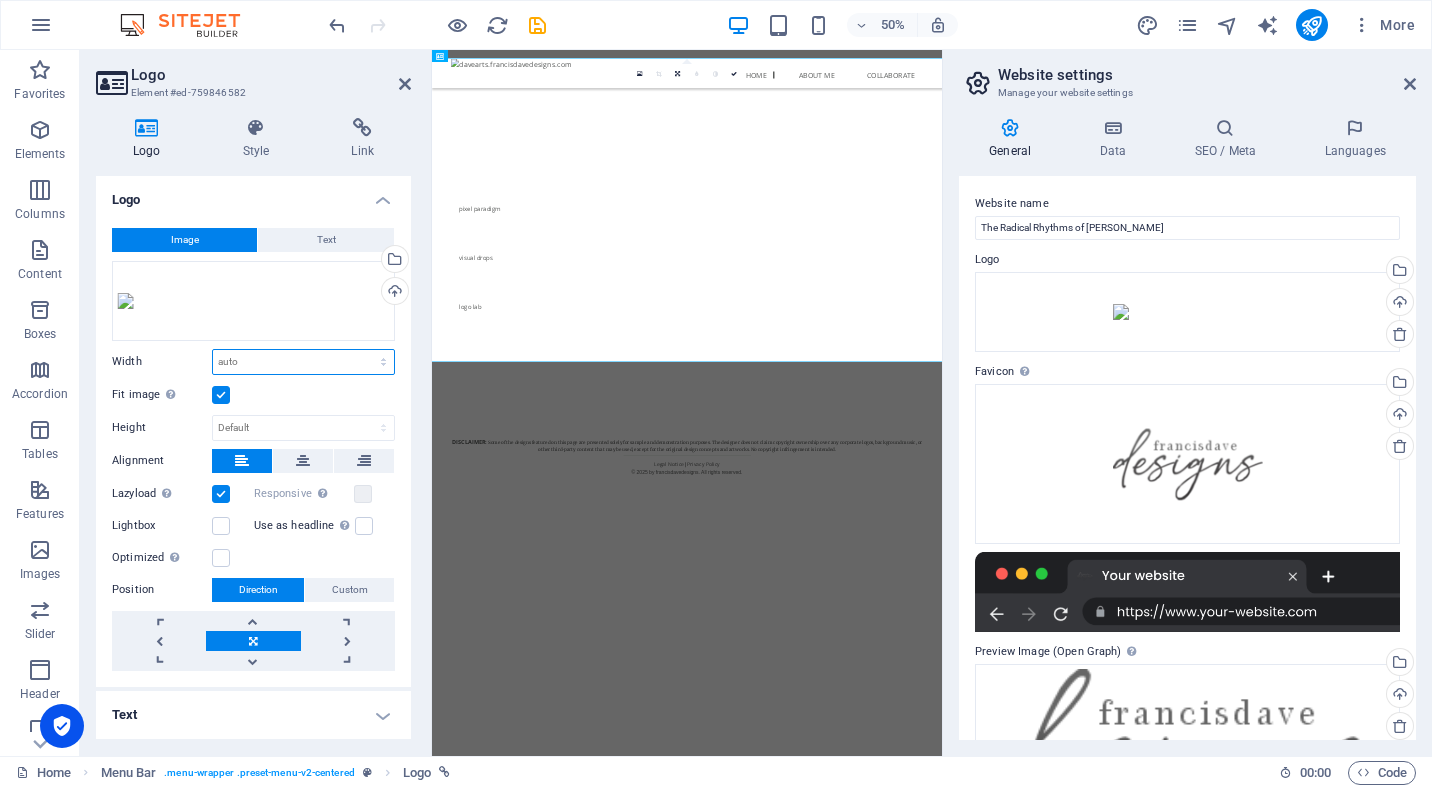click on "Default auto px rem % em vh vw" at bounding box center [303, 362] 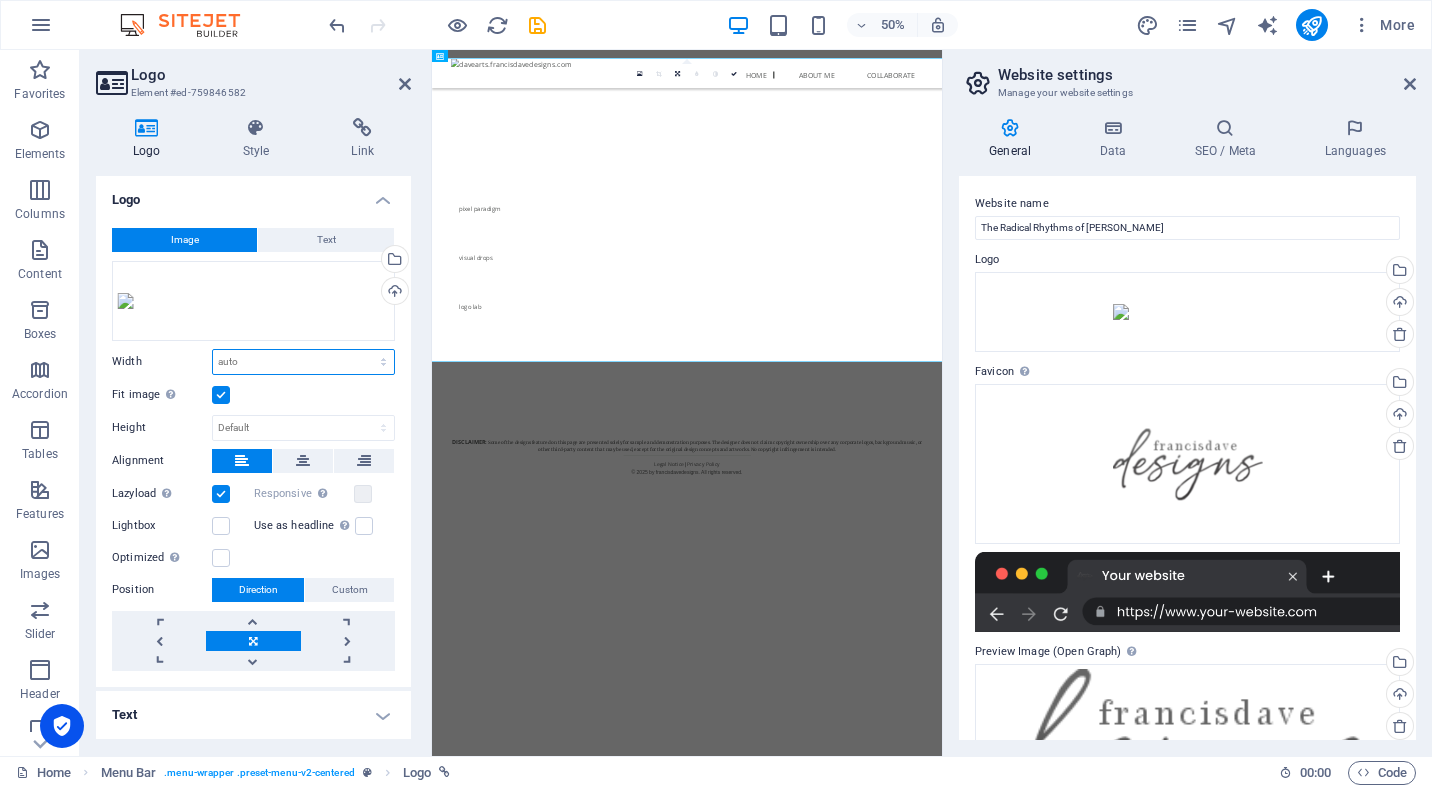 click on "Default auto px rem % em vh vw" at bounding box center (303, 362) 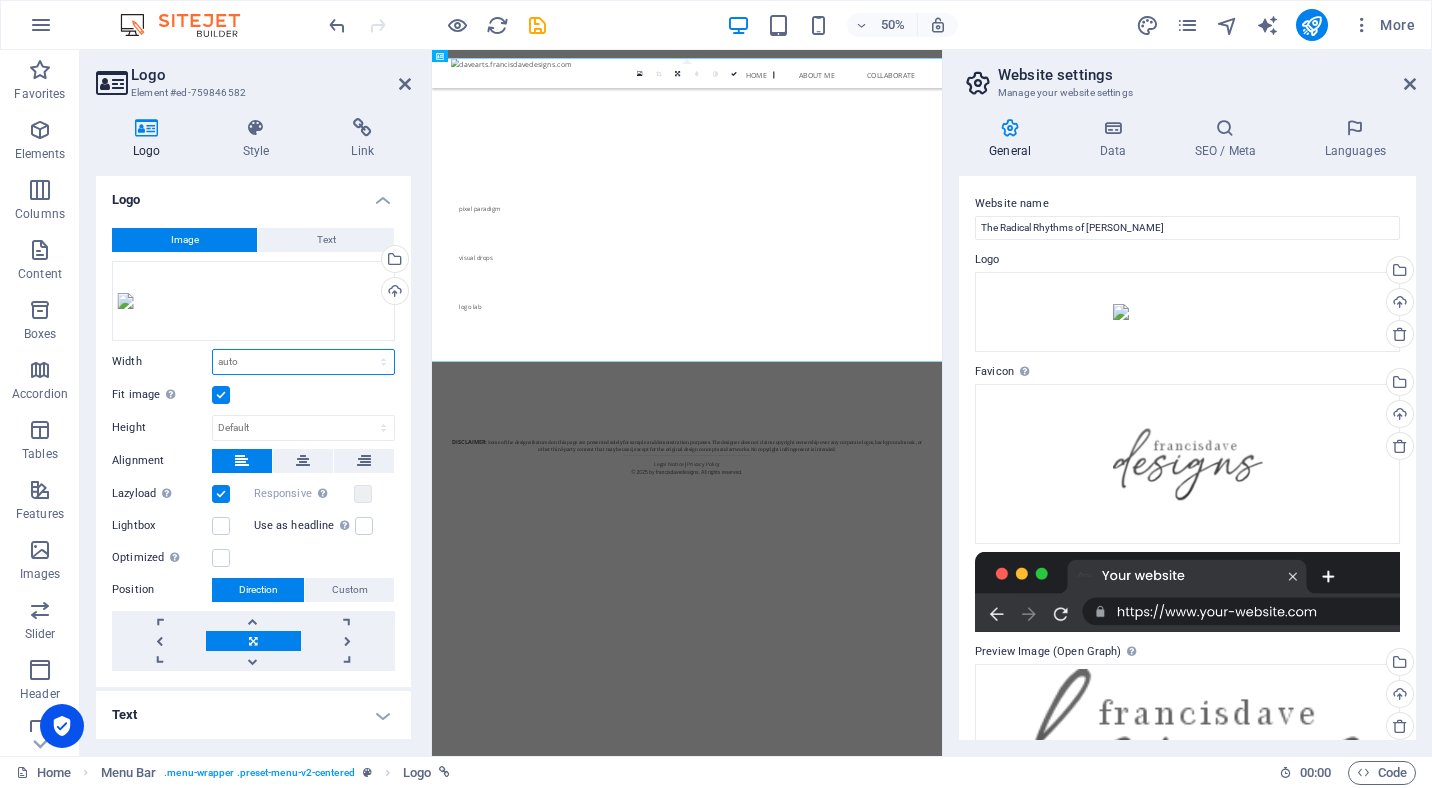 select on "px" 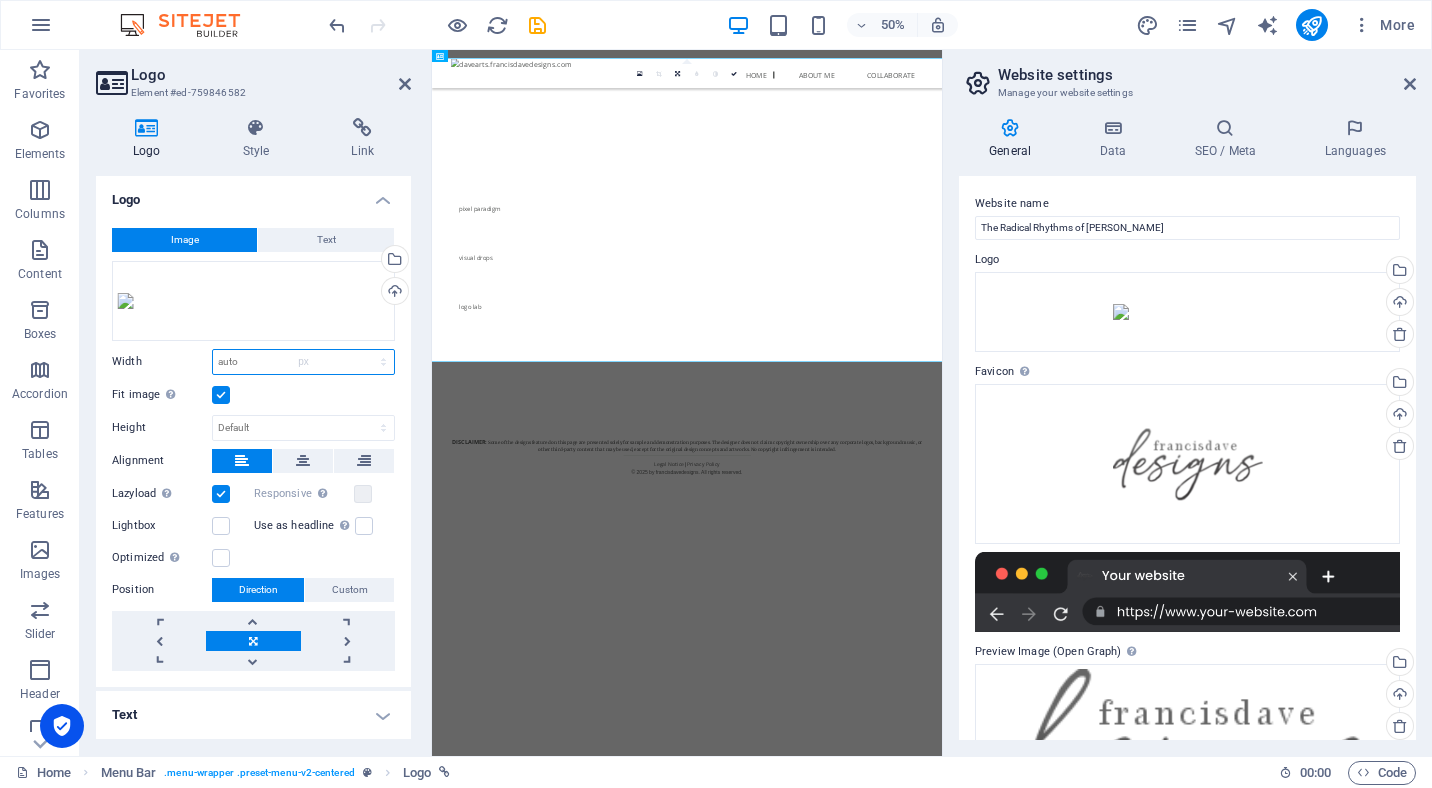 click on "Default auto px rem % em vh vw" at bounding box center [303, 362] 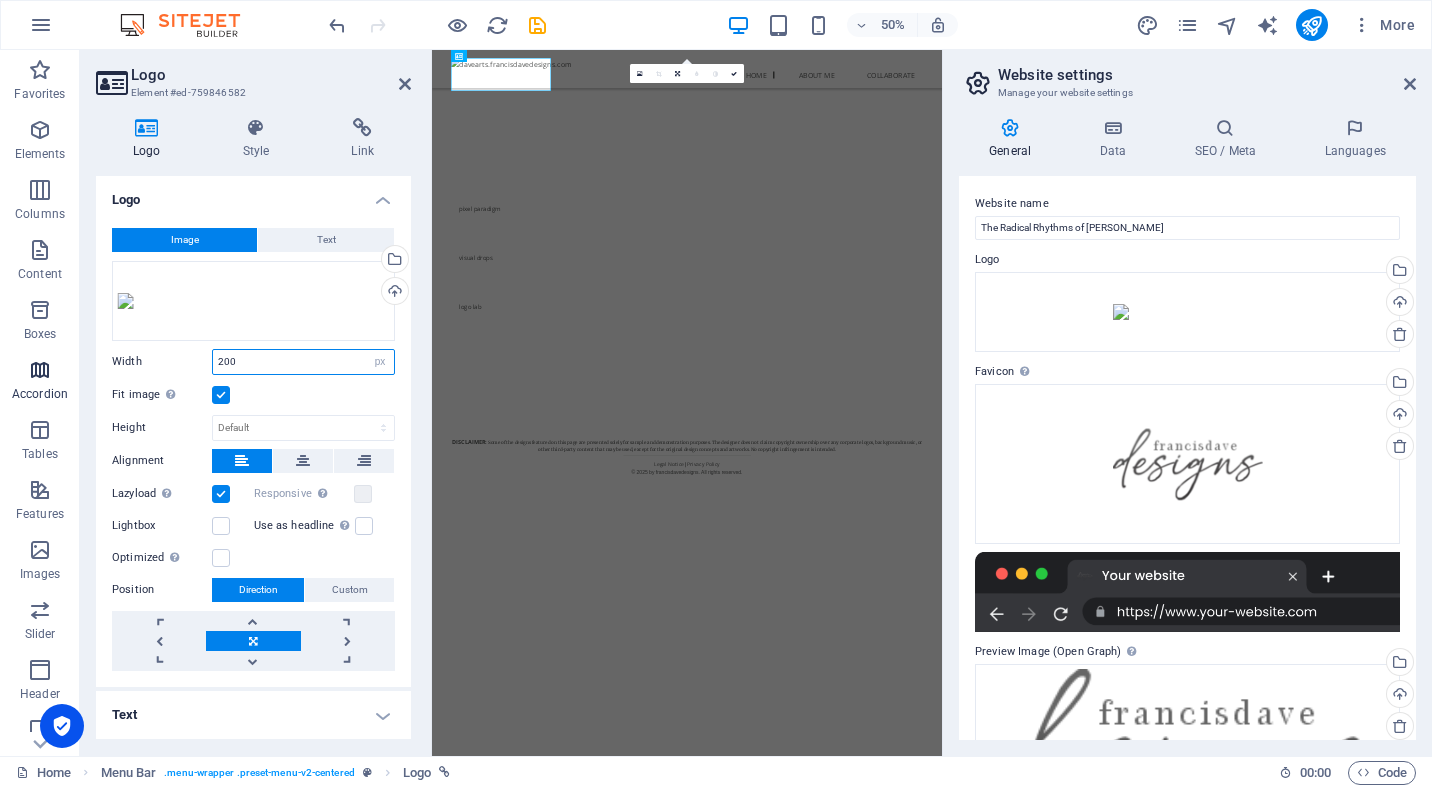 drag, startPoint x: 244, startPoint y: 369, endPoint x: 73, endPoint y: 355, distance: 171.57214 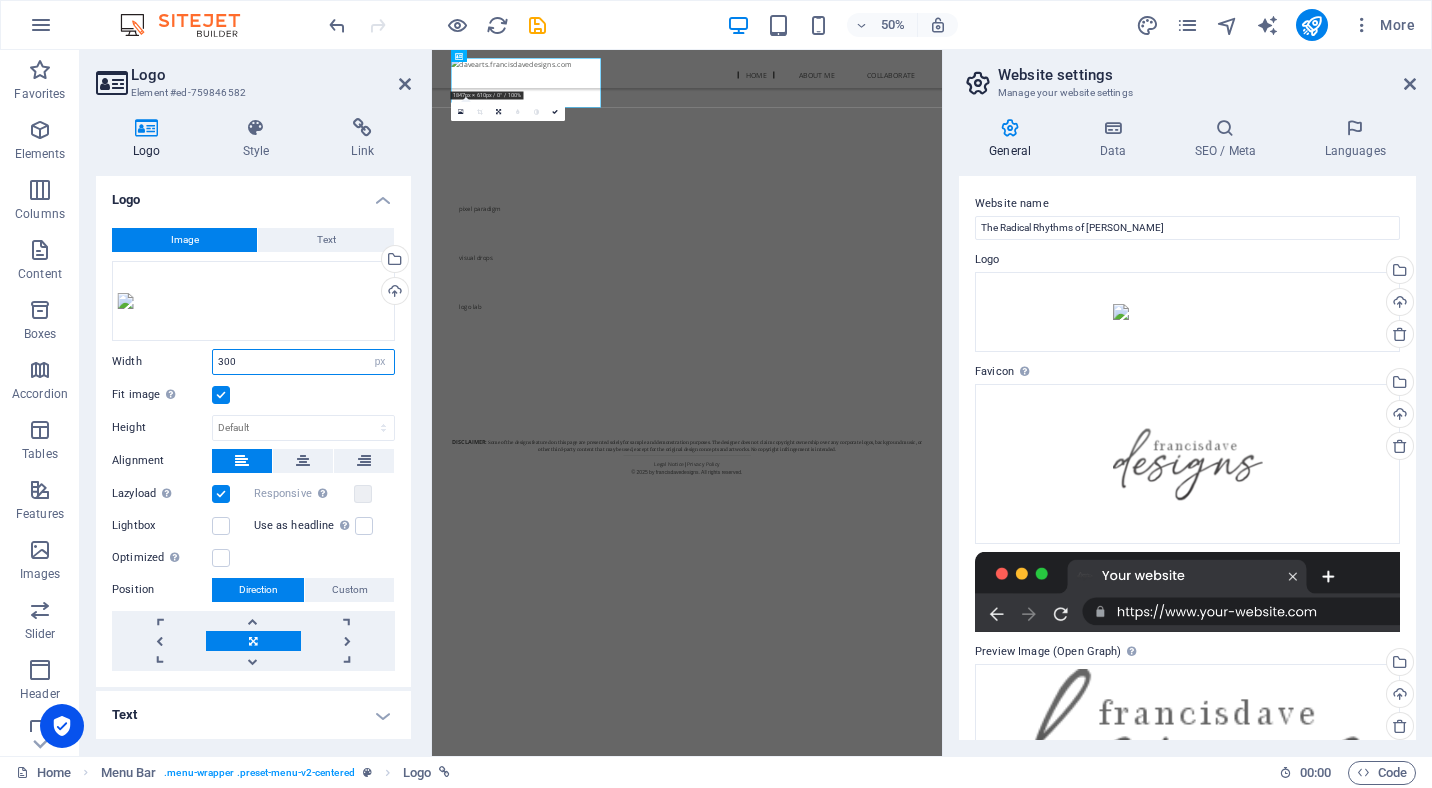 drag, startPoint x: 245, startPoint y: 363, endPoint x: 84, endPoint y: 349, distance: 161.60754 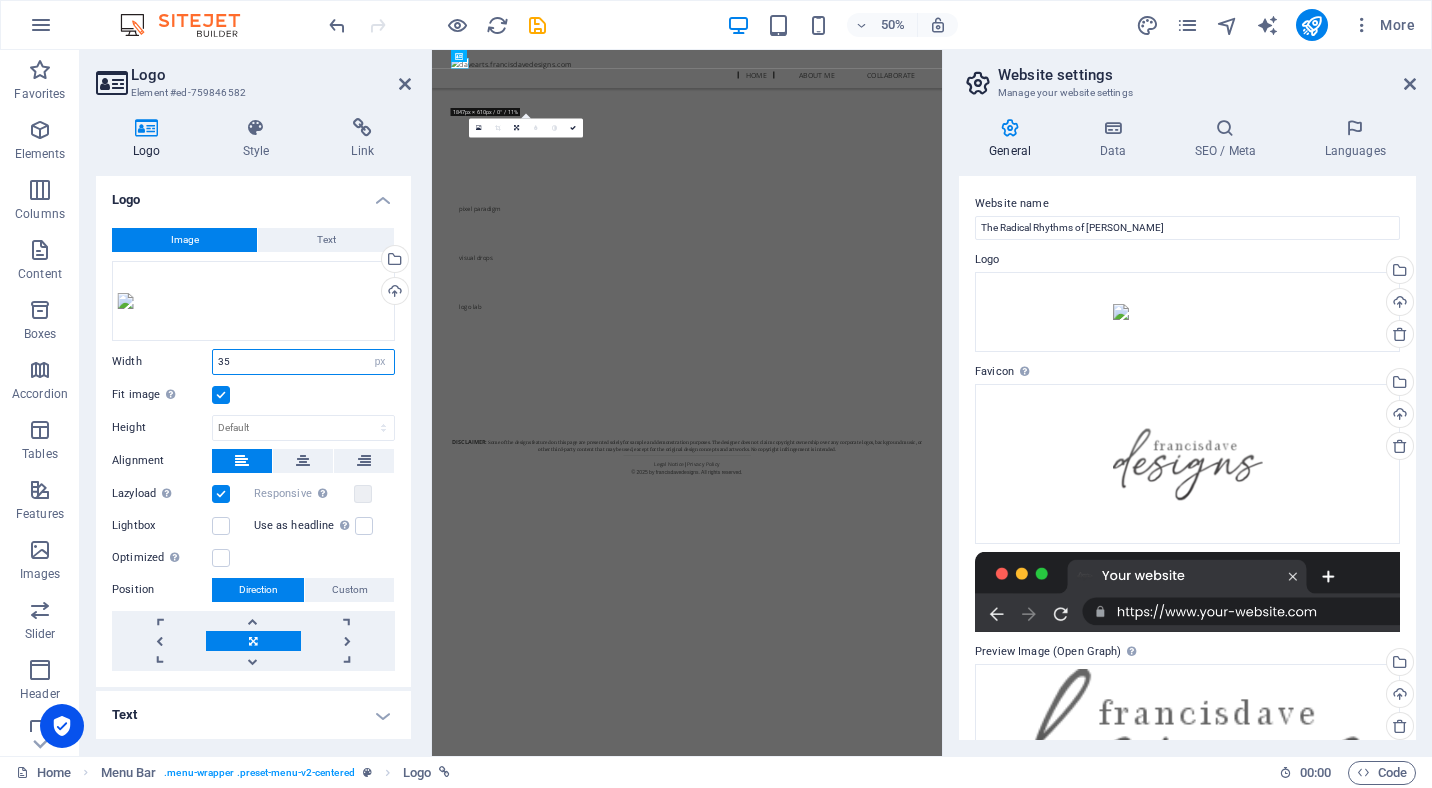 click on "35" at bounding box center [303, 362] 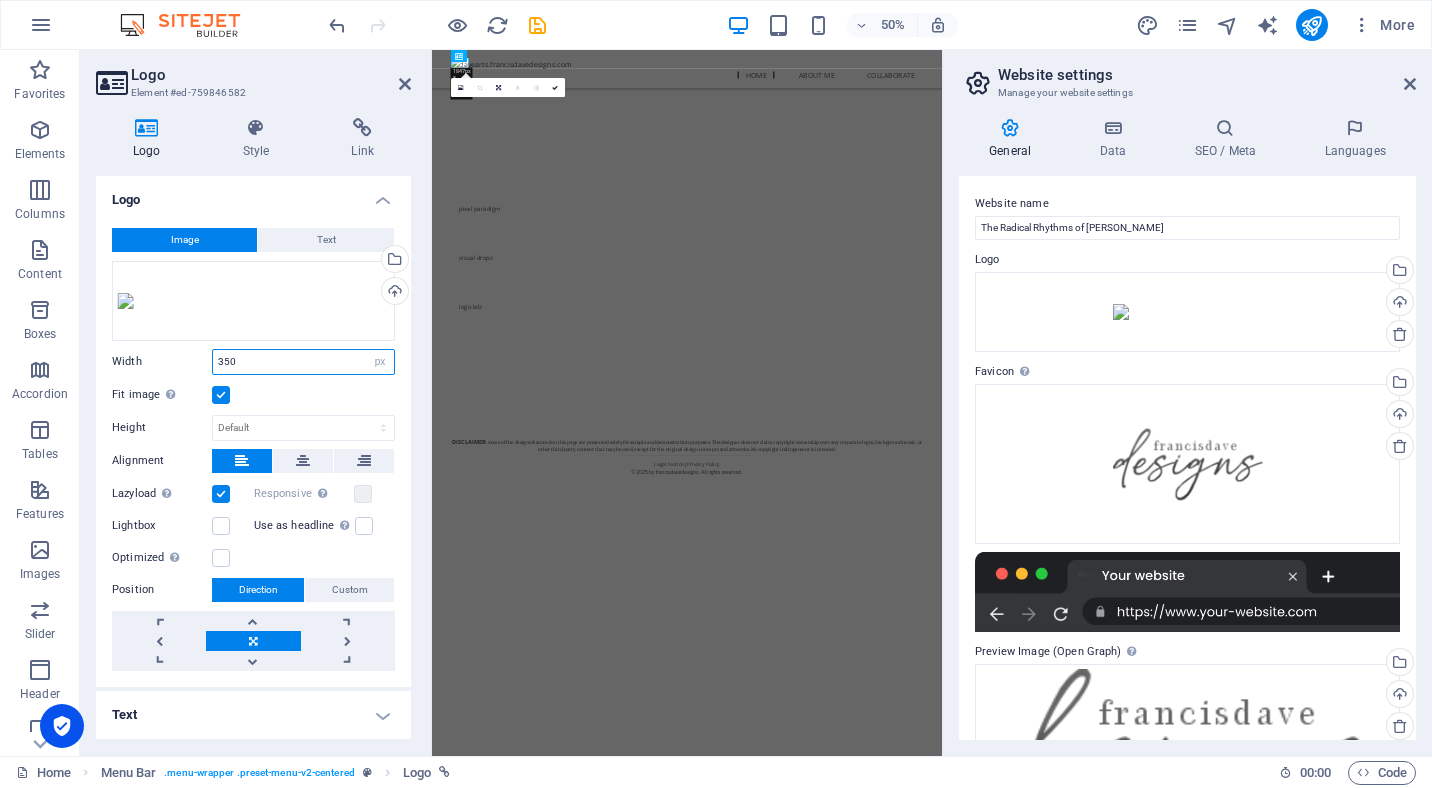 type on "350" 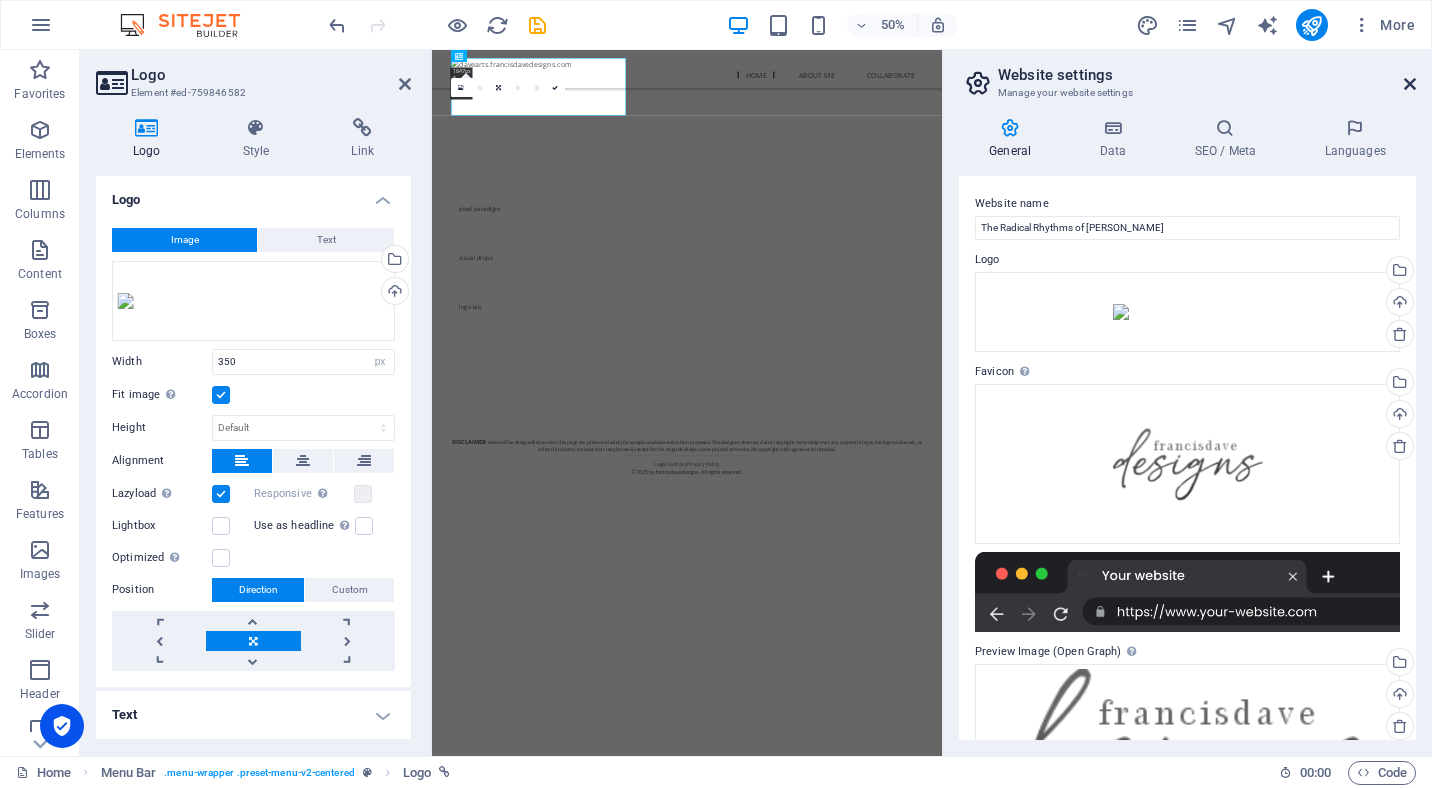 click at bounding box center [1410, 84] 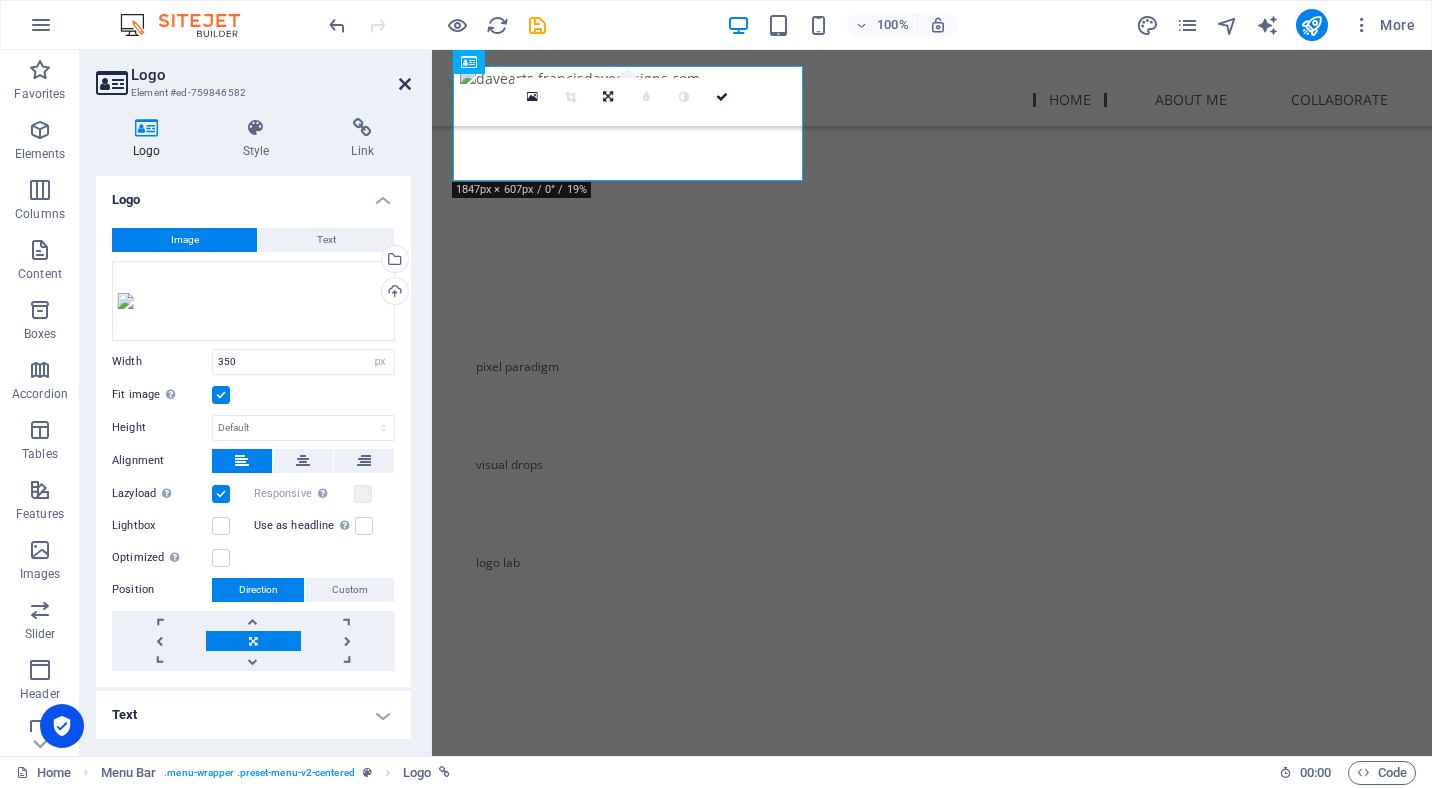 click at bounding box center [405, 84] 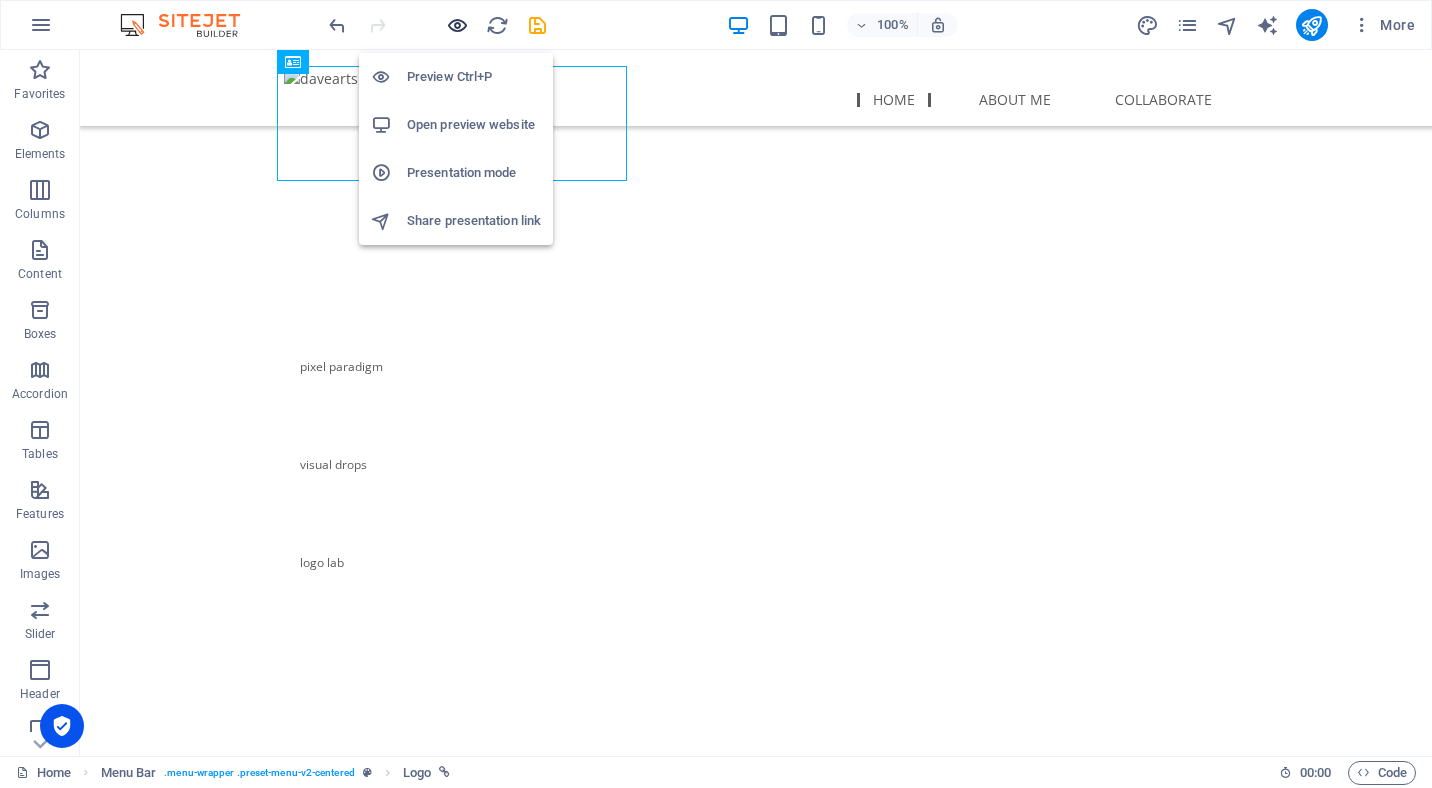 click at bounding box center (457, 25) 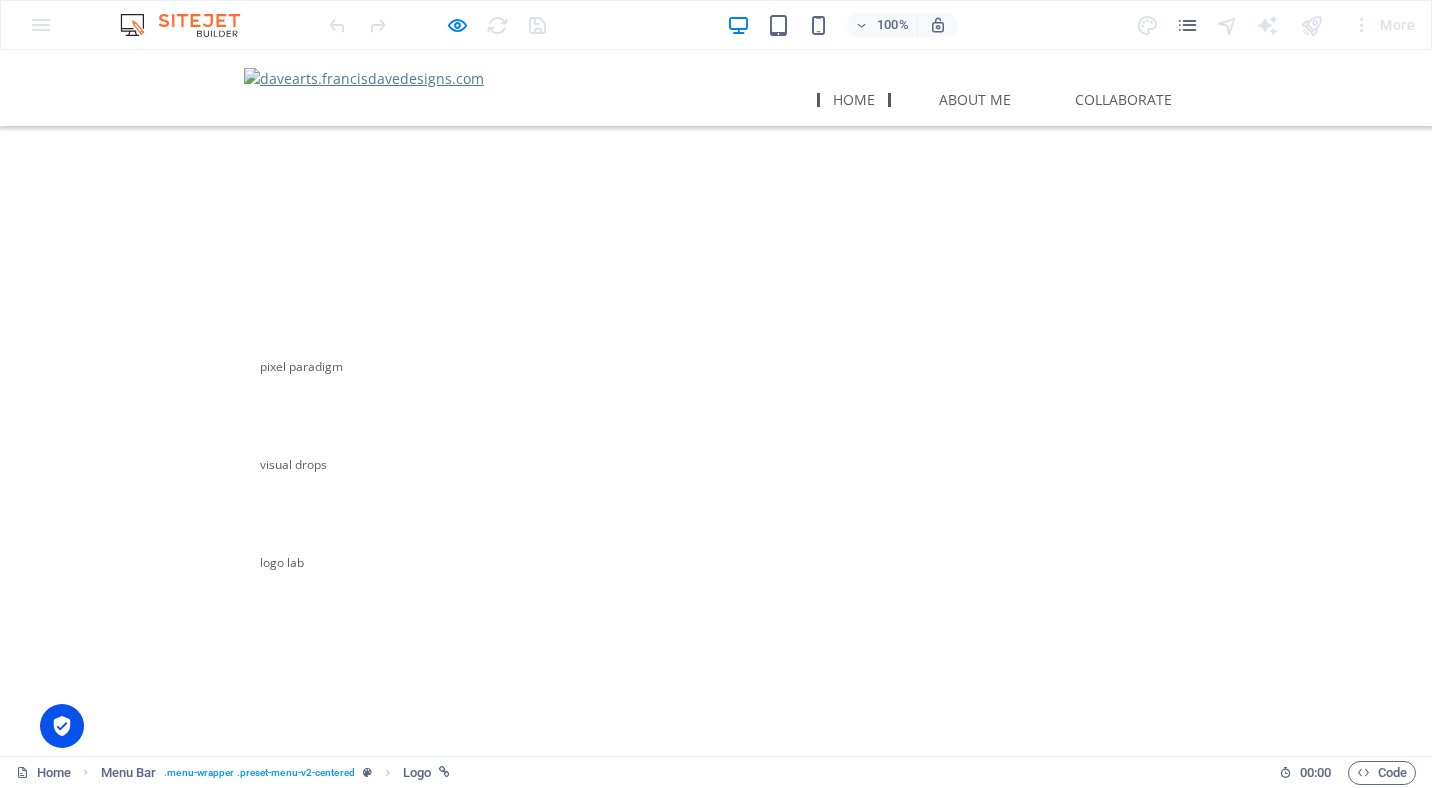 click at bounding box center (364, 78) 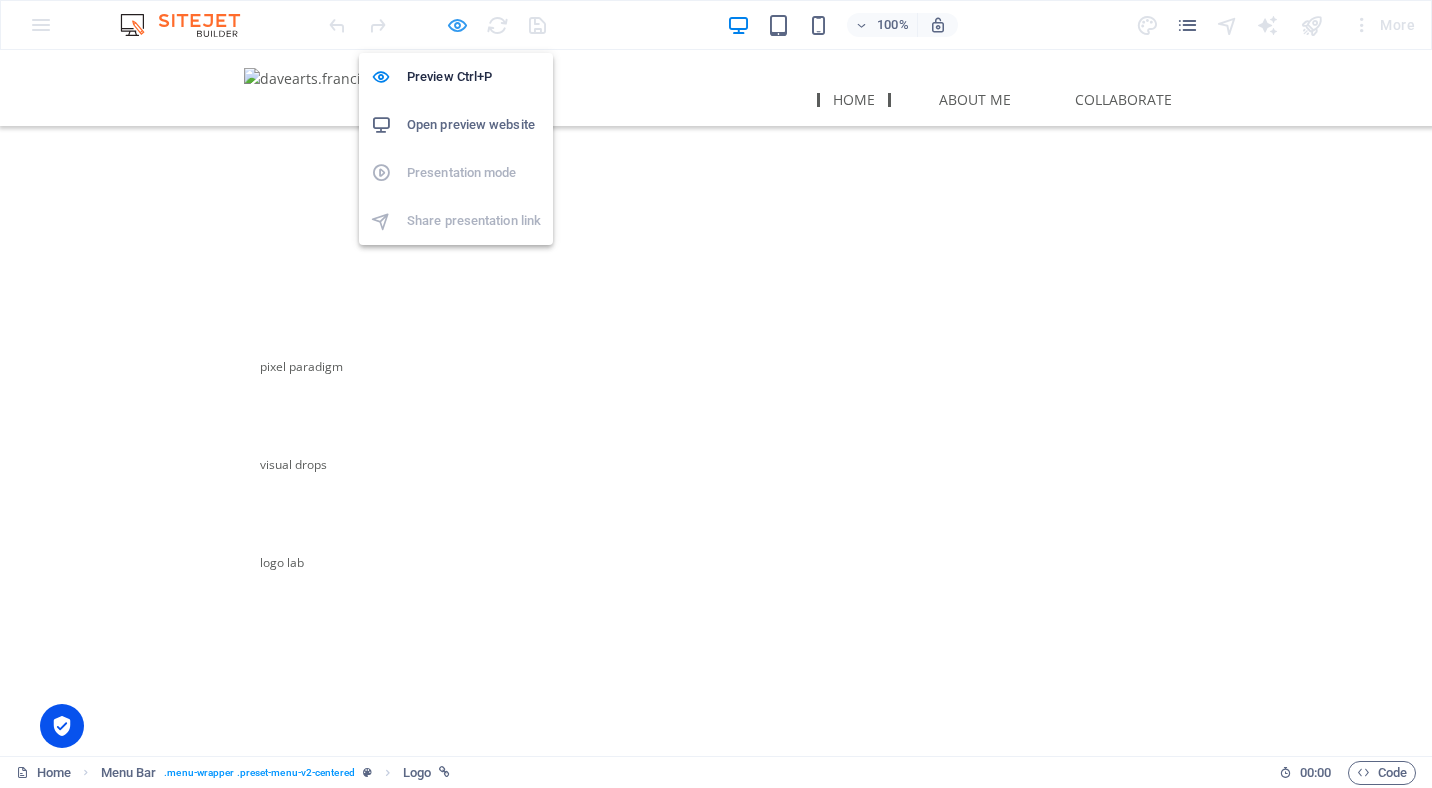 click at bounding box center (457, 25) 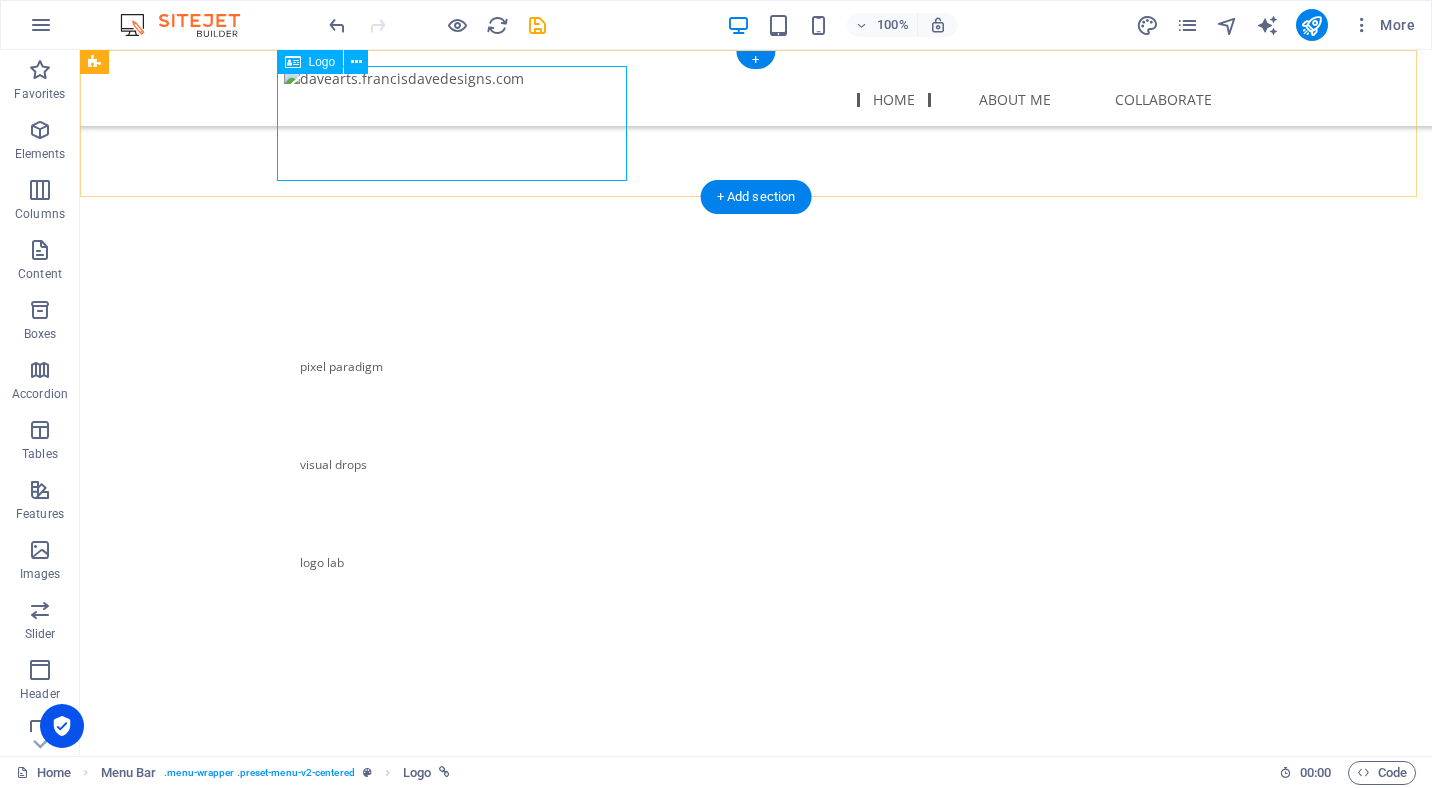 click at bounding box center (756, 77) 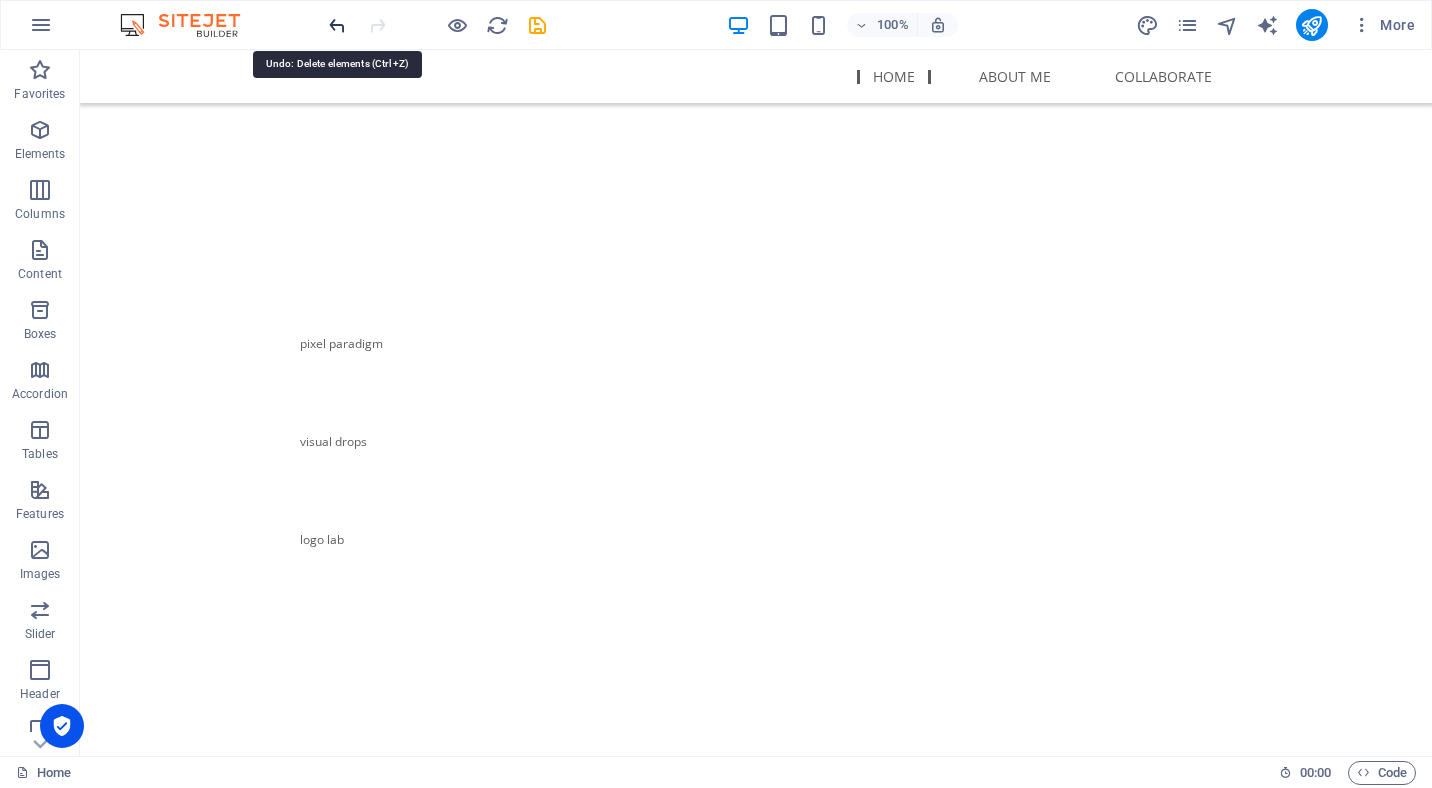 click at bounding box center [337, 25] 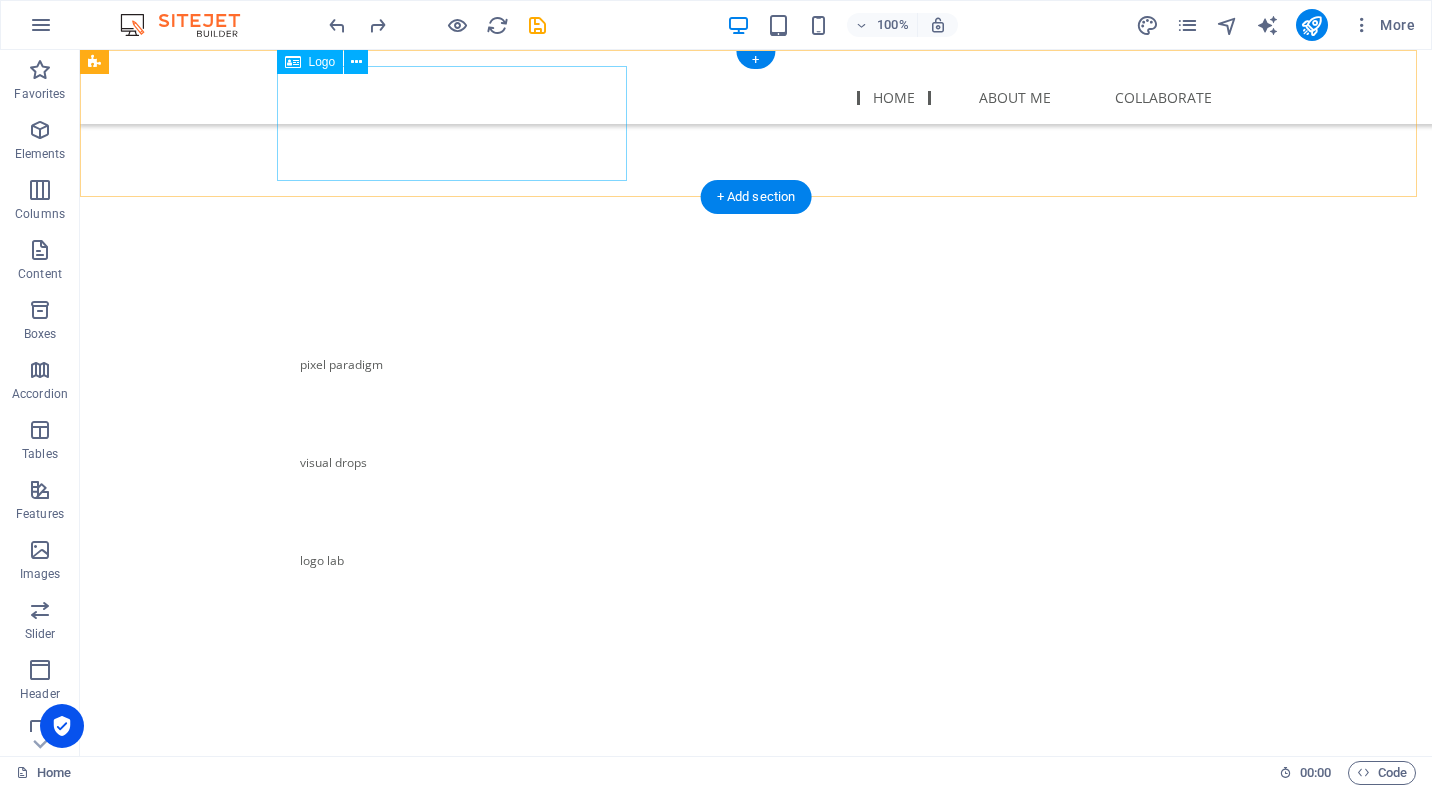 type 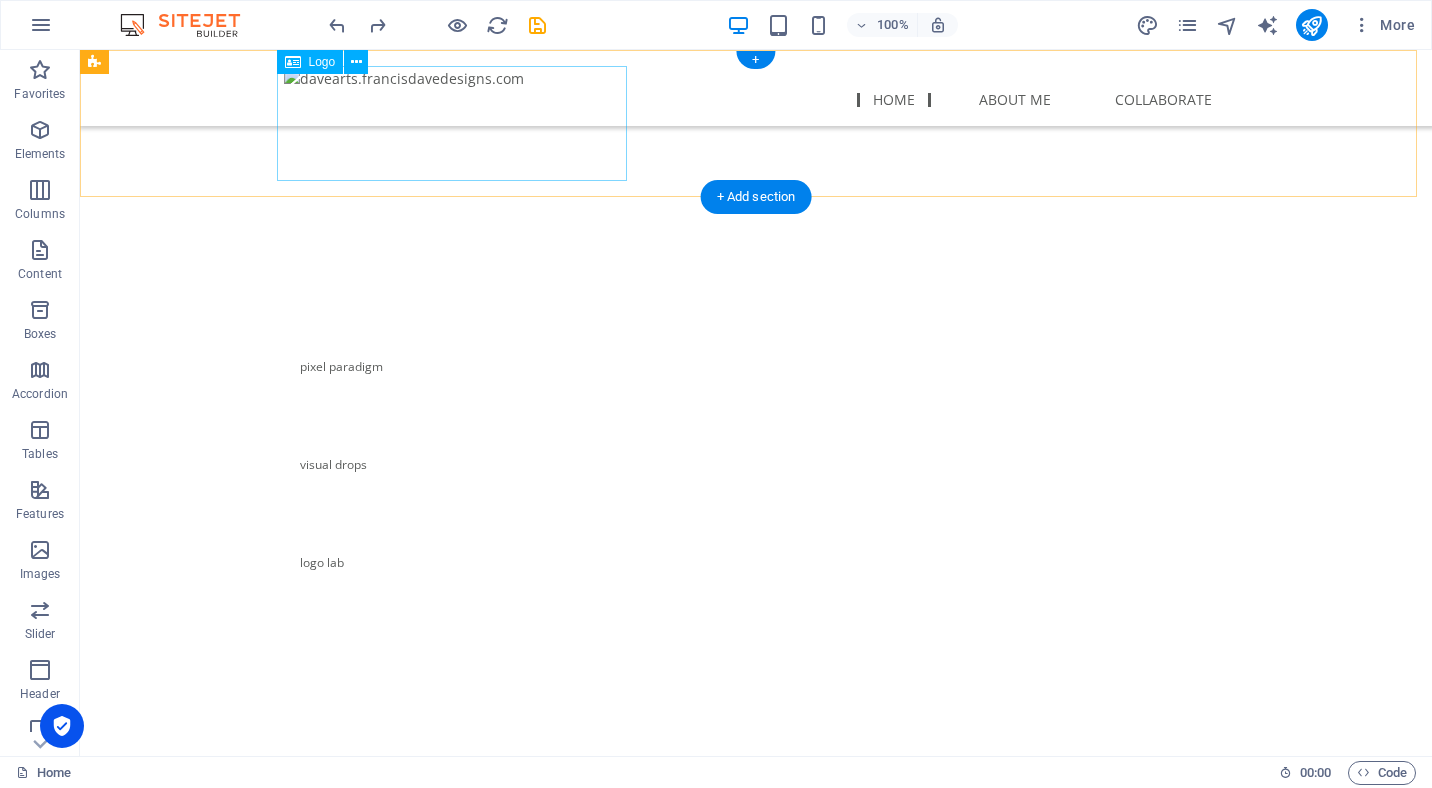 click at bounding box center [756, 77] 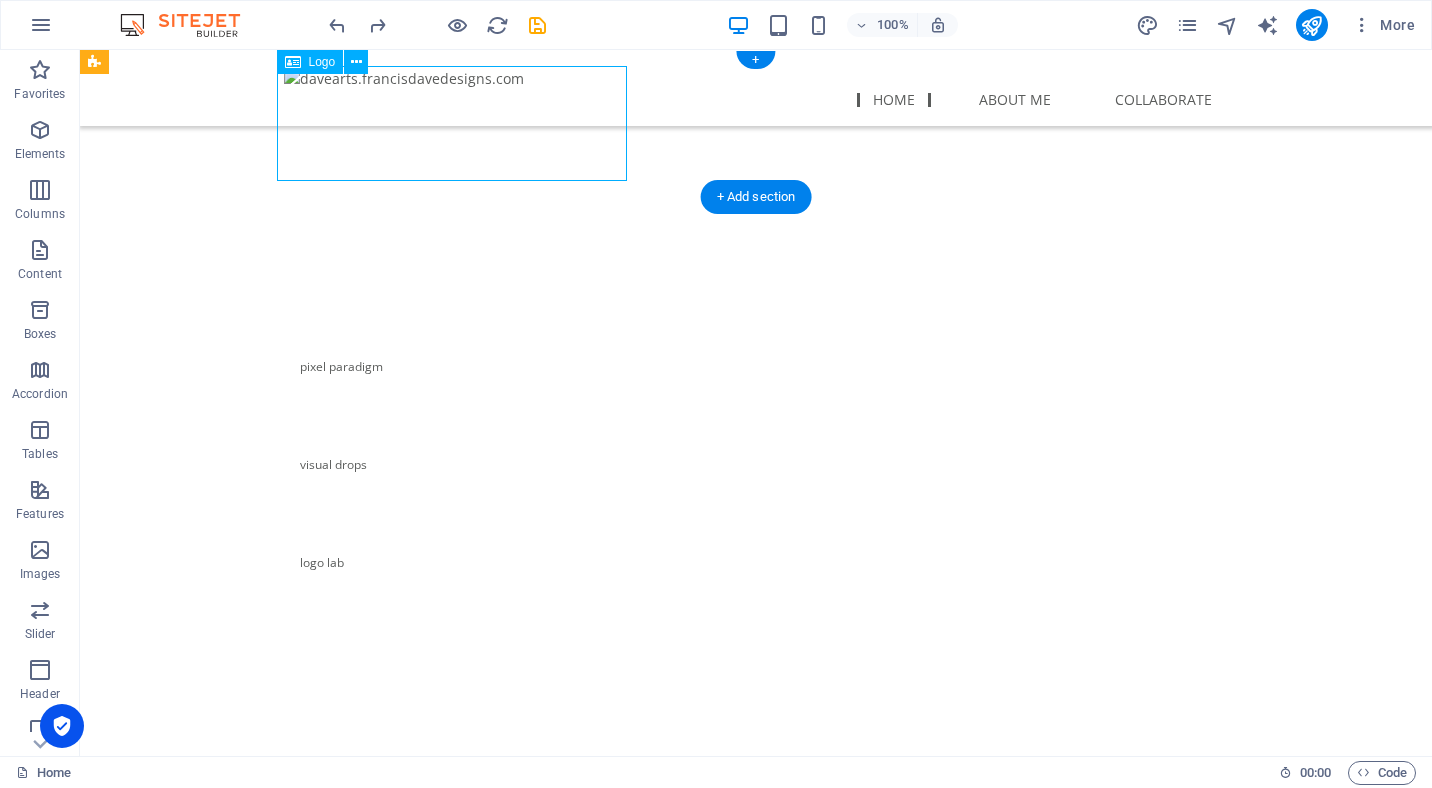 click at bounding box center [756, 77] 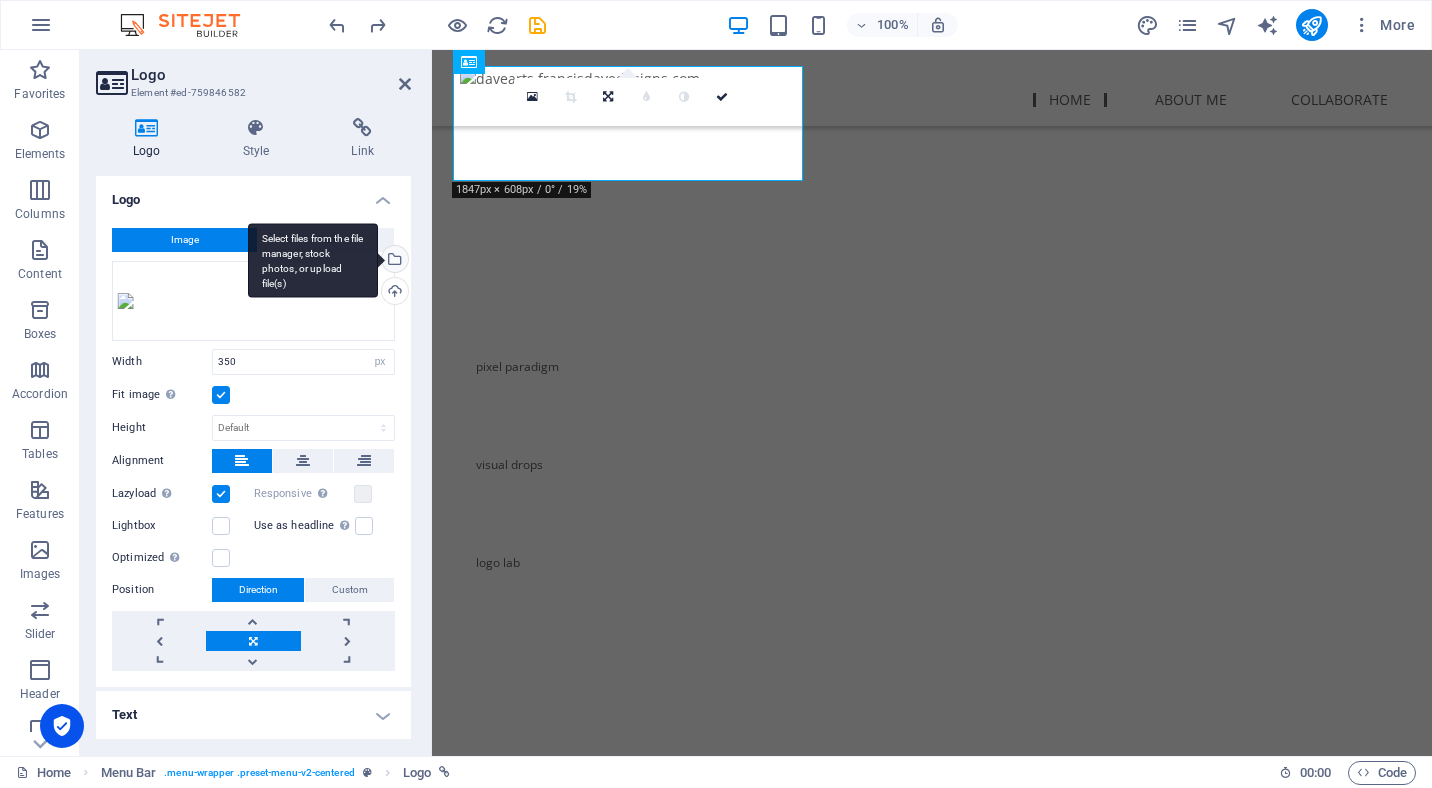 click on "Select files from the file manager, stock photos, or upload file(s)" at bounding box center (393, 261) 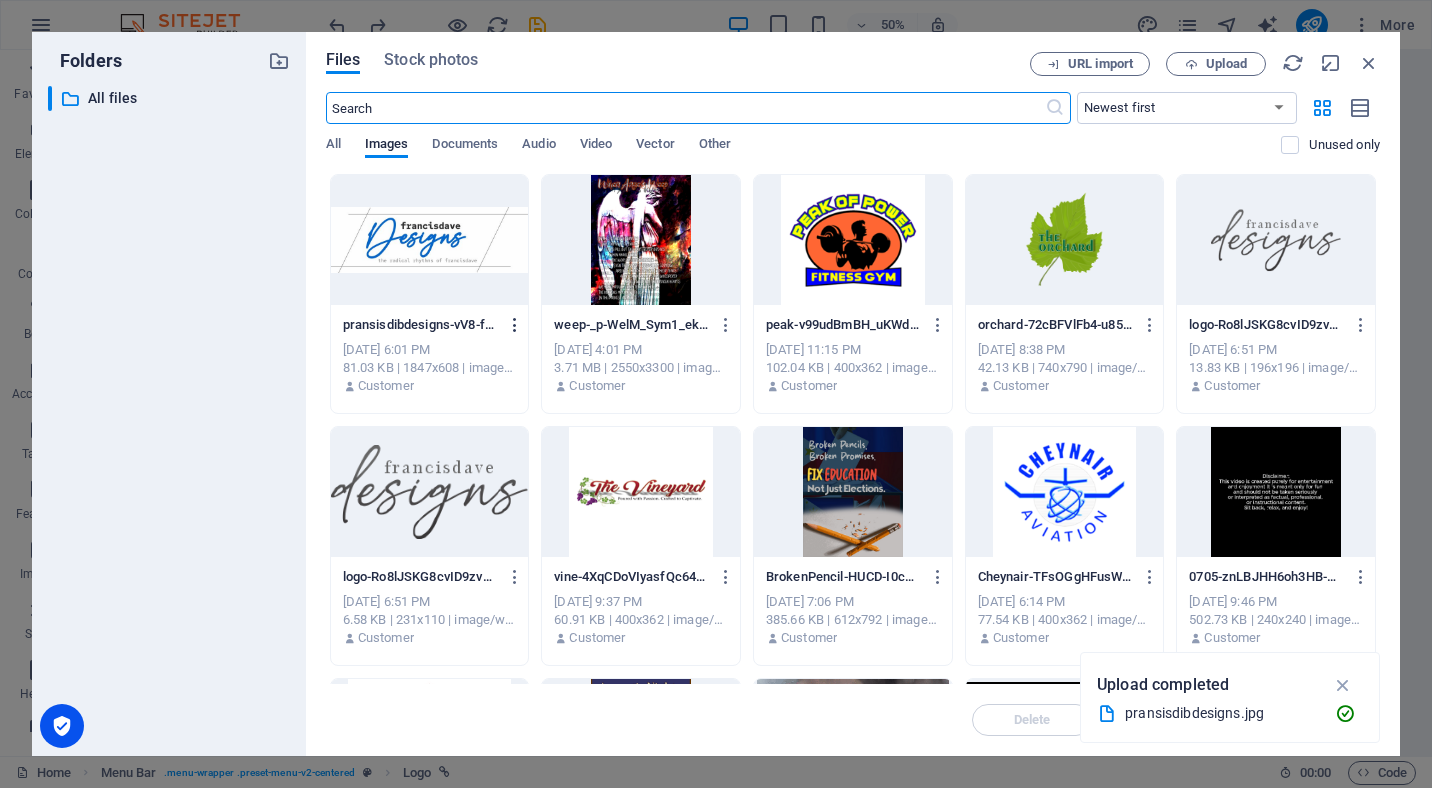 click at bounding box center [515, 325] 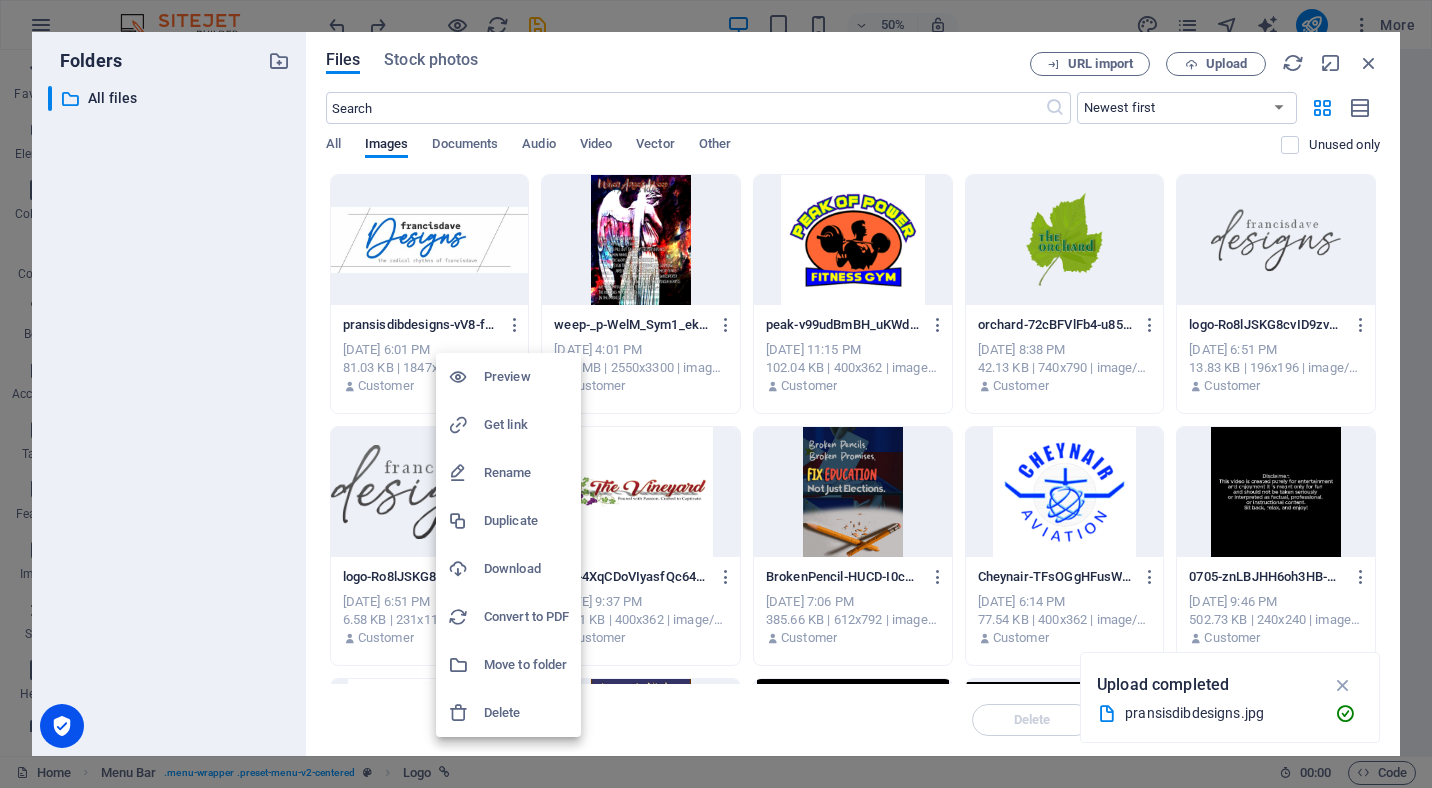 click on "Delete" at bounding box center [526, 713] 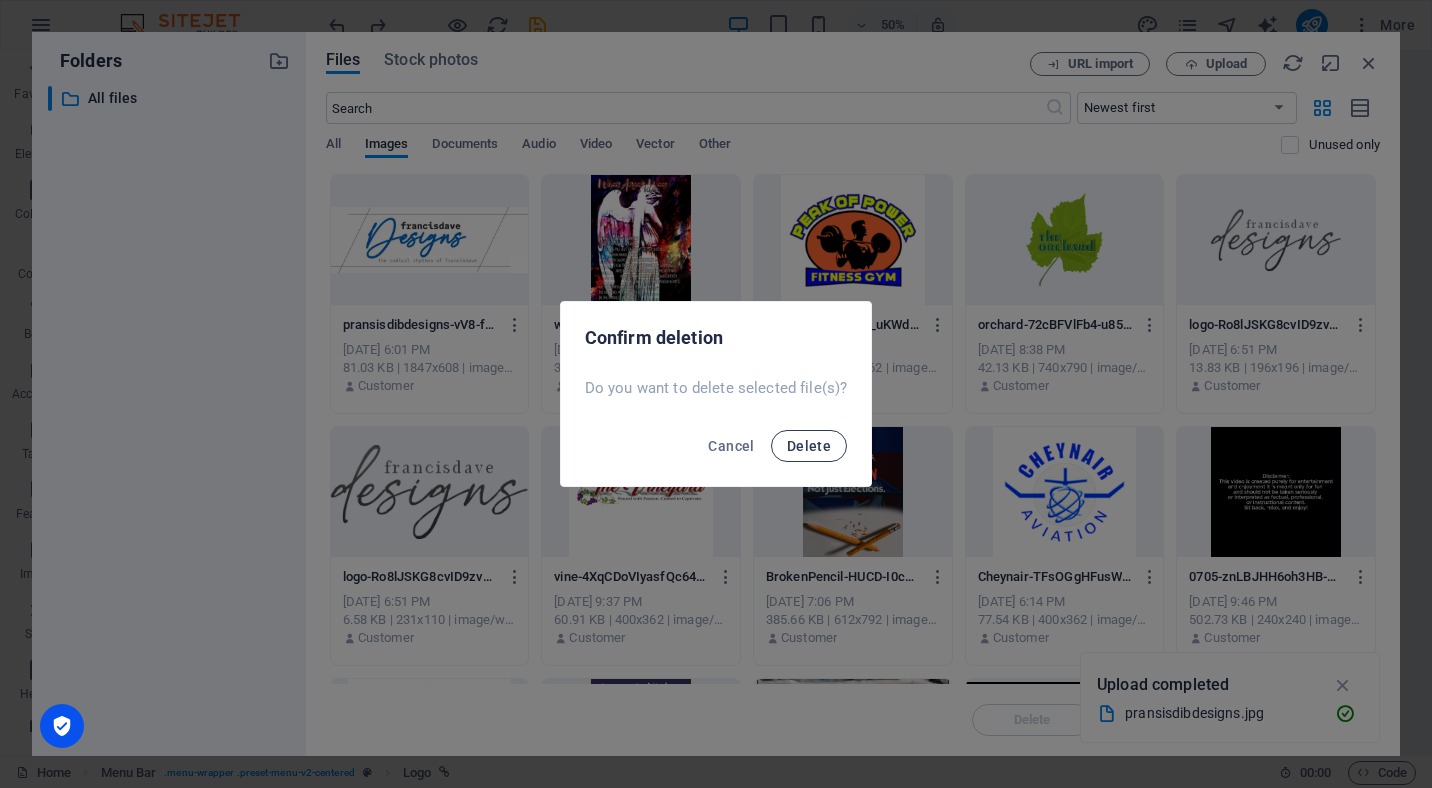 click on "Delete" at bounding box center [809, 446] 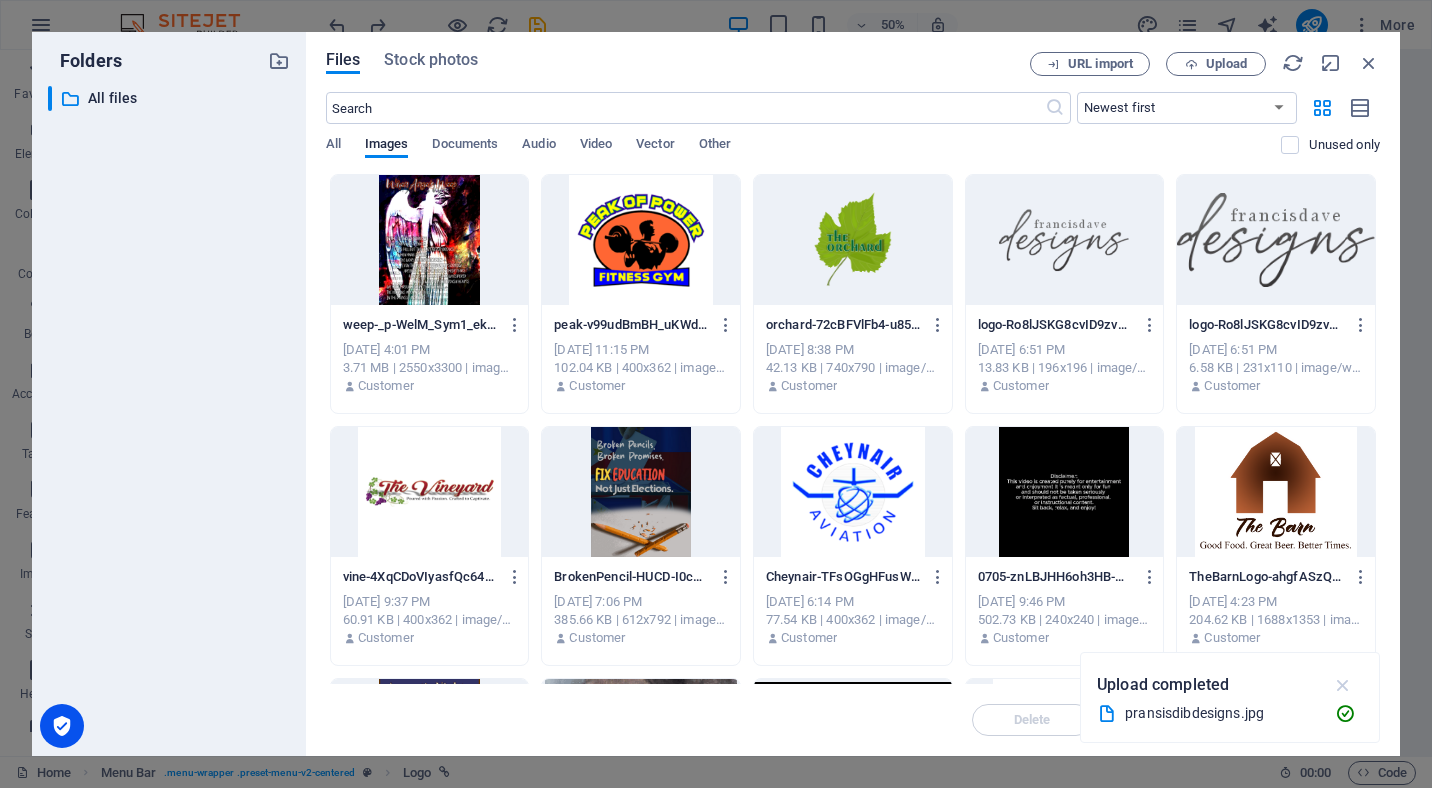 click at bounding box center [1343, 685] 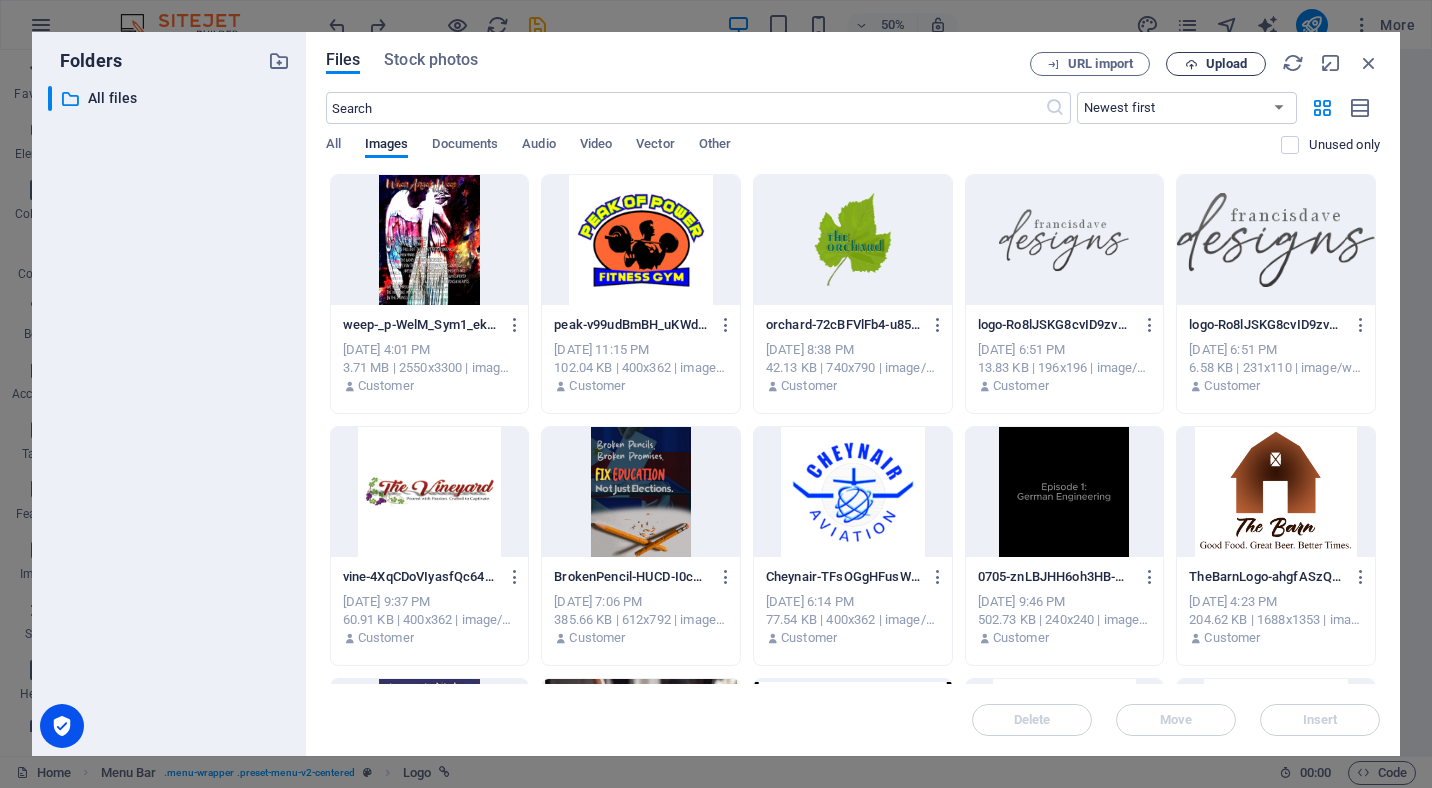 click on "Upload" at bounding box center (1226, 64) 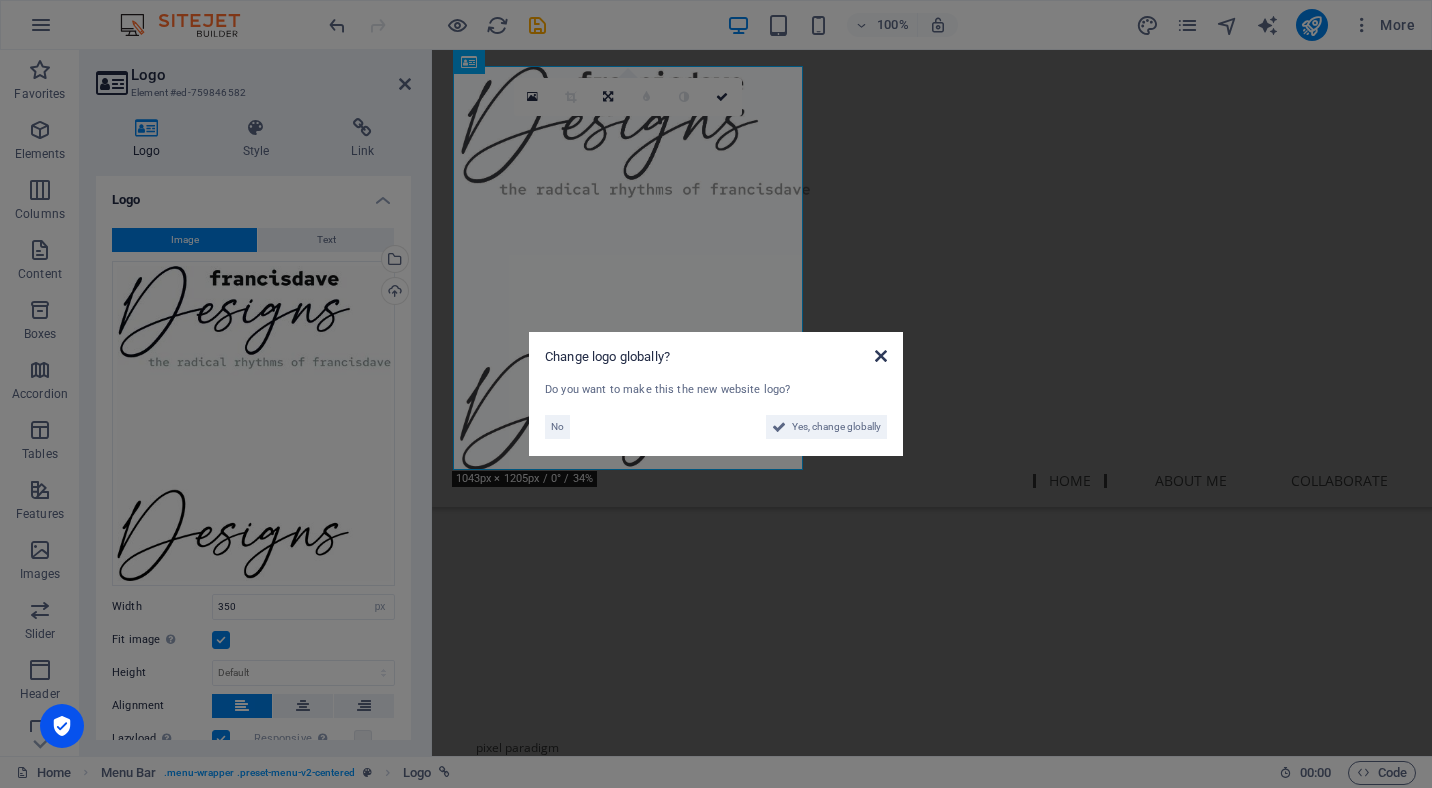 click at bounding box center (881, 356) 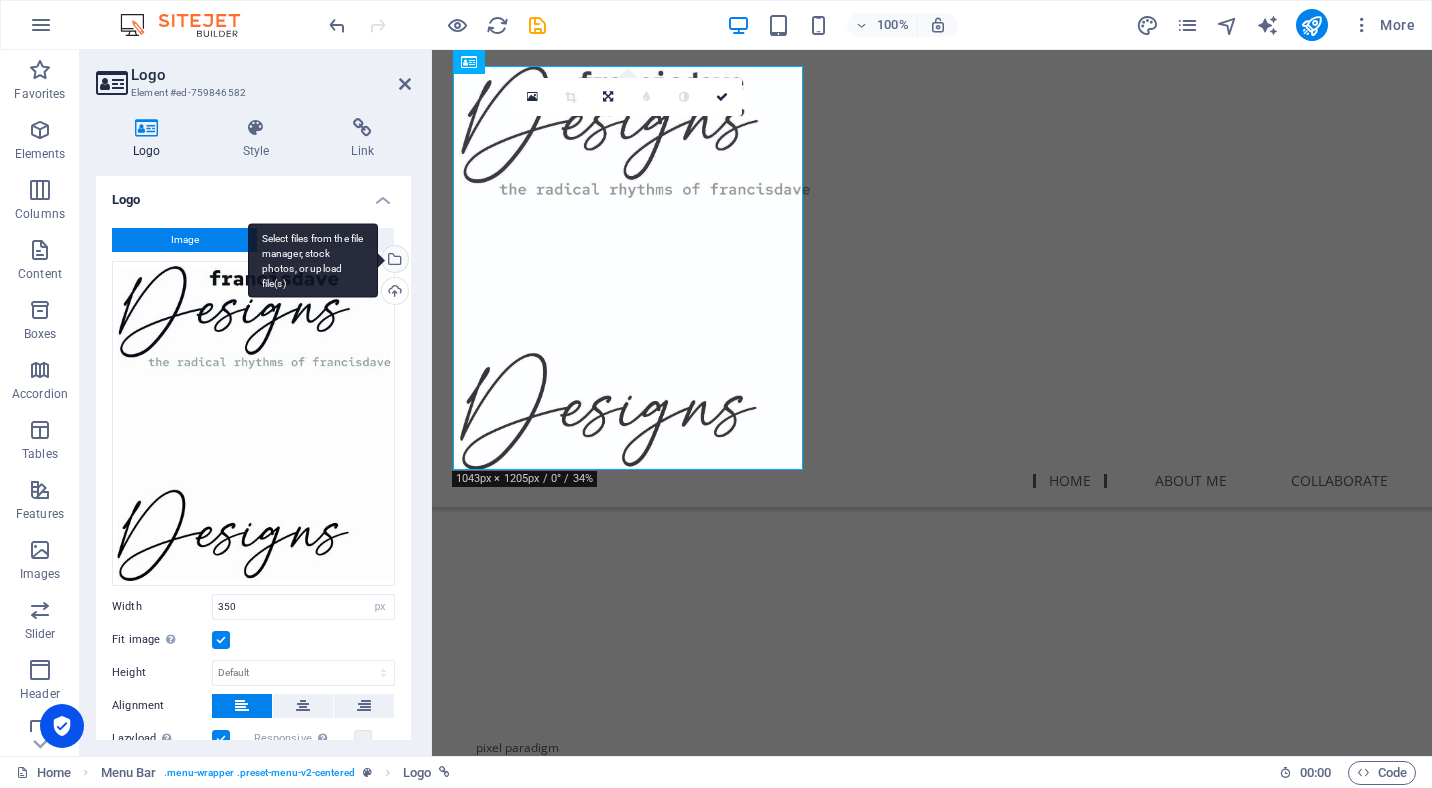 click on "Select files from the file manager, stock photos, or upload file(s)" at bounding box center (393, 261) 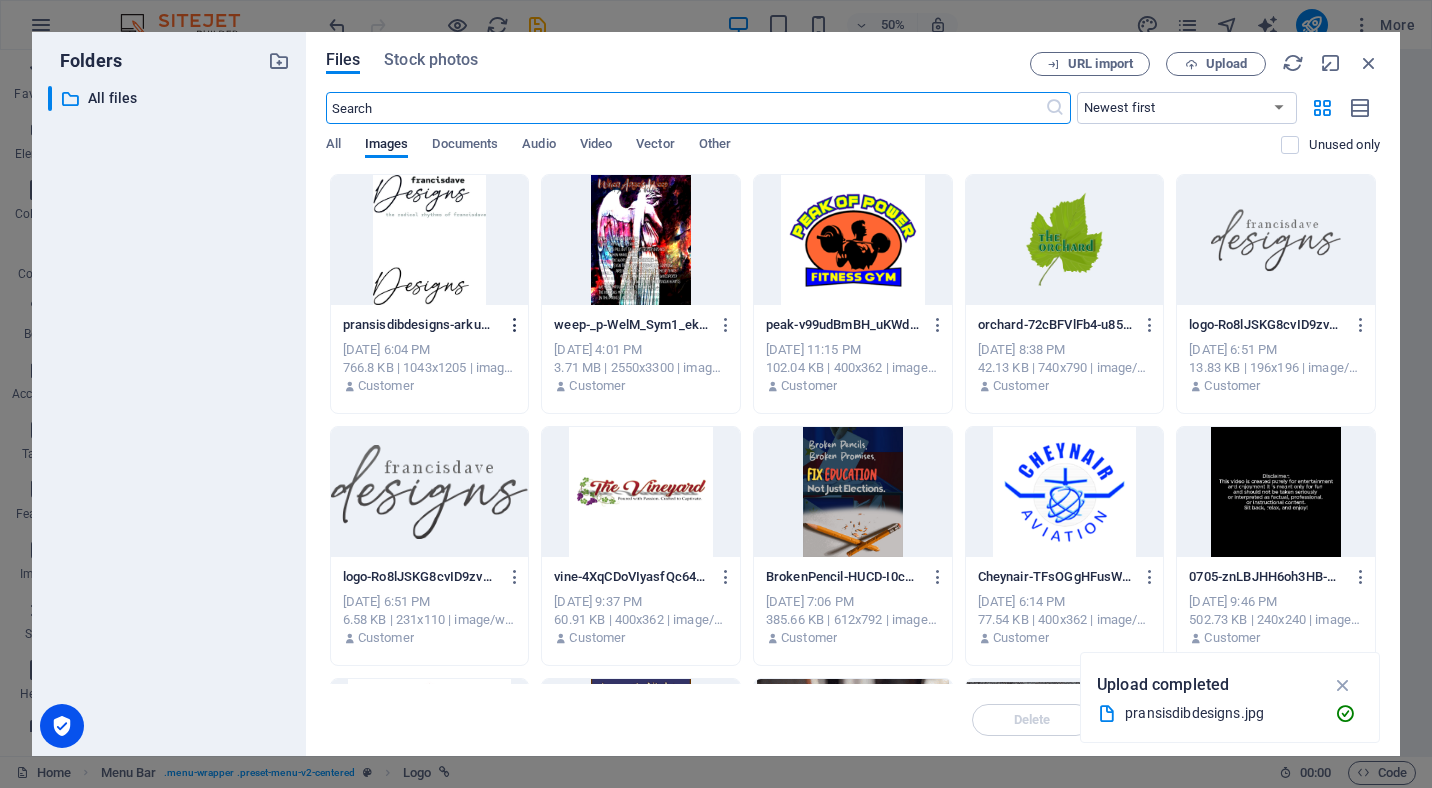click at bounding box center [515, 325] 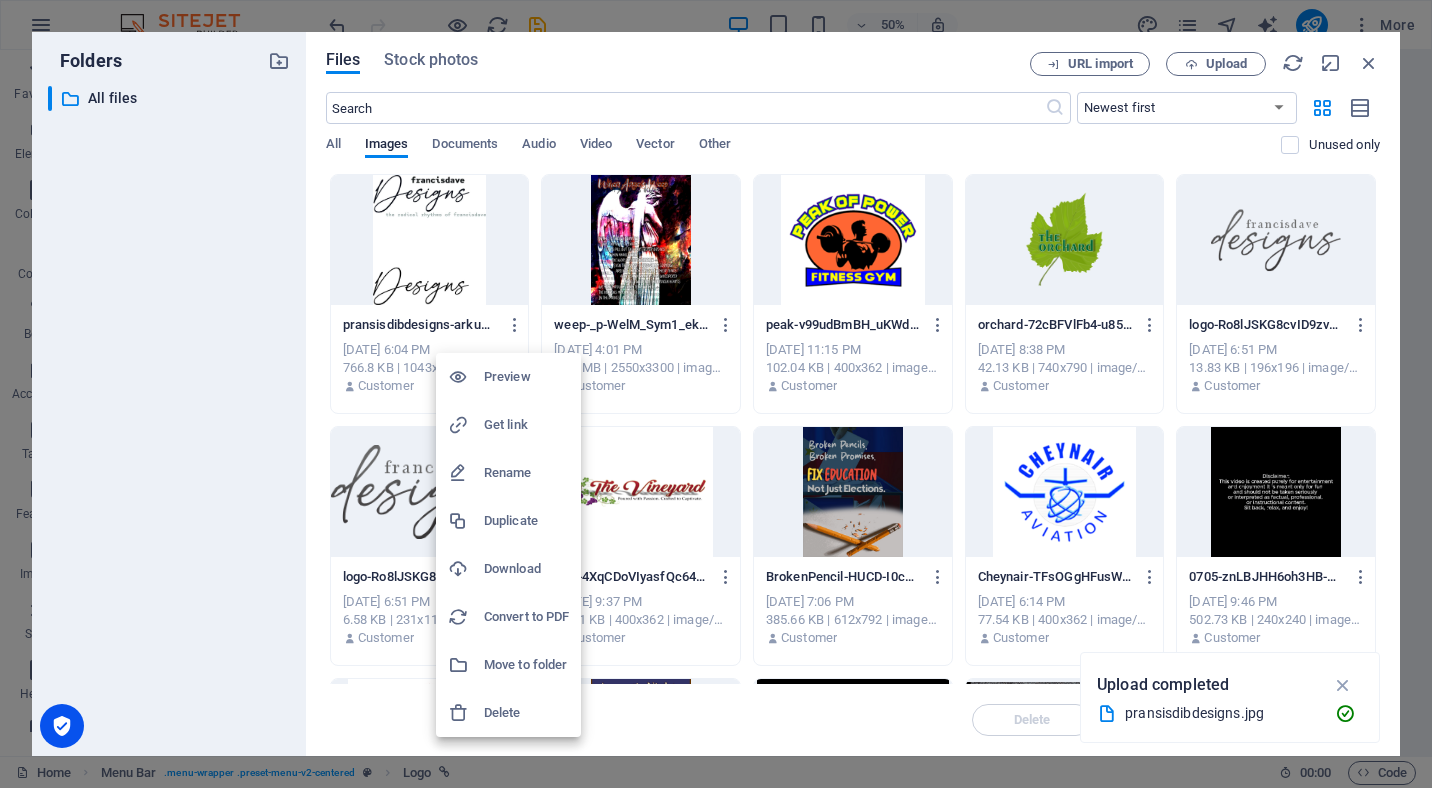 click on "Delete" at bounding box center [526, 713] 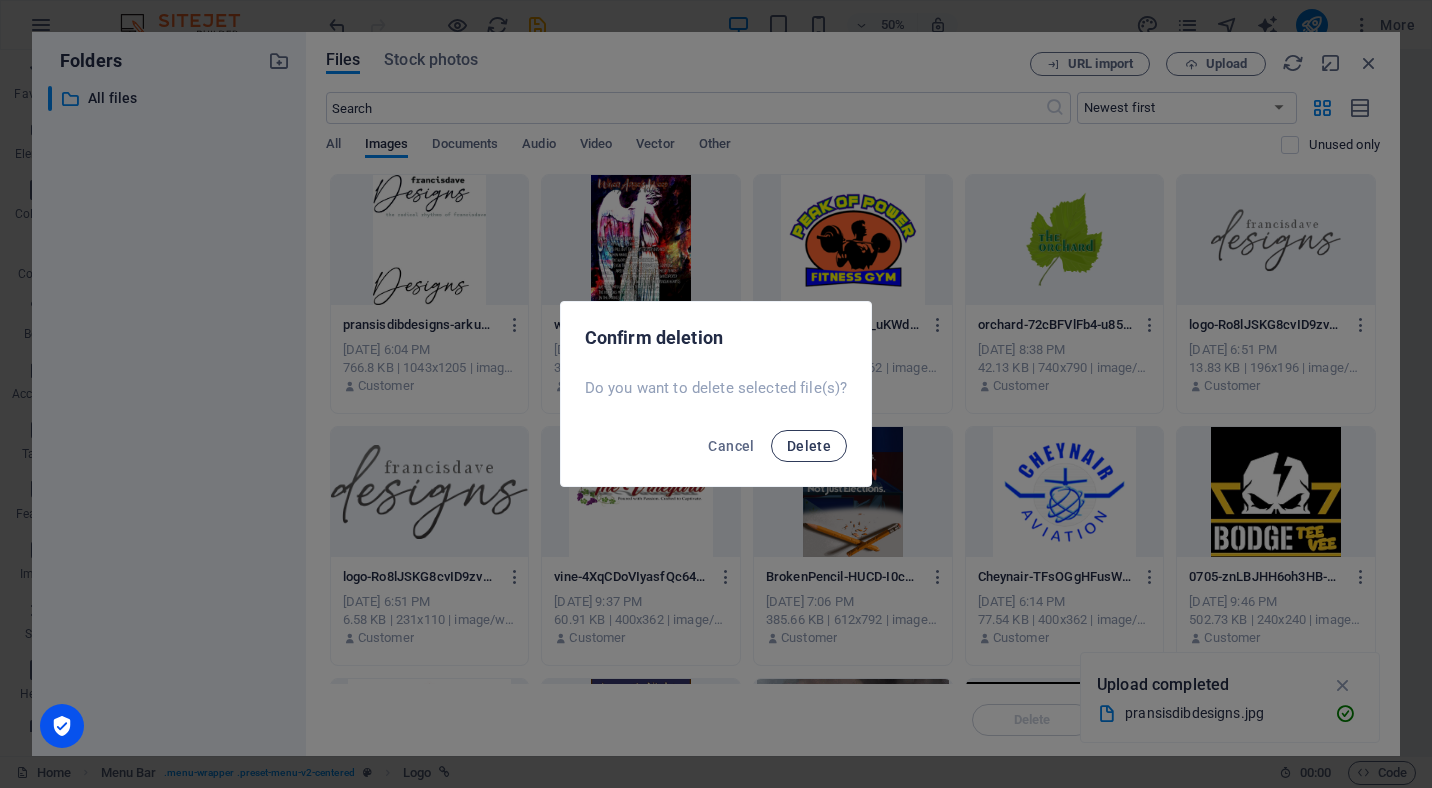 click on "Delete" at bounding box center (809, 446) 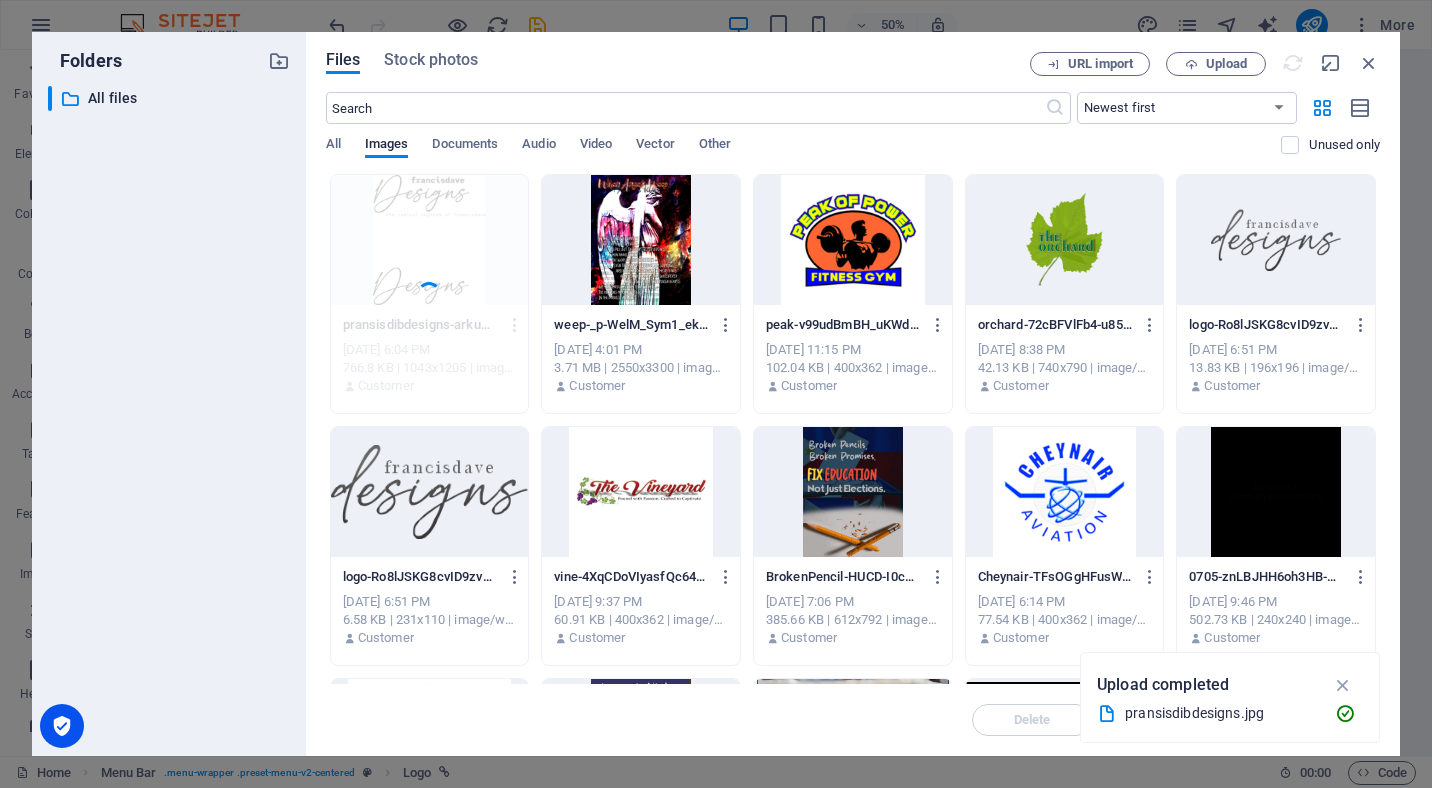 type 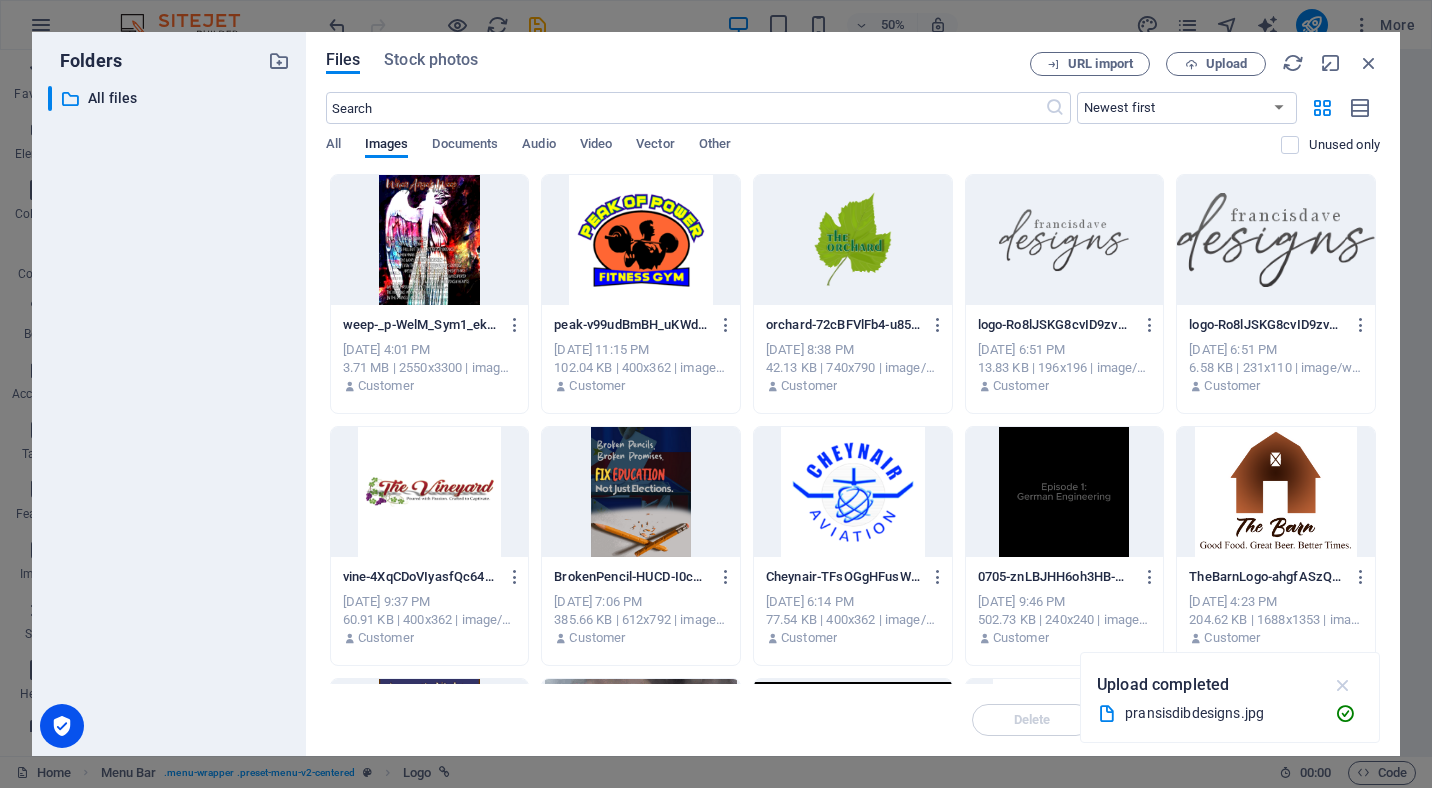 click at bounding box center [1343, 685] 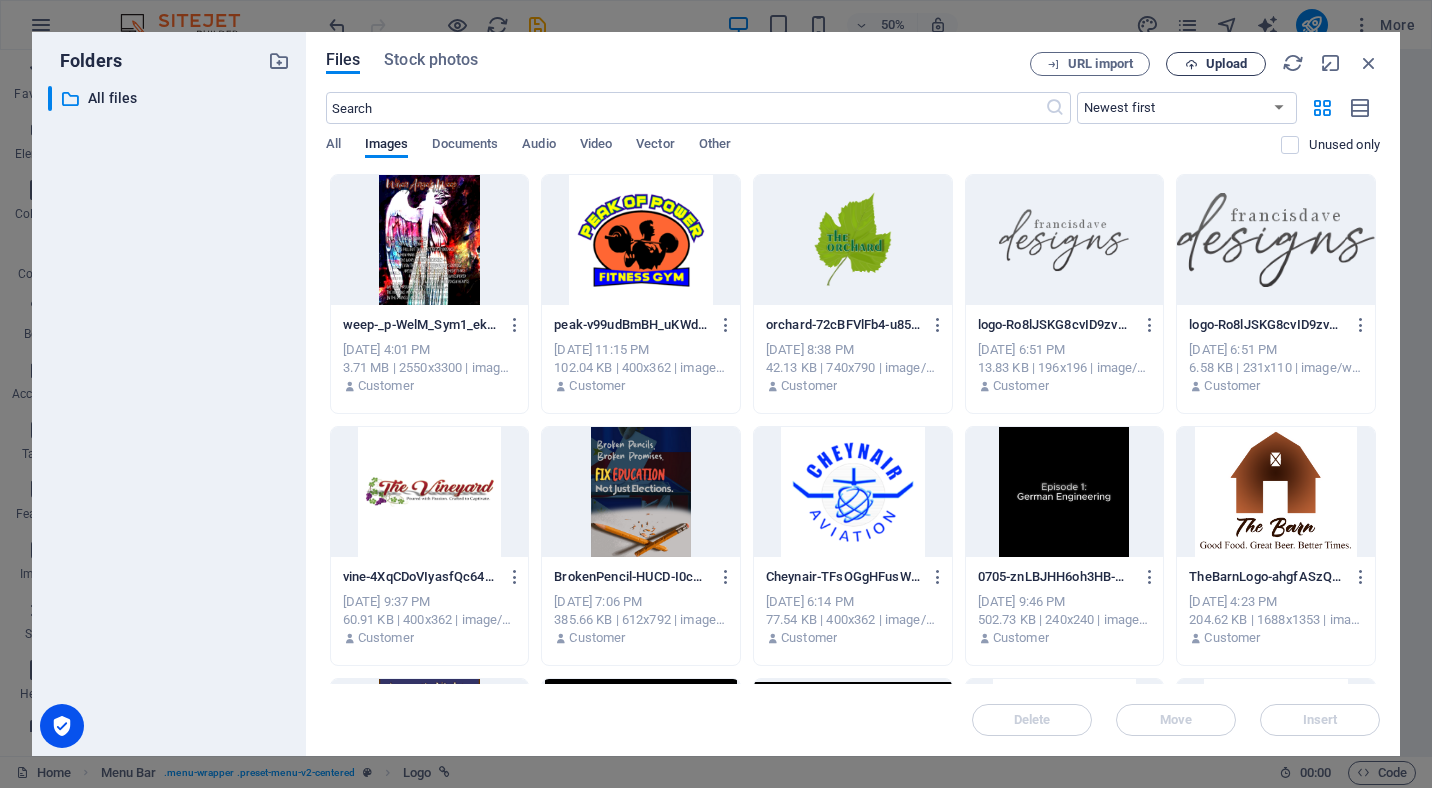 click at bounding box center (1191, 64) 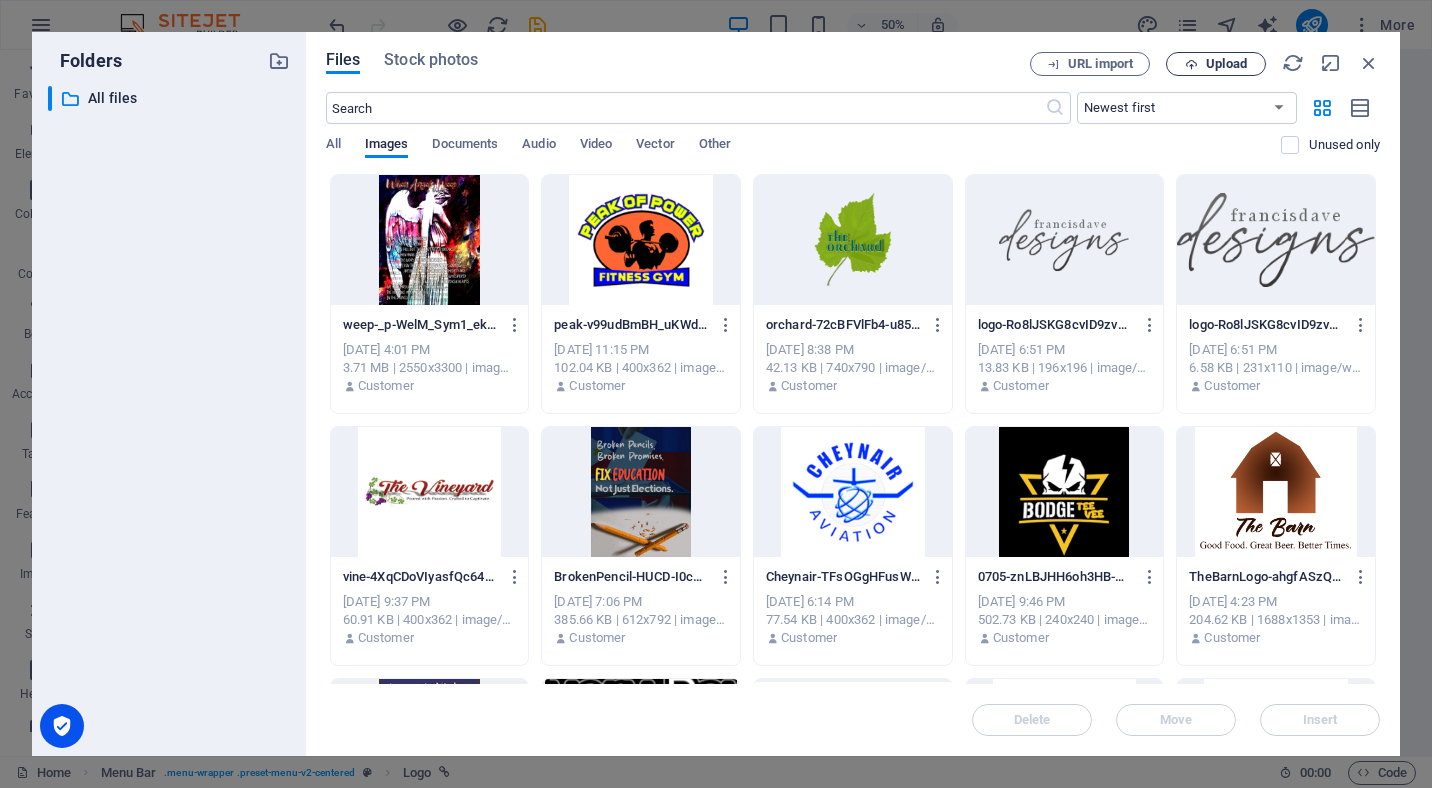 click on "Files Stock photos" at bounding box center (678, 63) 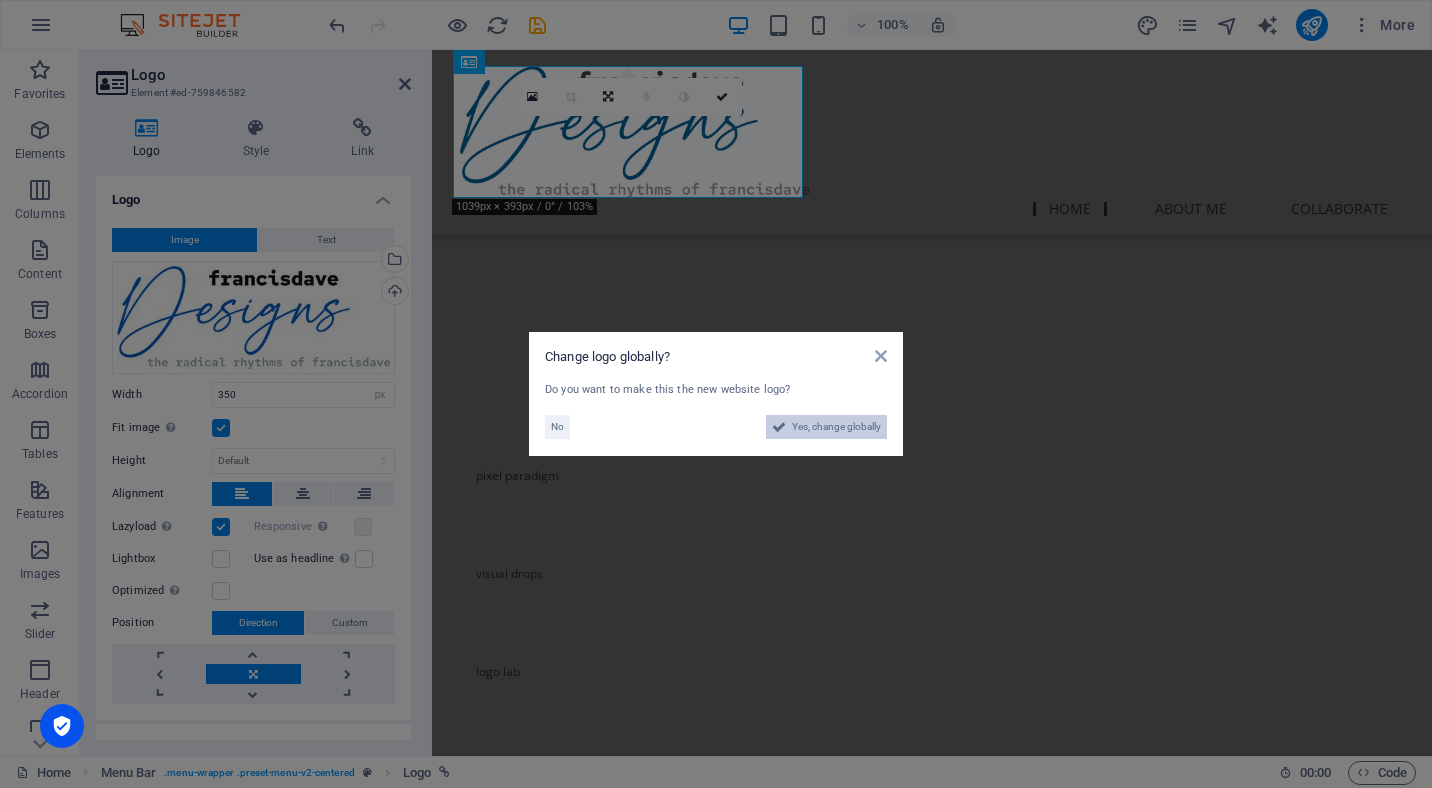 click on "Yes, change globally" at bounding box center [836, 427] 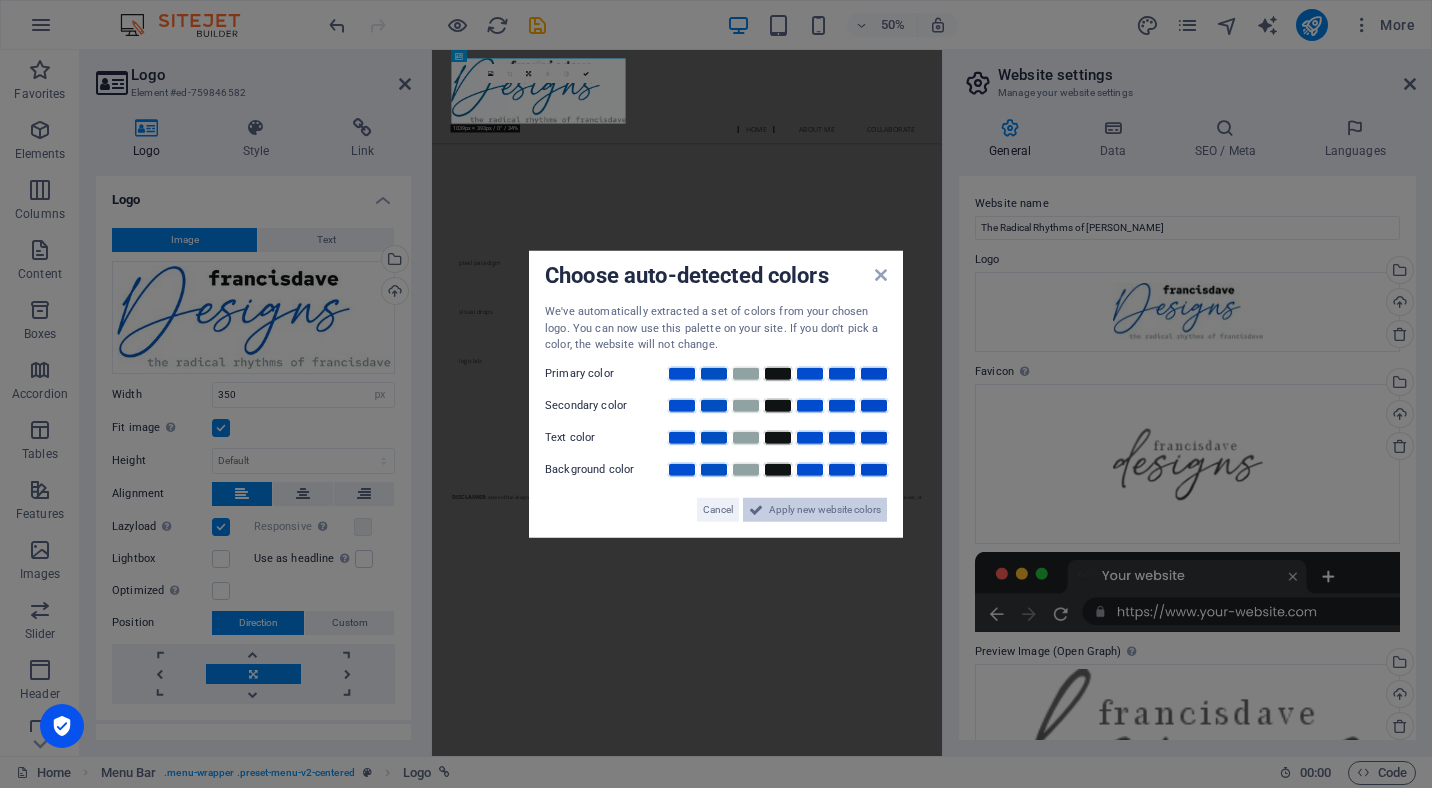 click on "Apply new website colors" at bounding box center (825, 509) 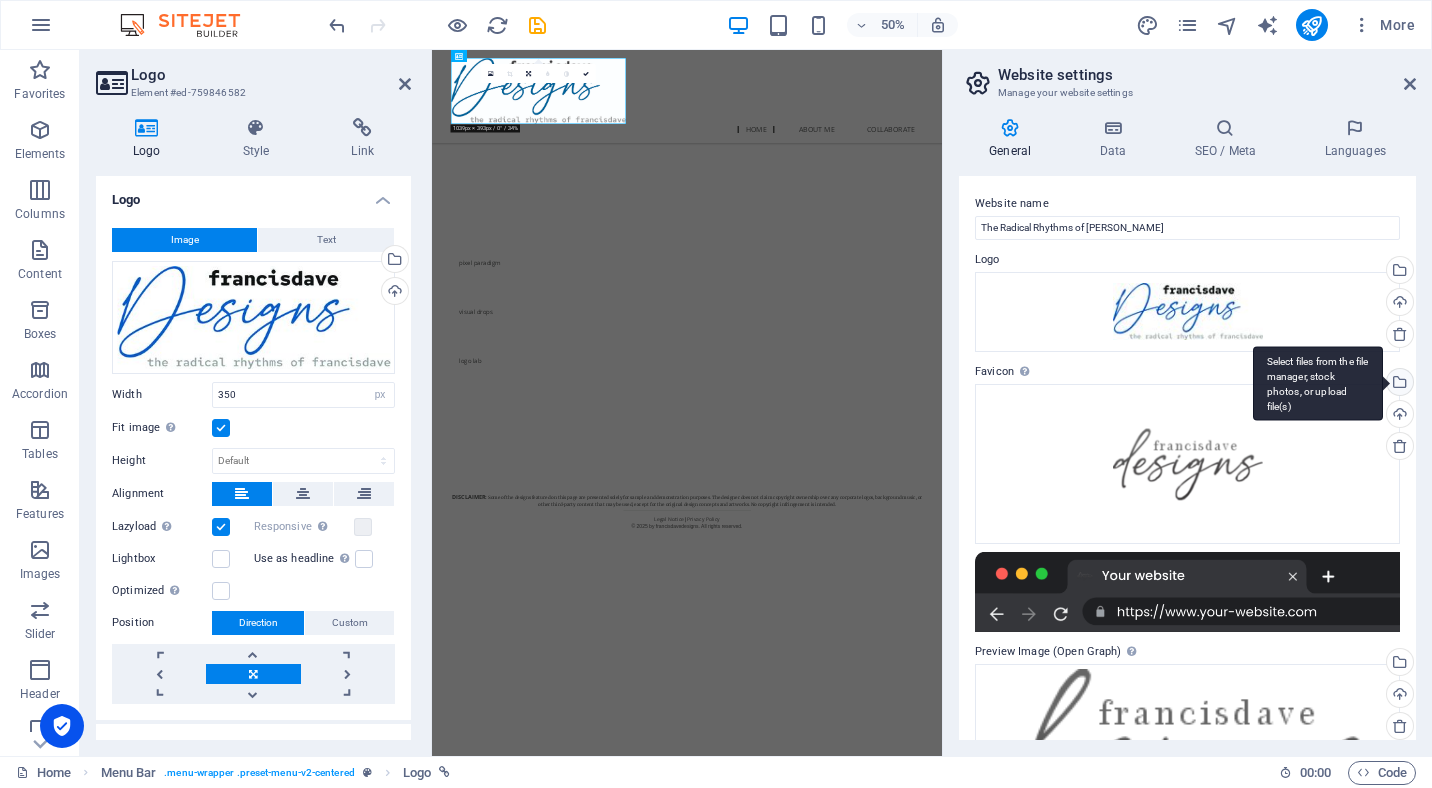 click on "Select files from the file manager, stock photos, or upload file(s)" at bounding box center [1398, 384] 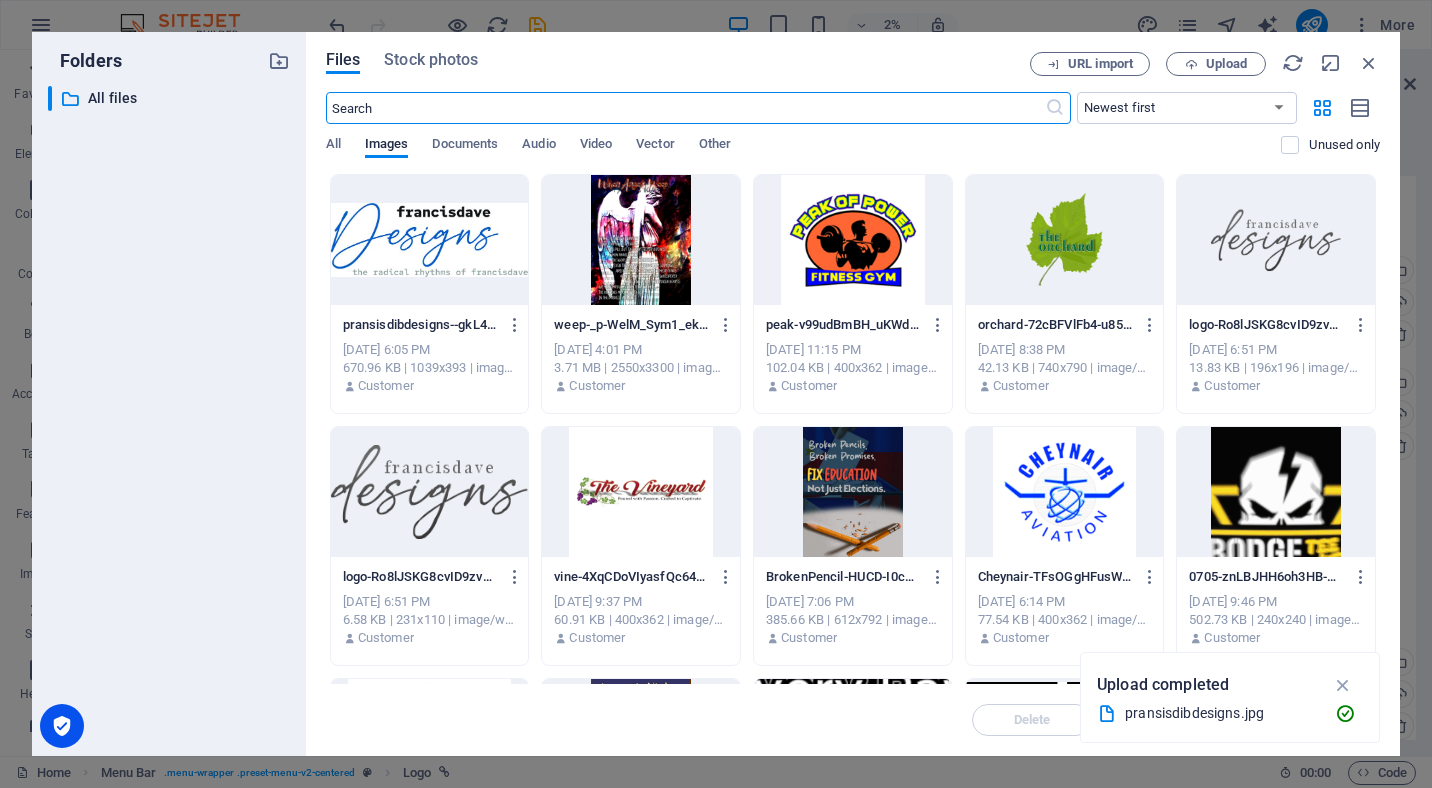 click at bounding box center (430, 240) 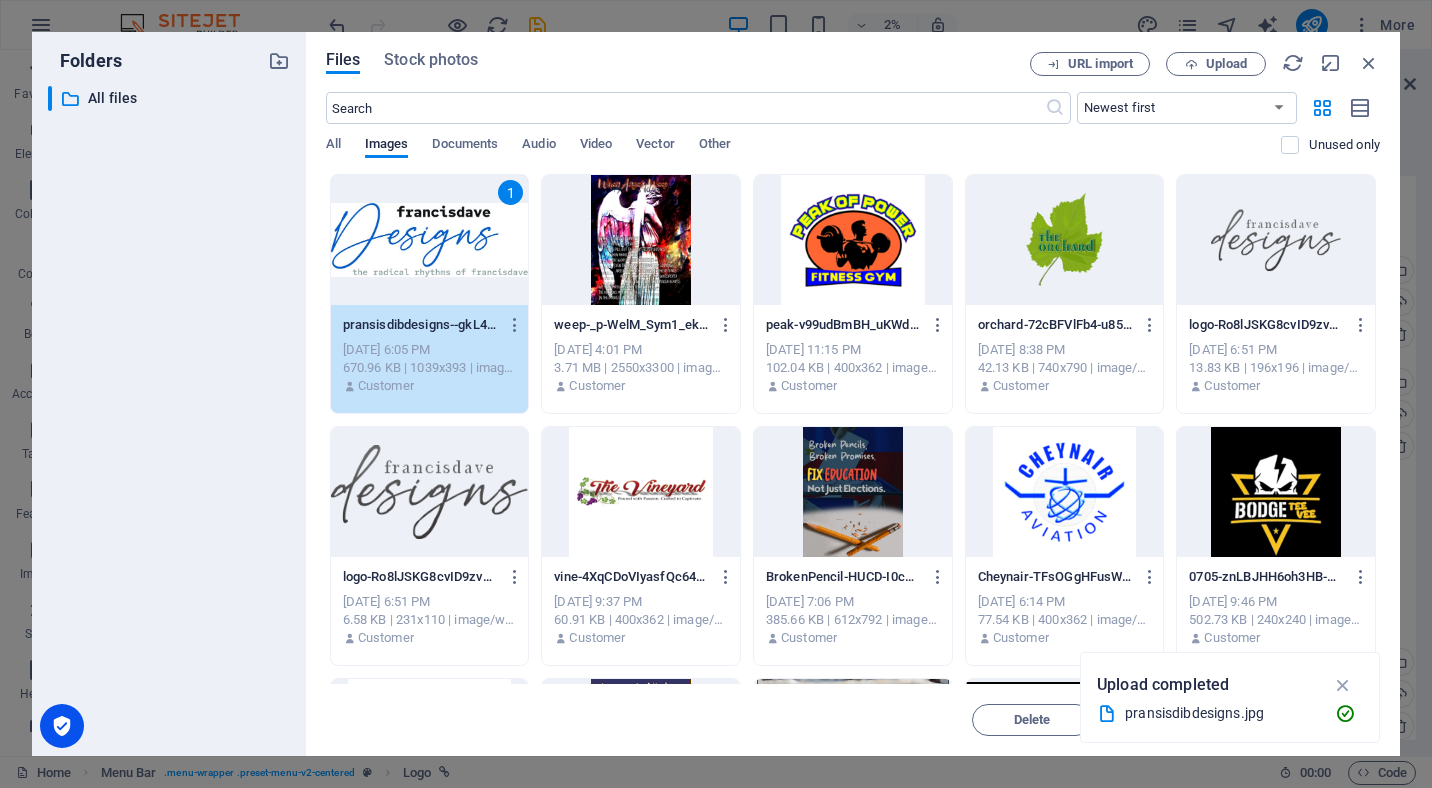 click on "1" at bounding box center [430, 240] 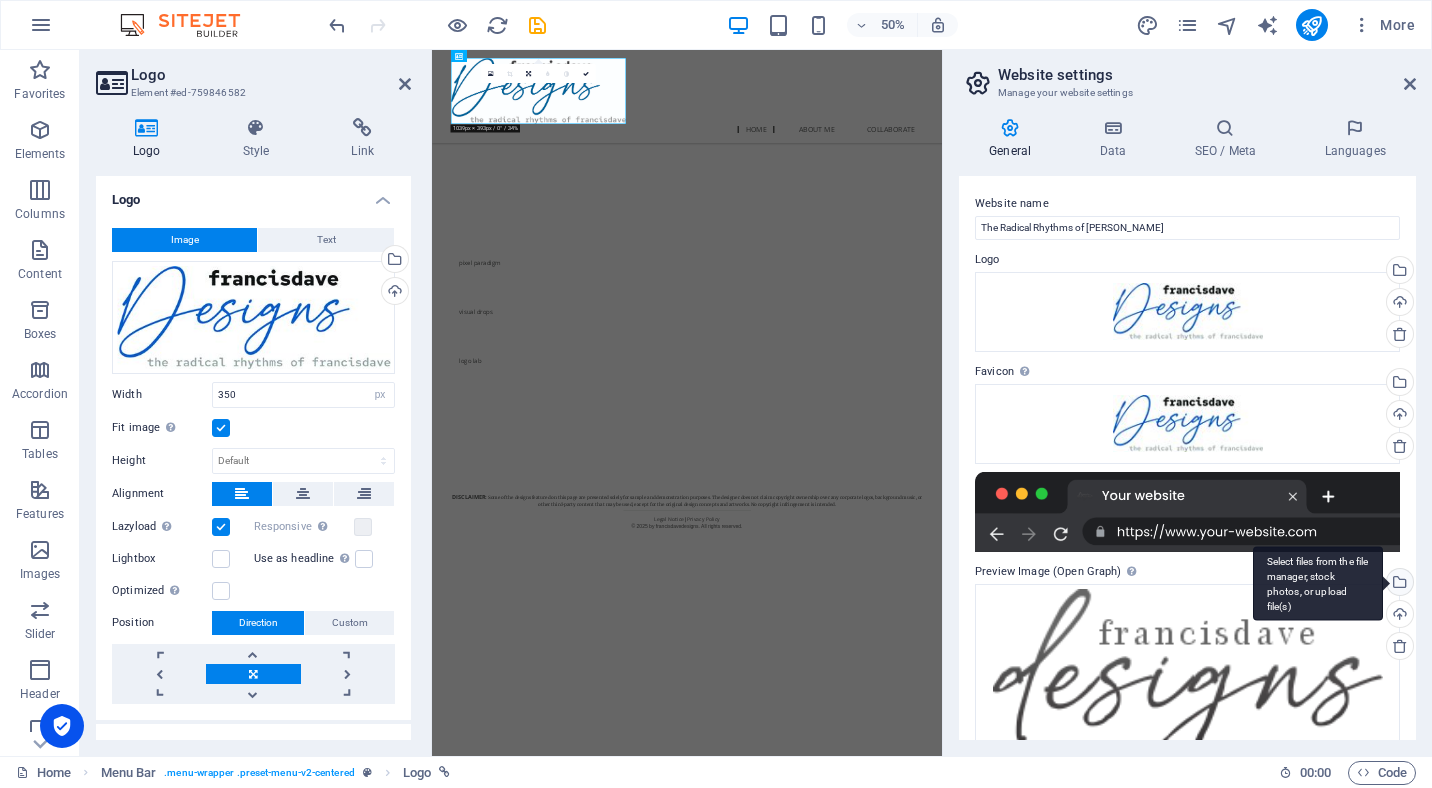 click on "Select files from the file manager, stock photos, or upload file(s)" at bounding box center [1398, 584] 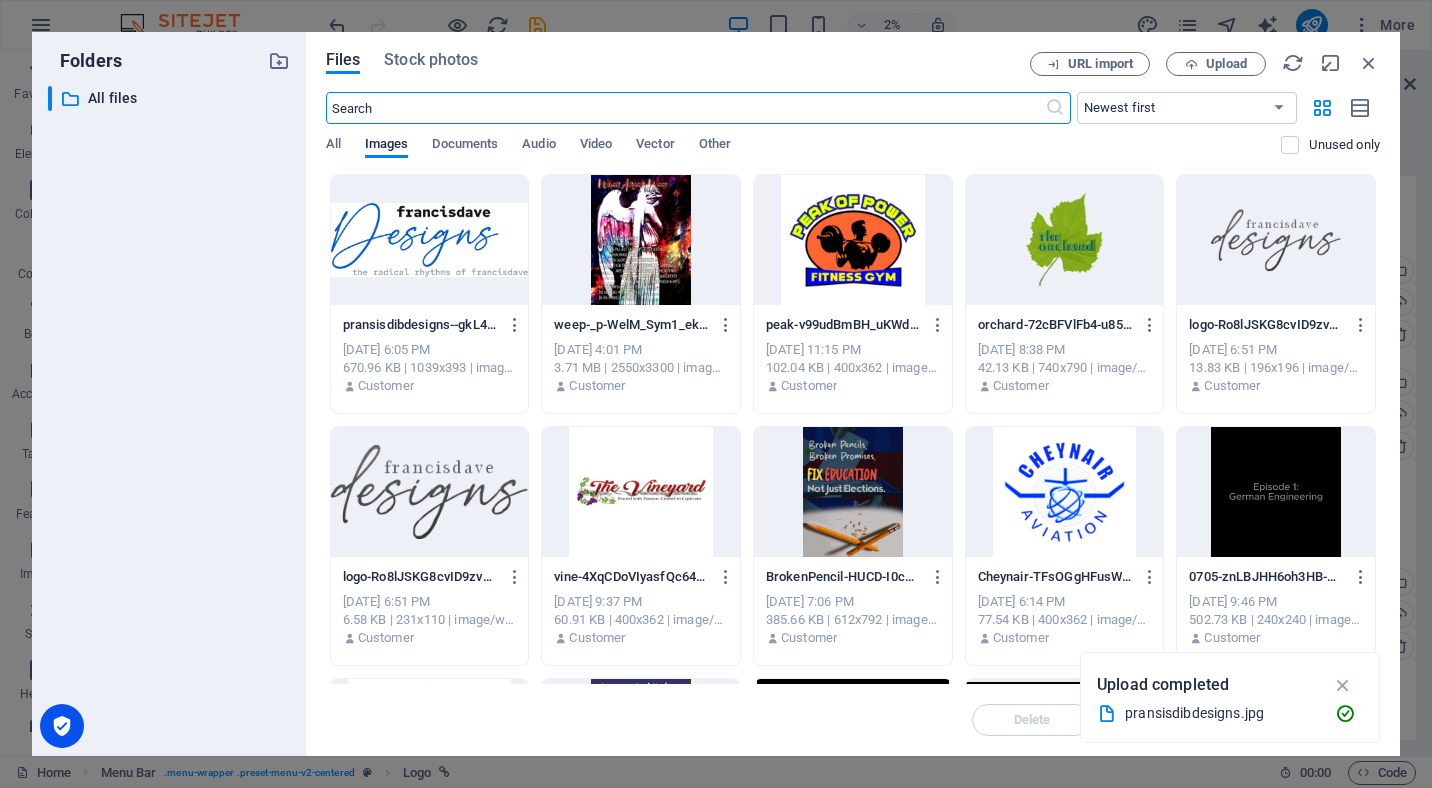 click at bounding box center [430, 240] 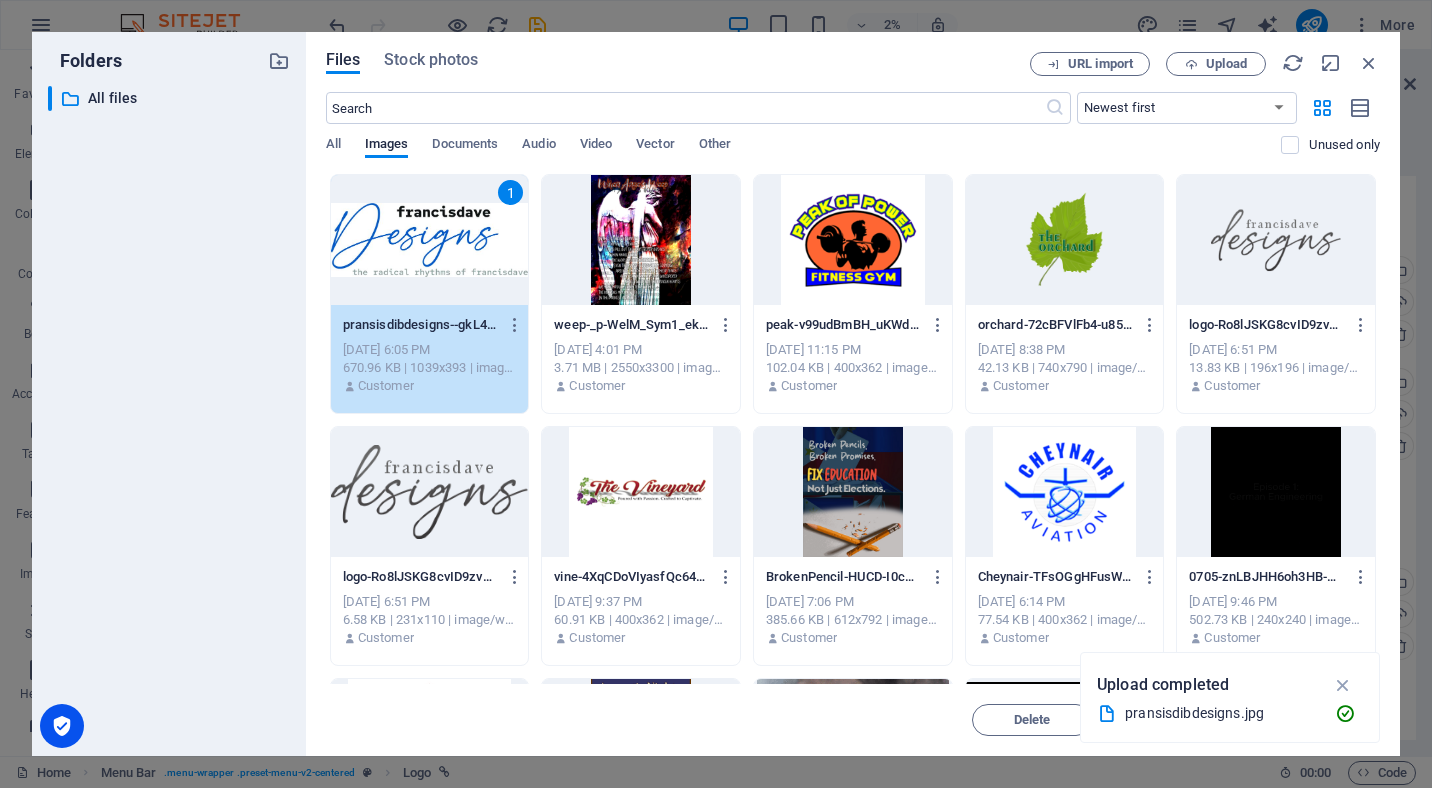 click on "1" at bounding box center (430, 240) 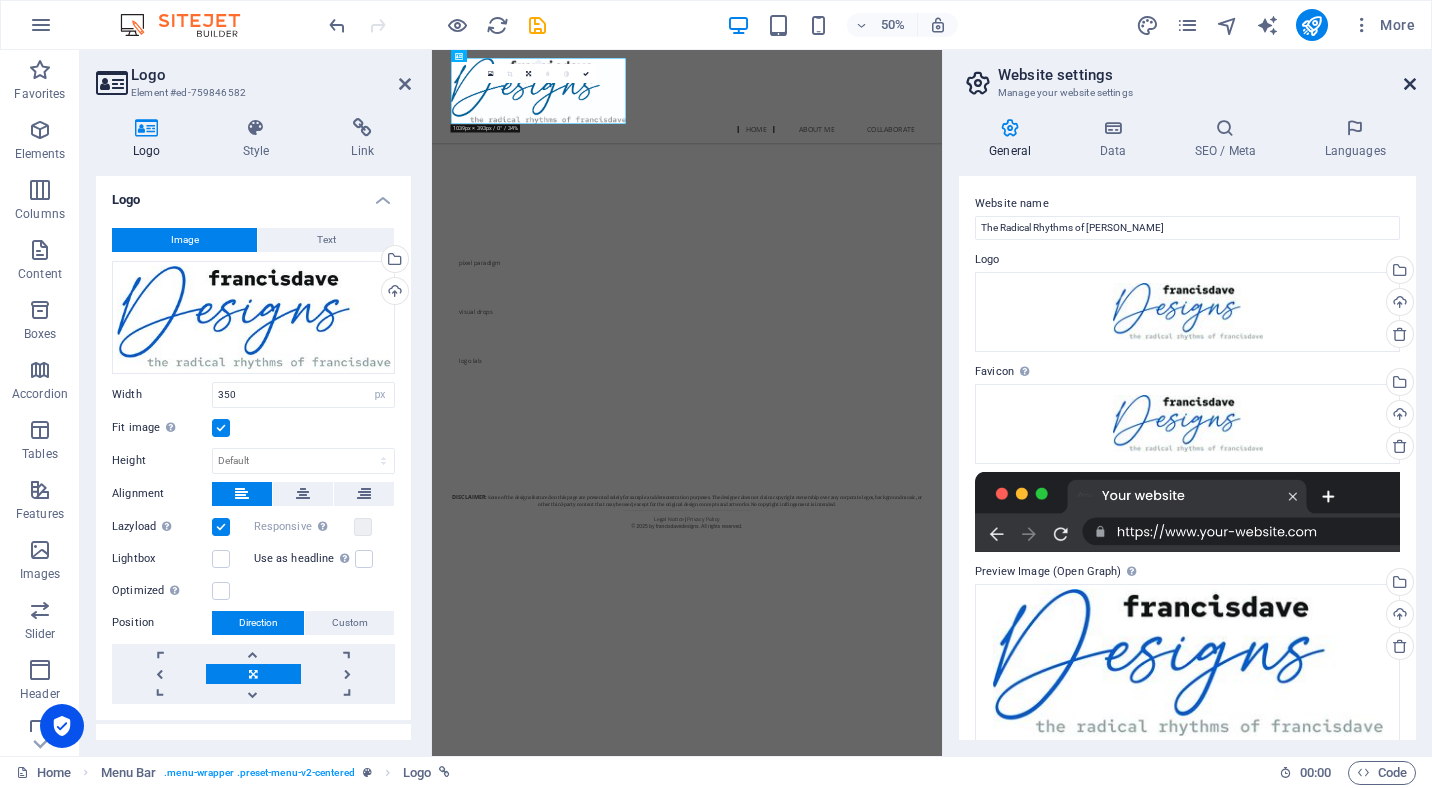 click at bounding box center (1410, 84) 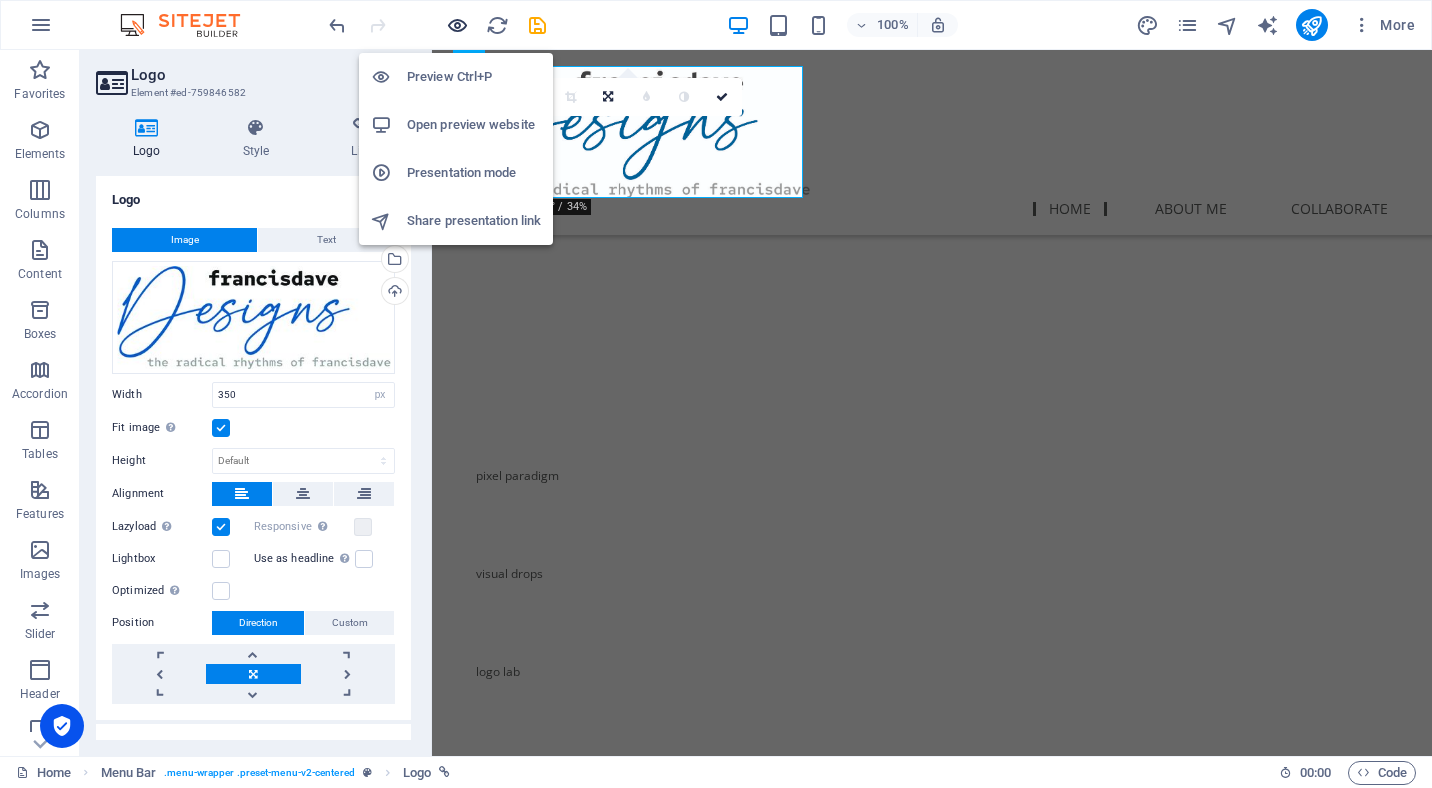 click at bounding box center (457, 25) 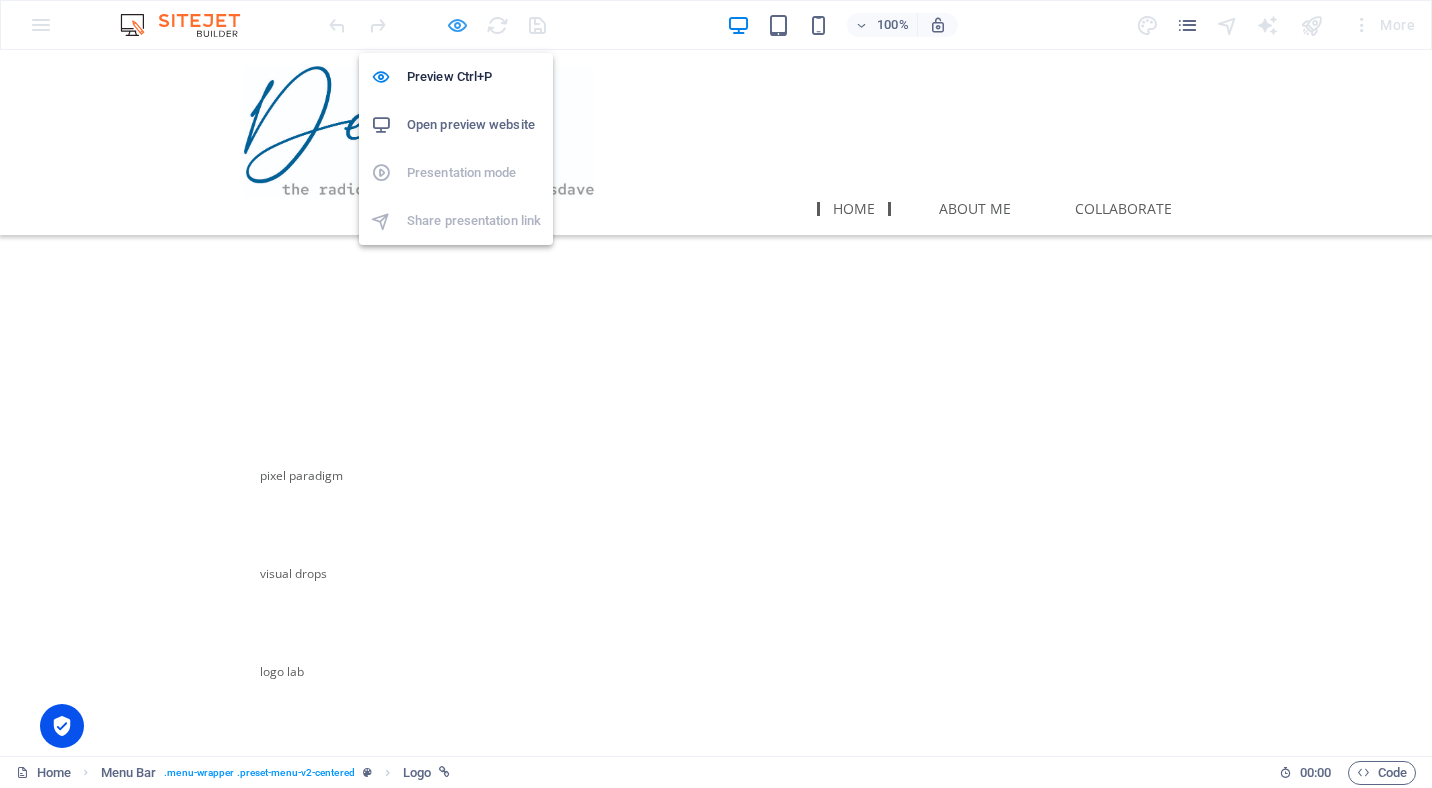 click at bounding box center [457, 25] 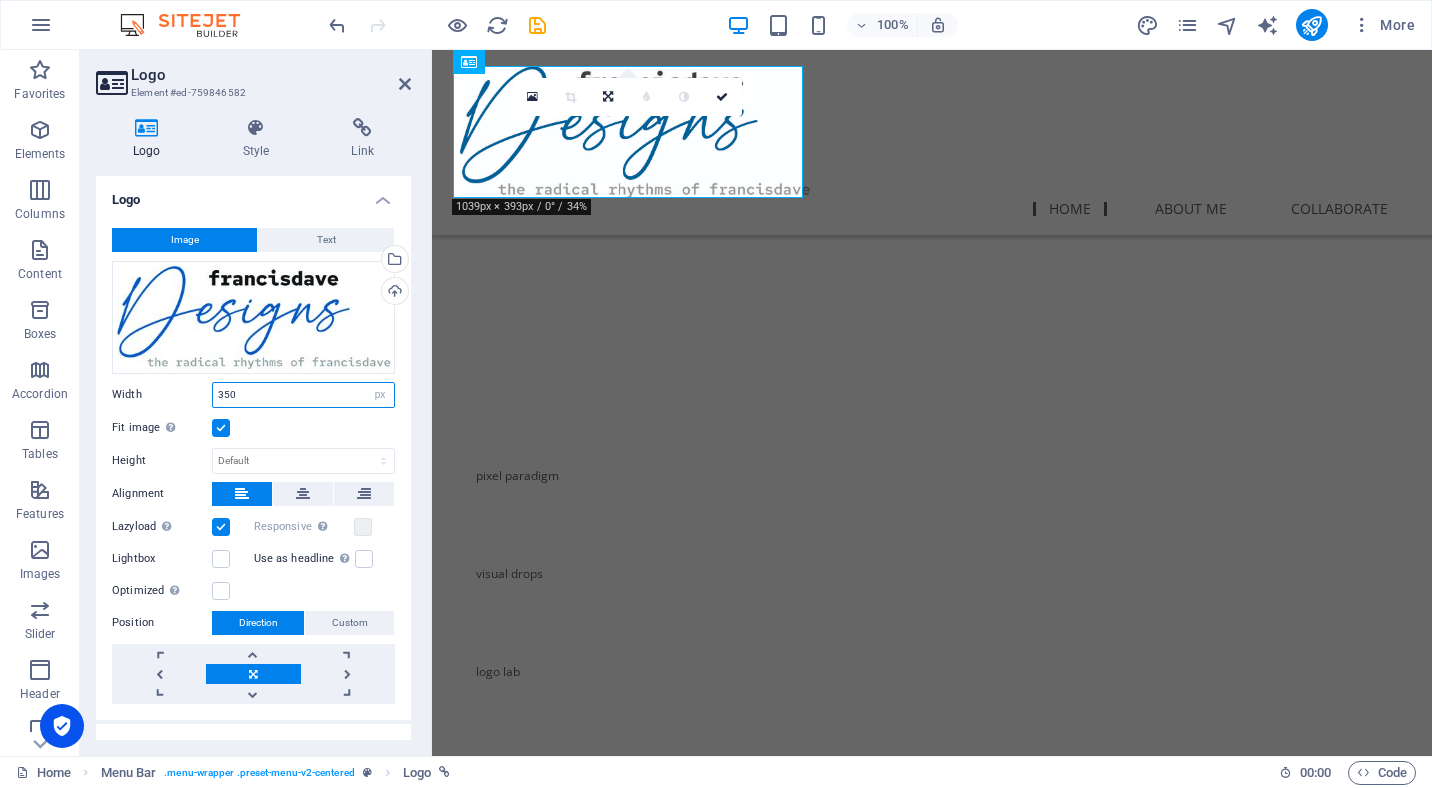 drag, startPoint x: 251, startPoint y: 392, endPoint x: 153, endPoint y: 380, distance: 98.731964 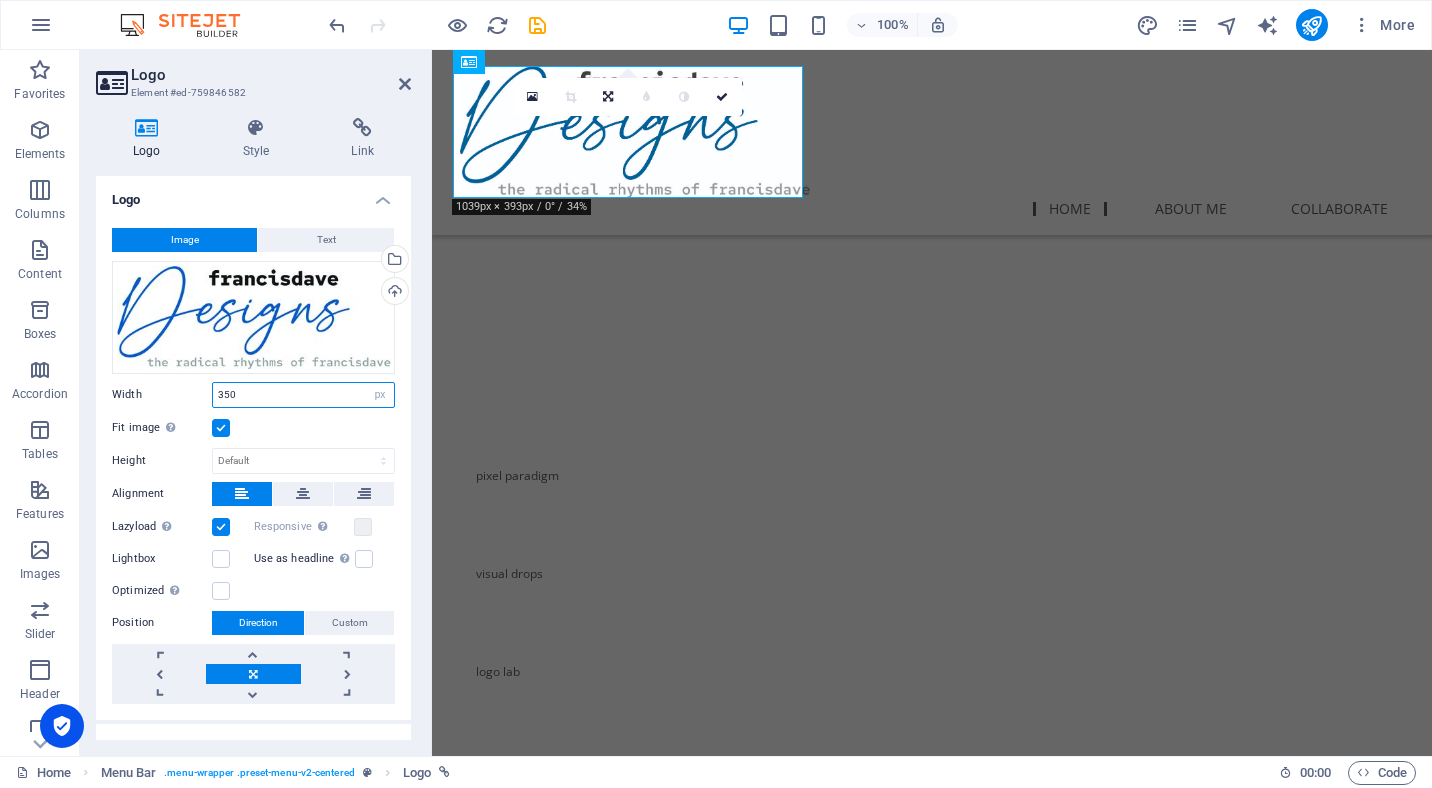 click on "Width 350 Default auto px rem % em vh vw" at bounding box center [253, 395] 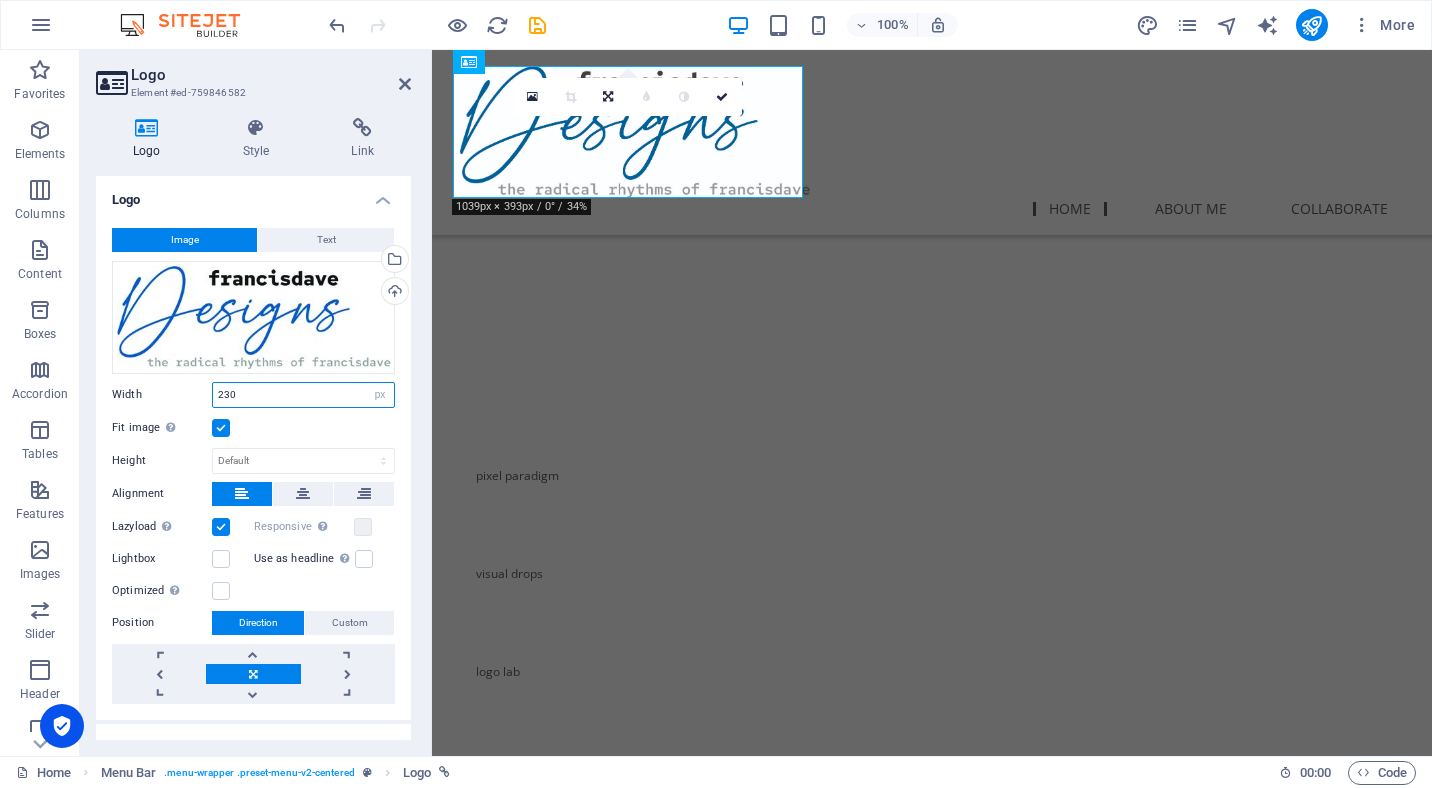 type on "230" 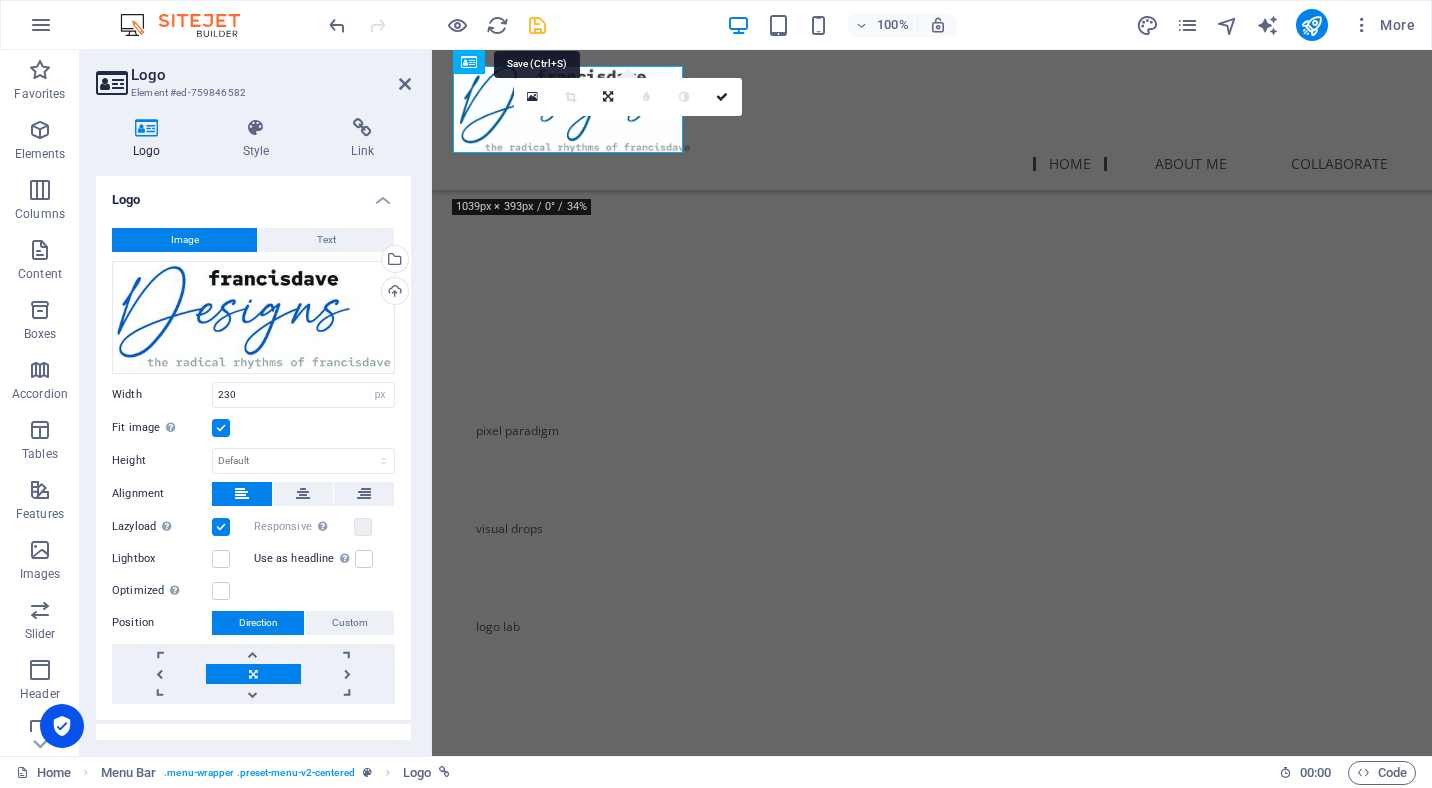 click at bounding box center (537, 25) 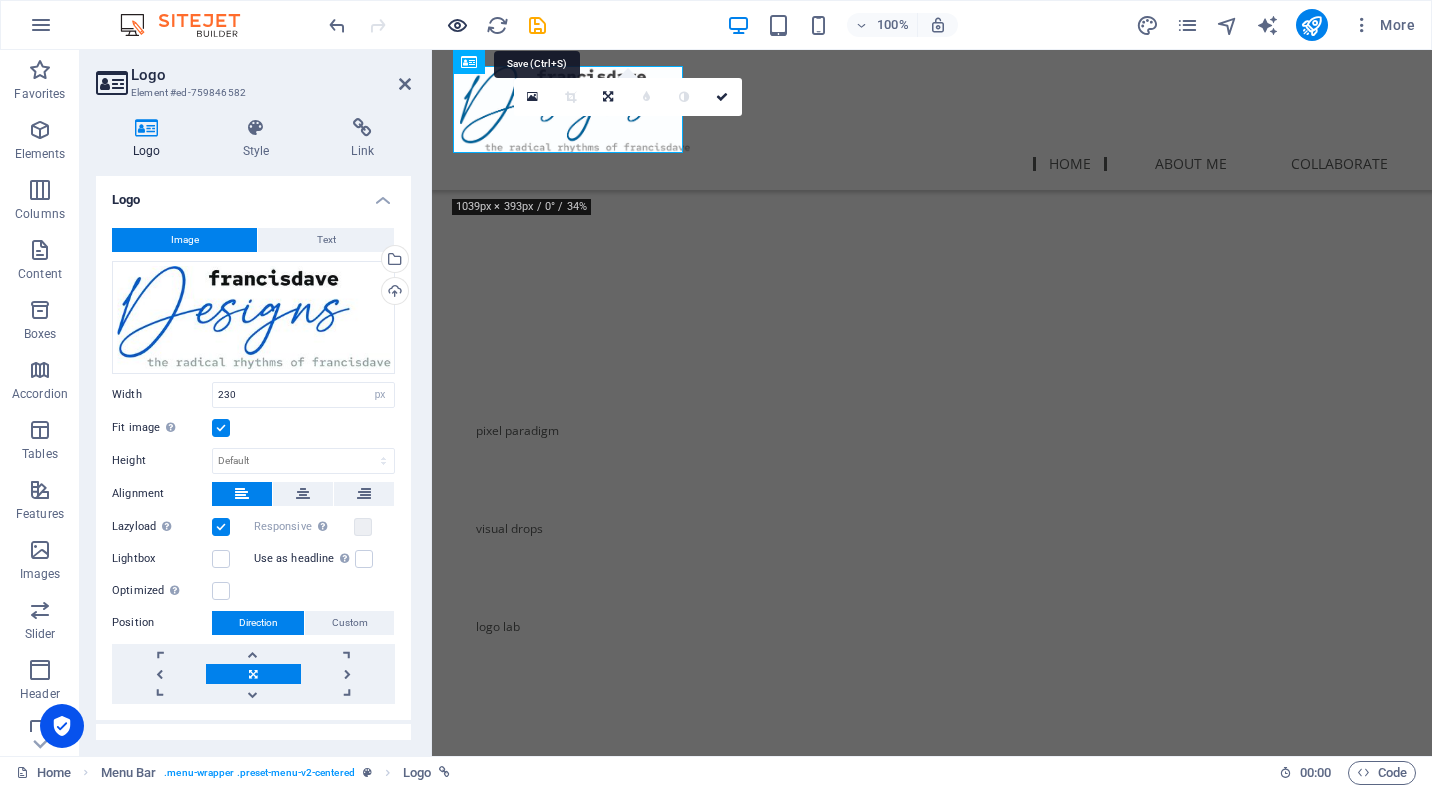 select on "px" 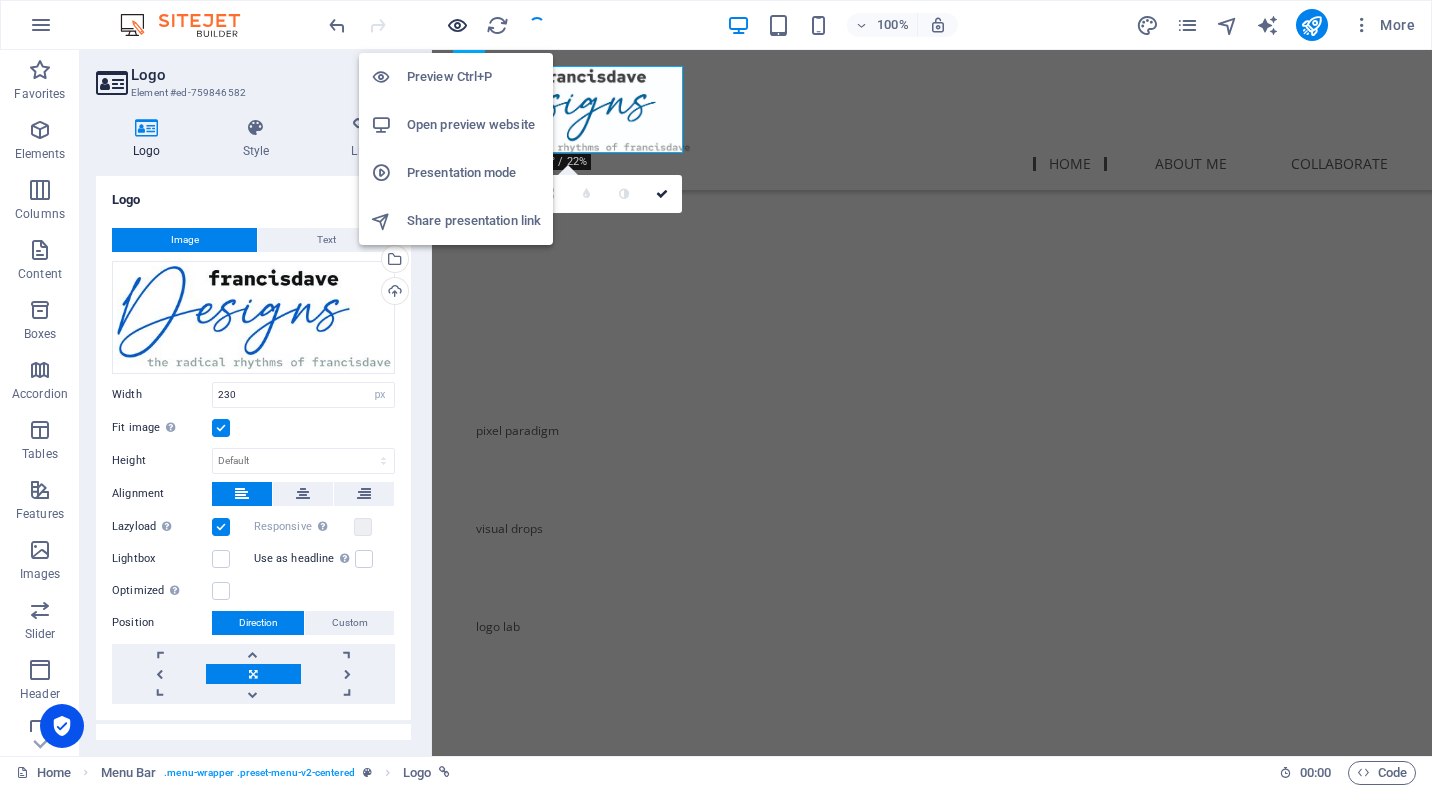 click at bounding box center (457, 25) 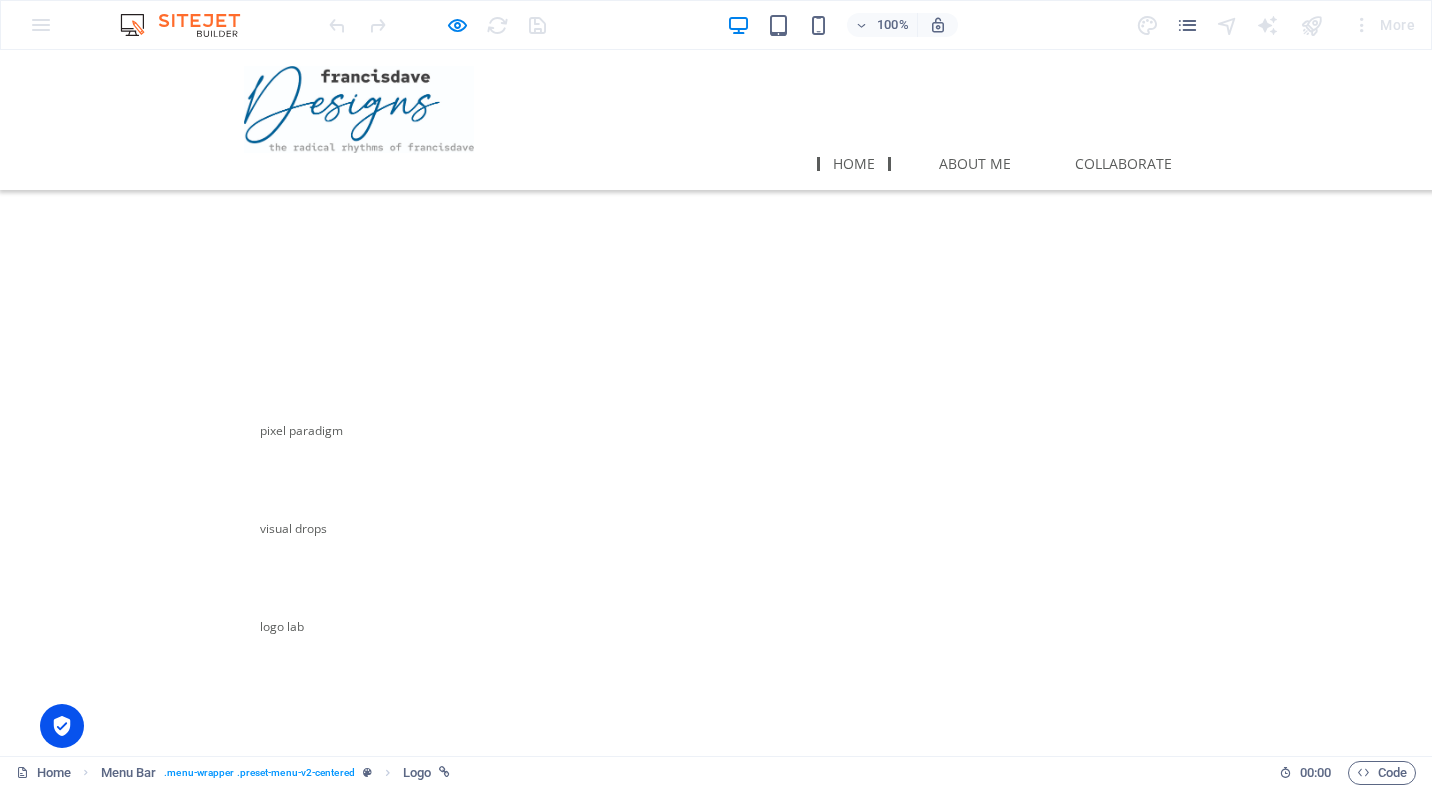 click at bounding box center [359, 109] 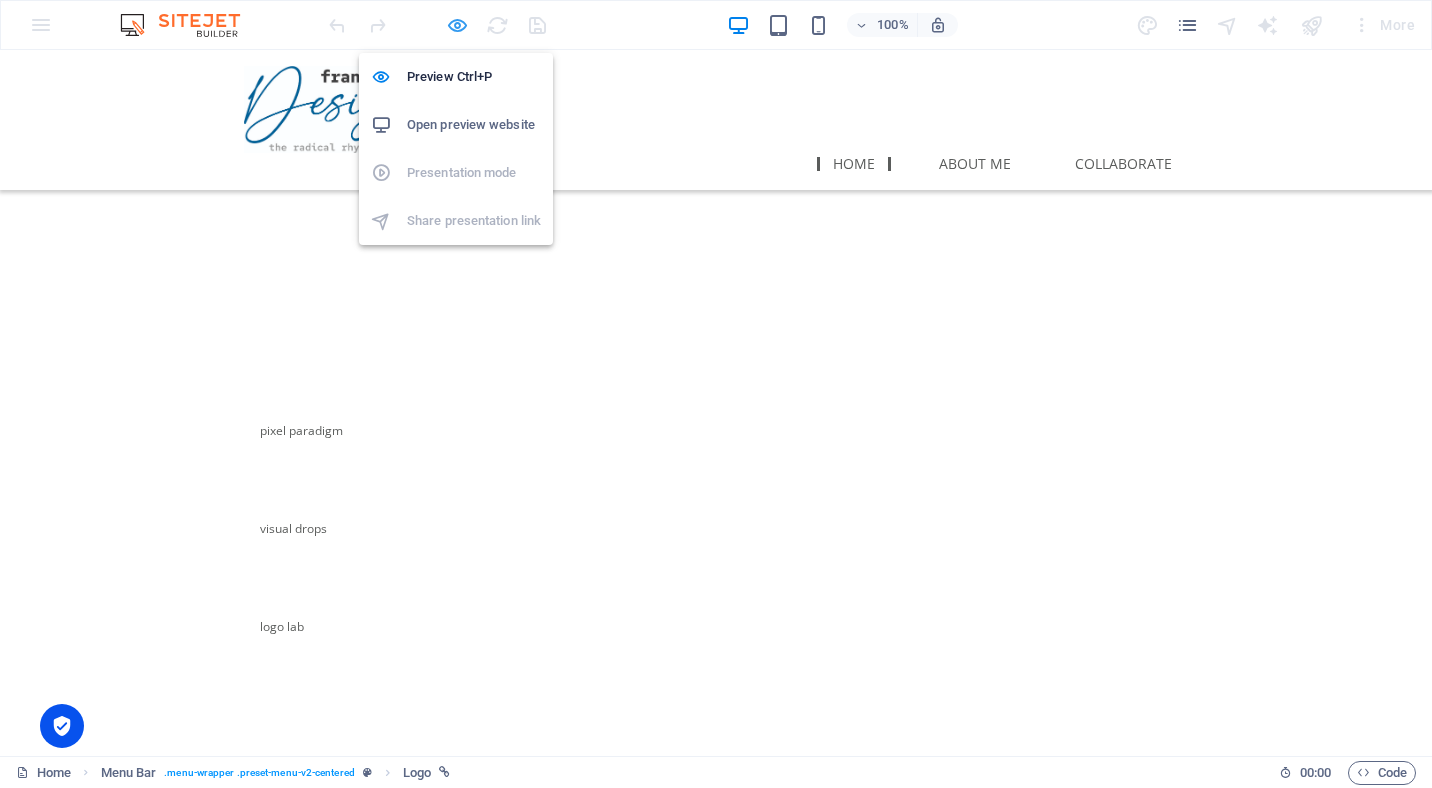 click at bounding box center (457, 25) 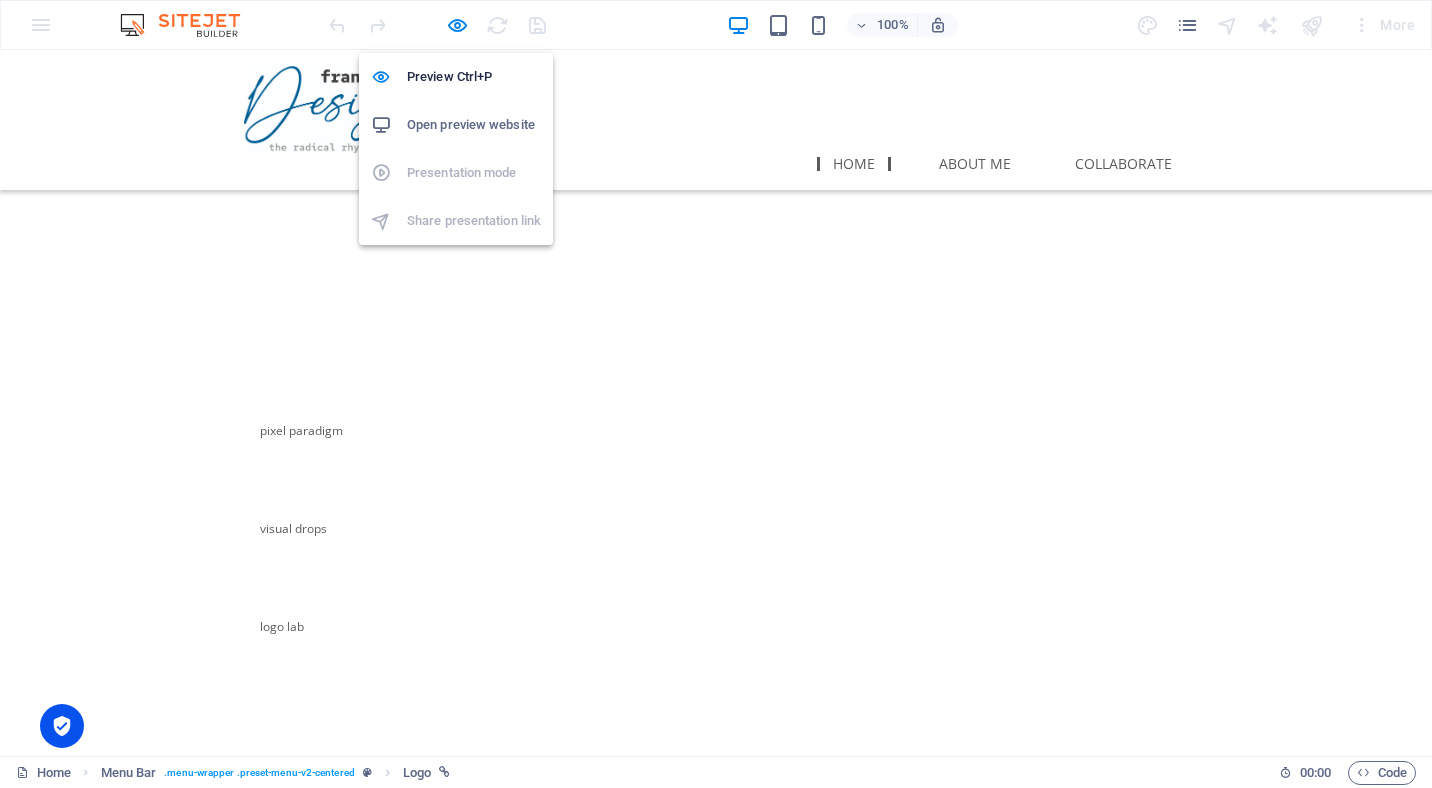 select on "px" 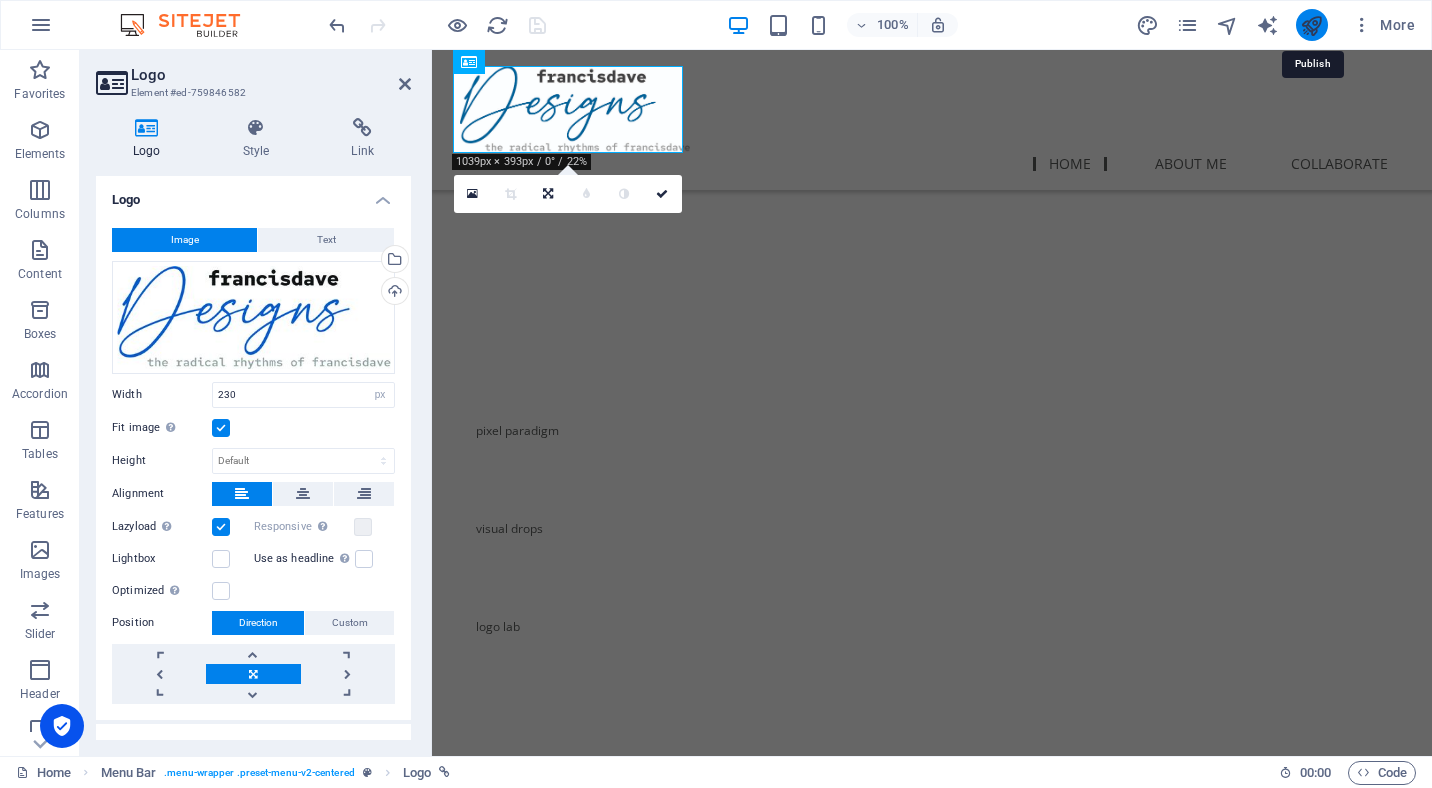 click at bounding box center (1311, 25) 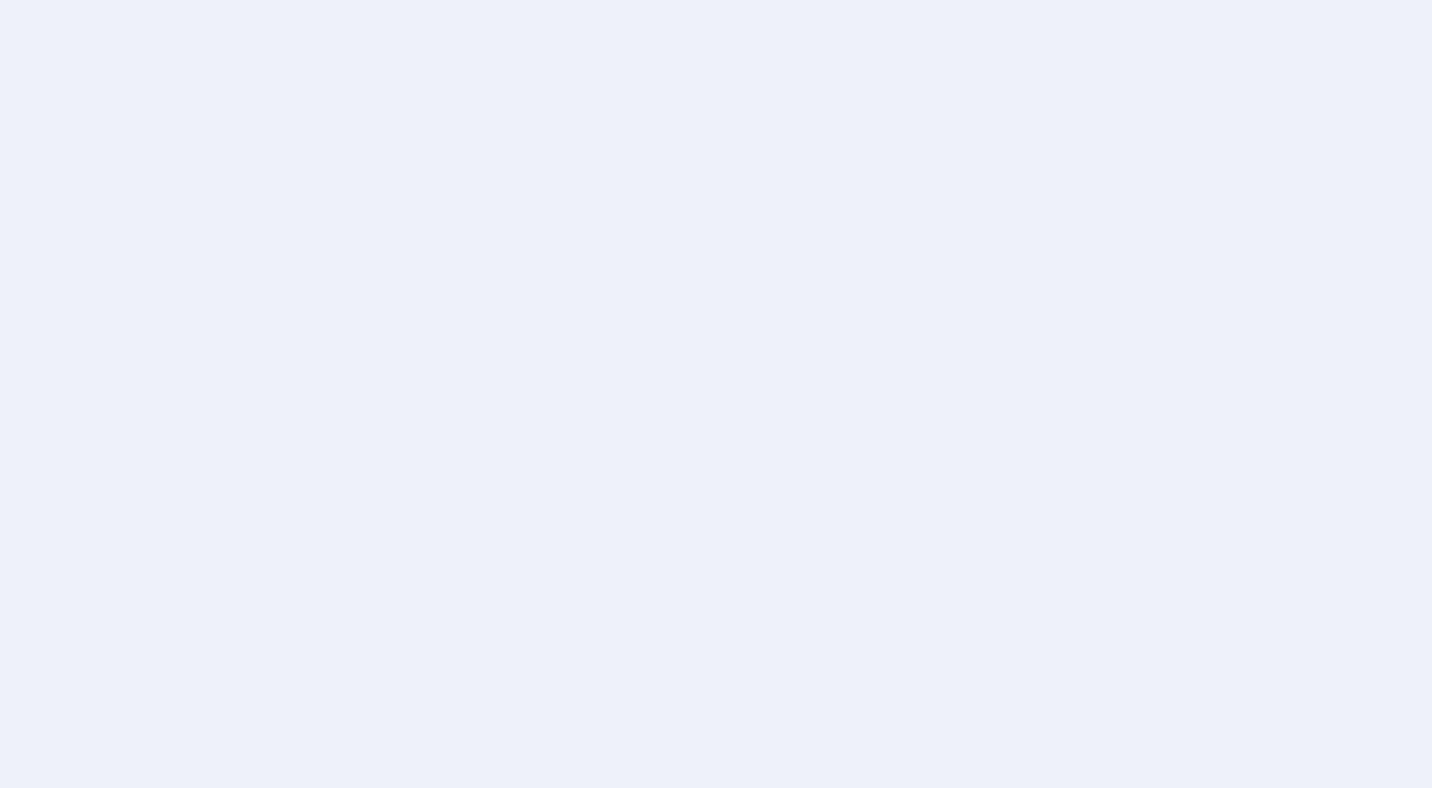 scroll, scrollTop: 0, scrollLeft: 0, axis: both 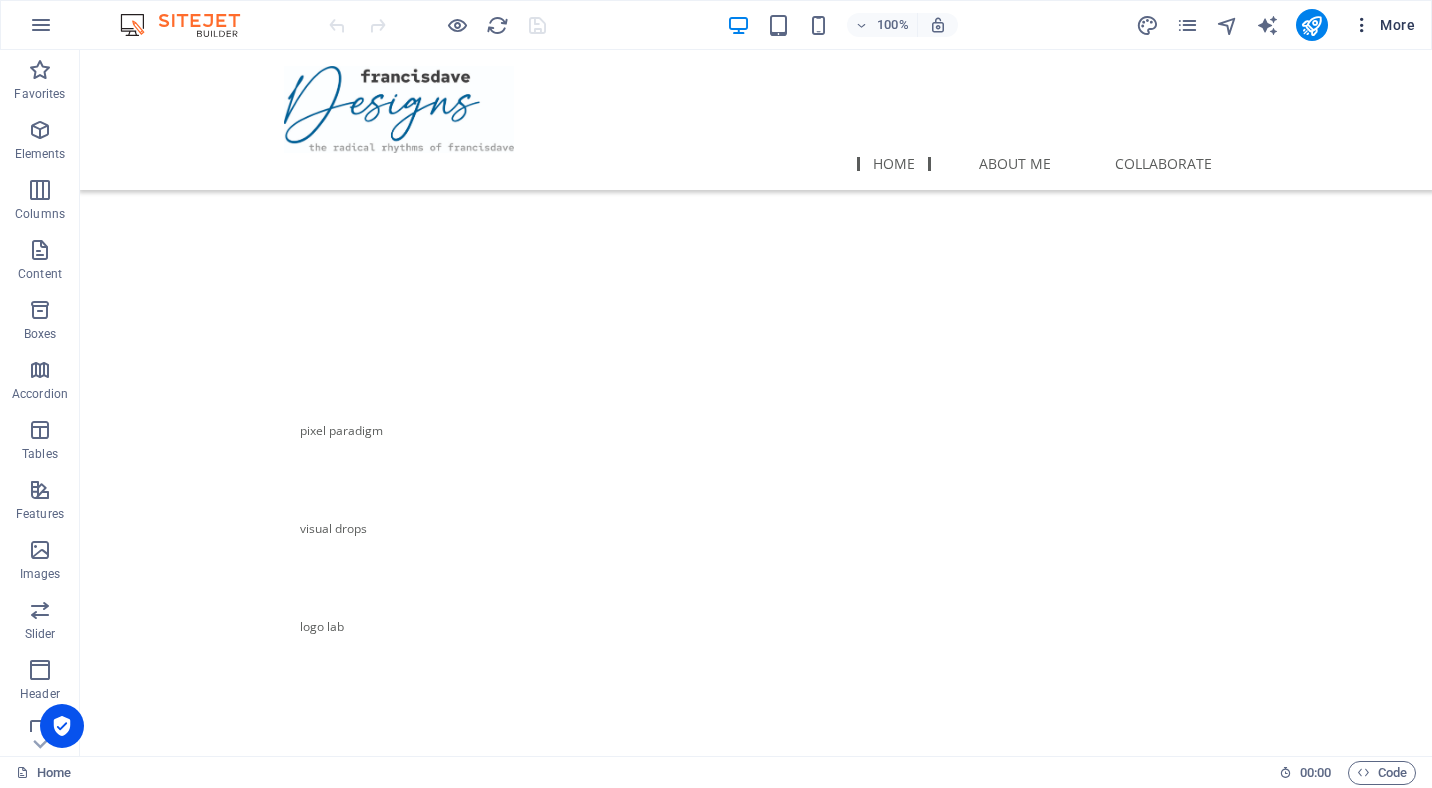 click on "More" at bounding box center (1383, 25) 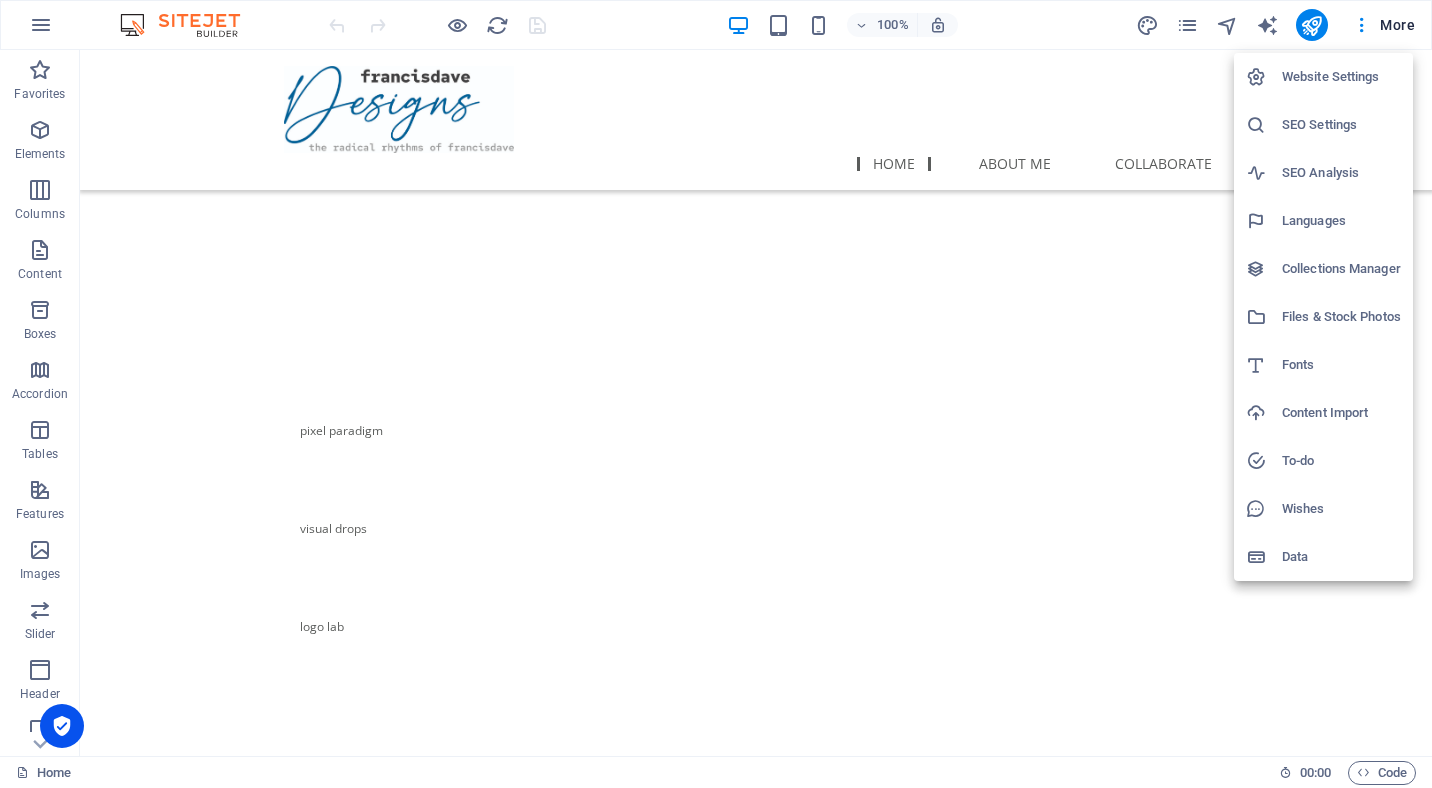 click on "SEO Settings" at bounding box center [1341, 125] 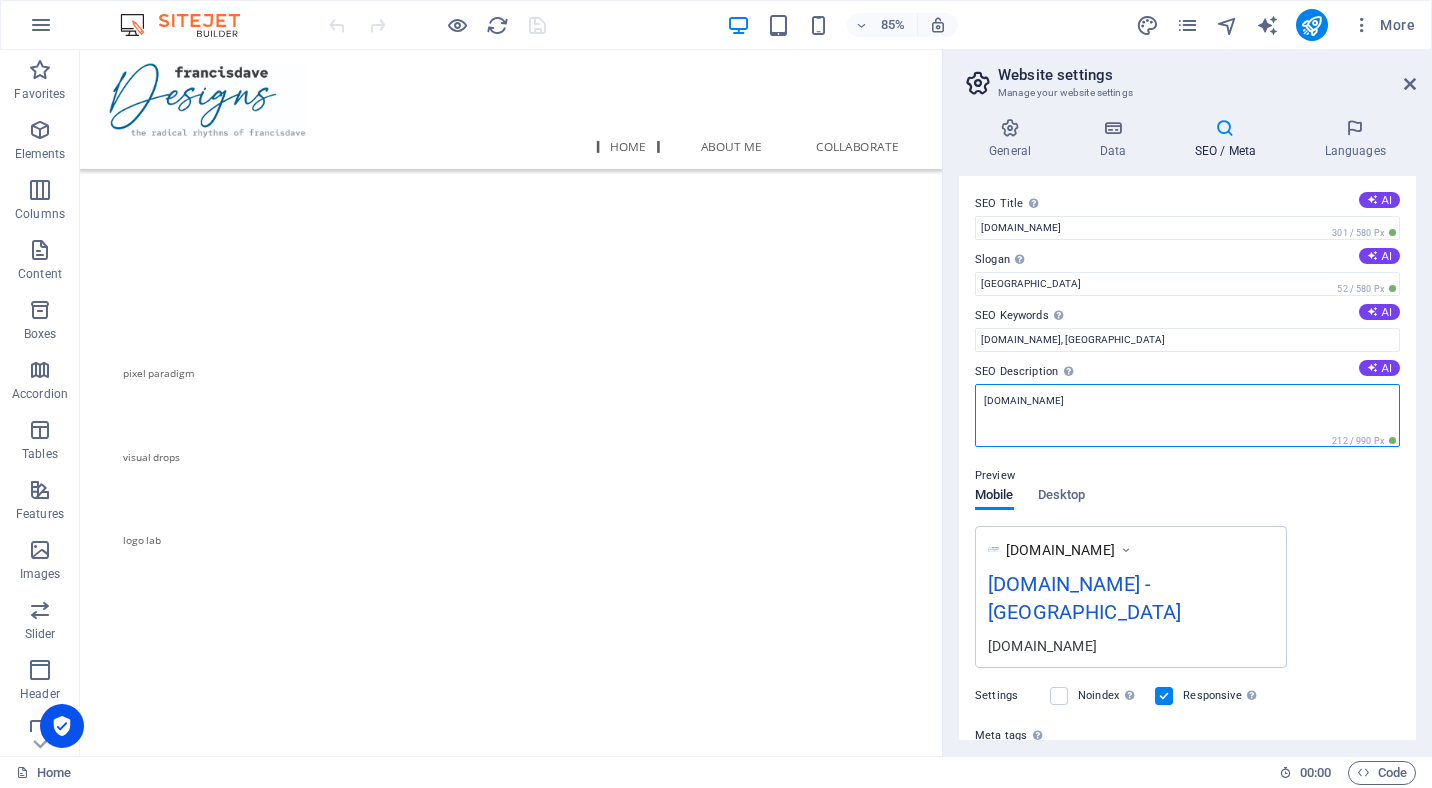 click on "[DOMAIN_NAME]" at bounding box center [1187, 415] 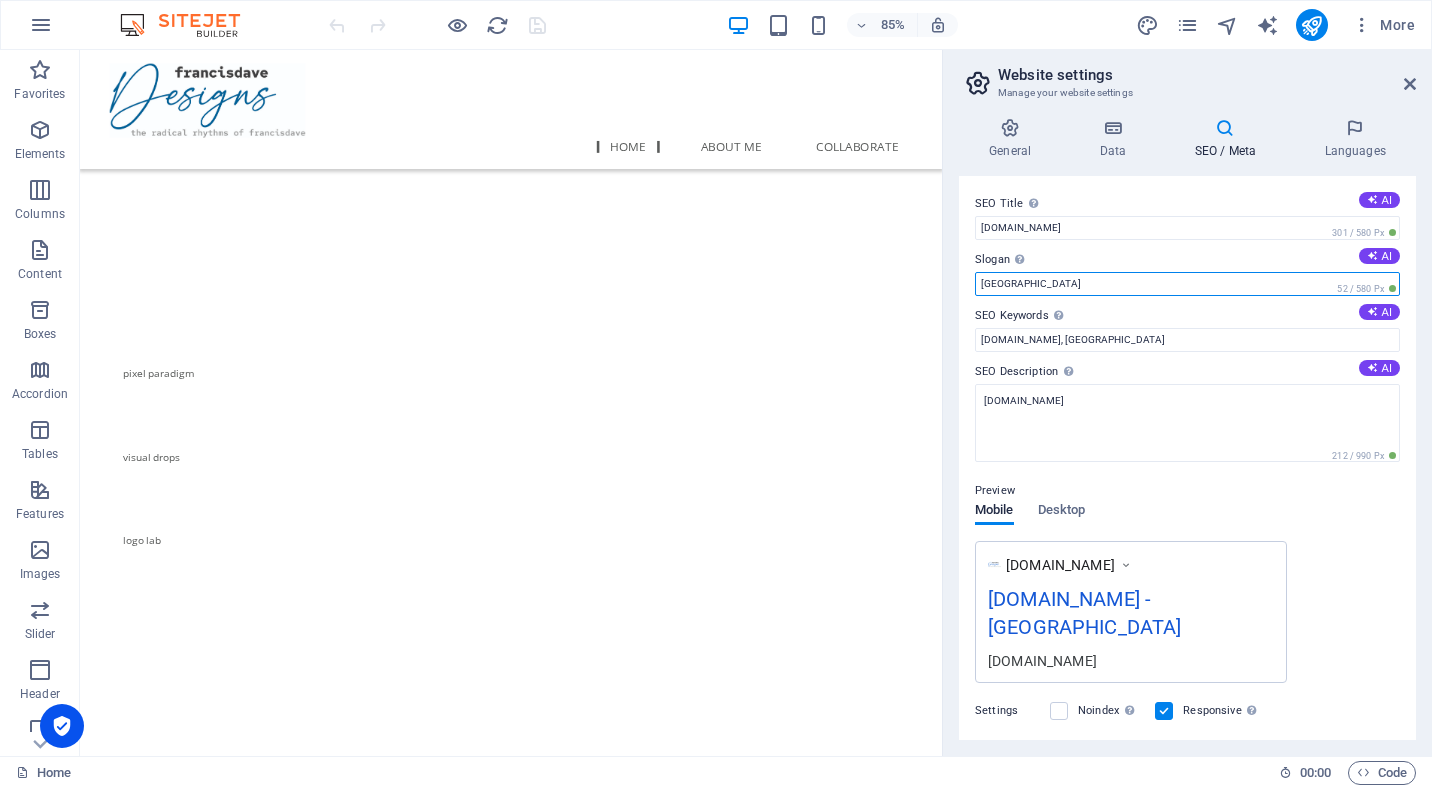 click on "[GEOGRAPHIC_DATA]" at bounding box center (1187, 284) 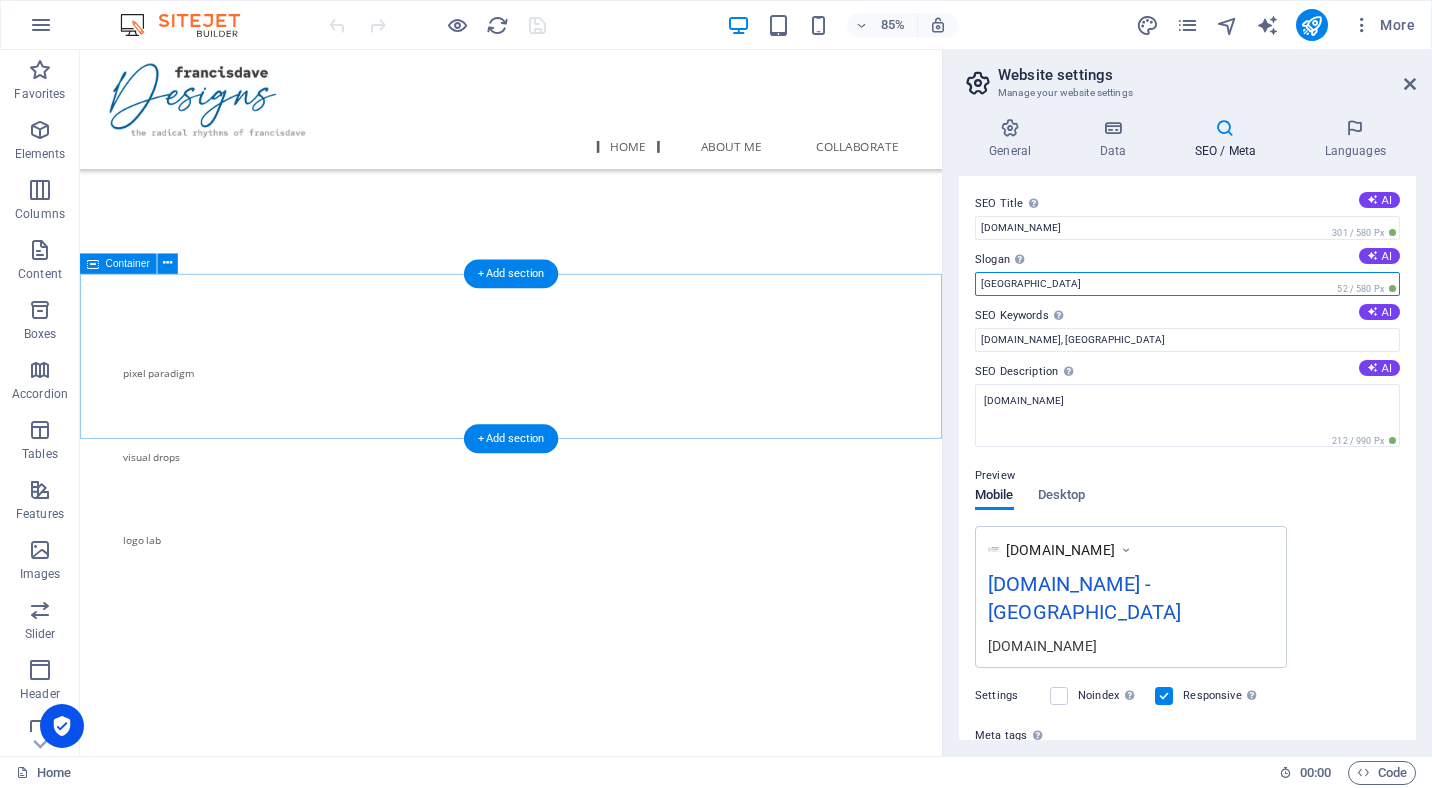 drag, startPoint x: 1122, startPoint y: 331, endPoint x: 967, endPoint y: 318, distance: 155.5442 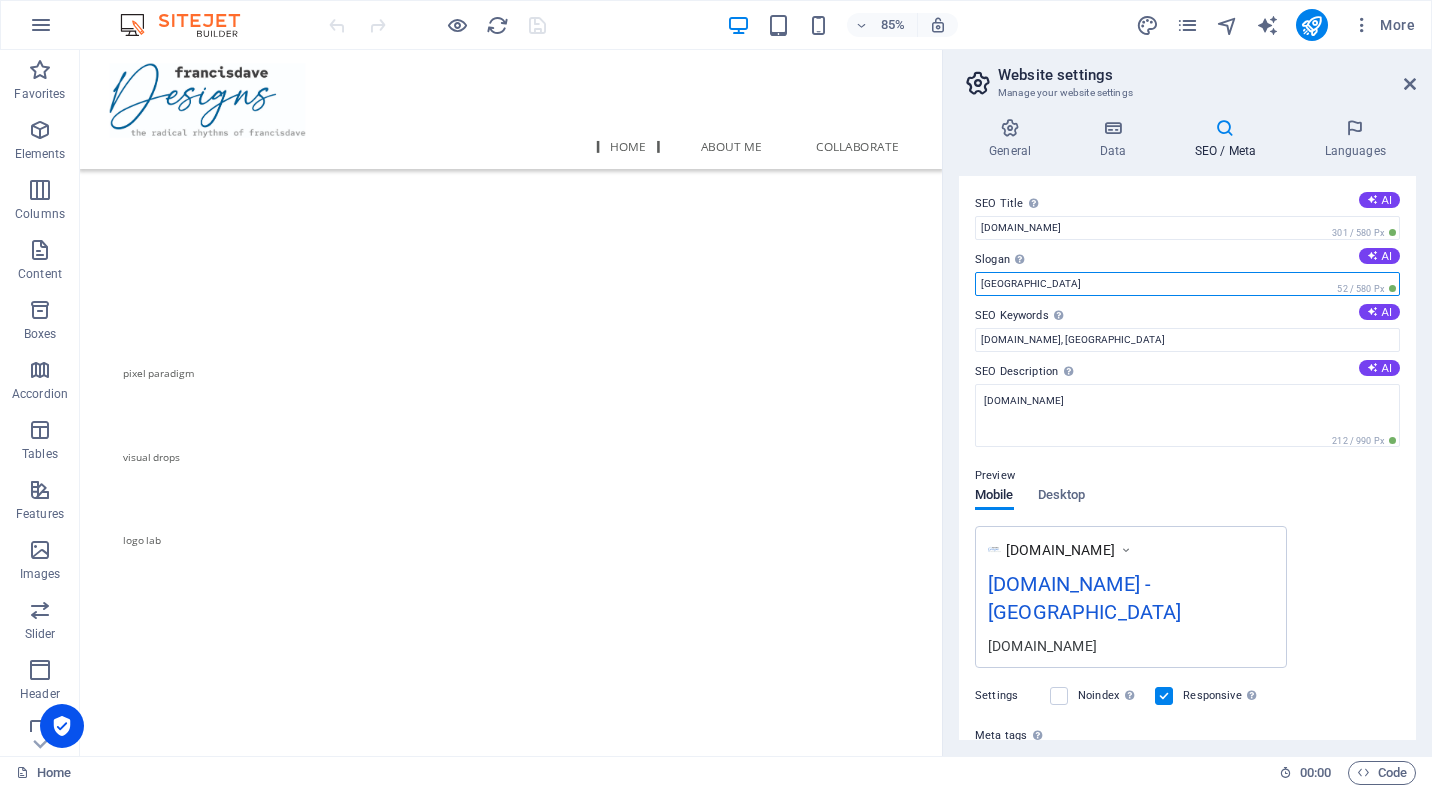 click on "[GEOGRAPHIC_DATA]" at bounding box center [1187, 284] 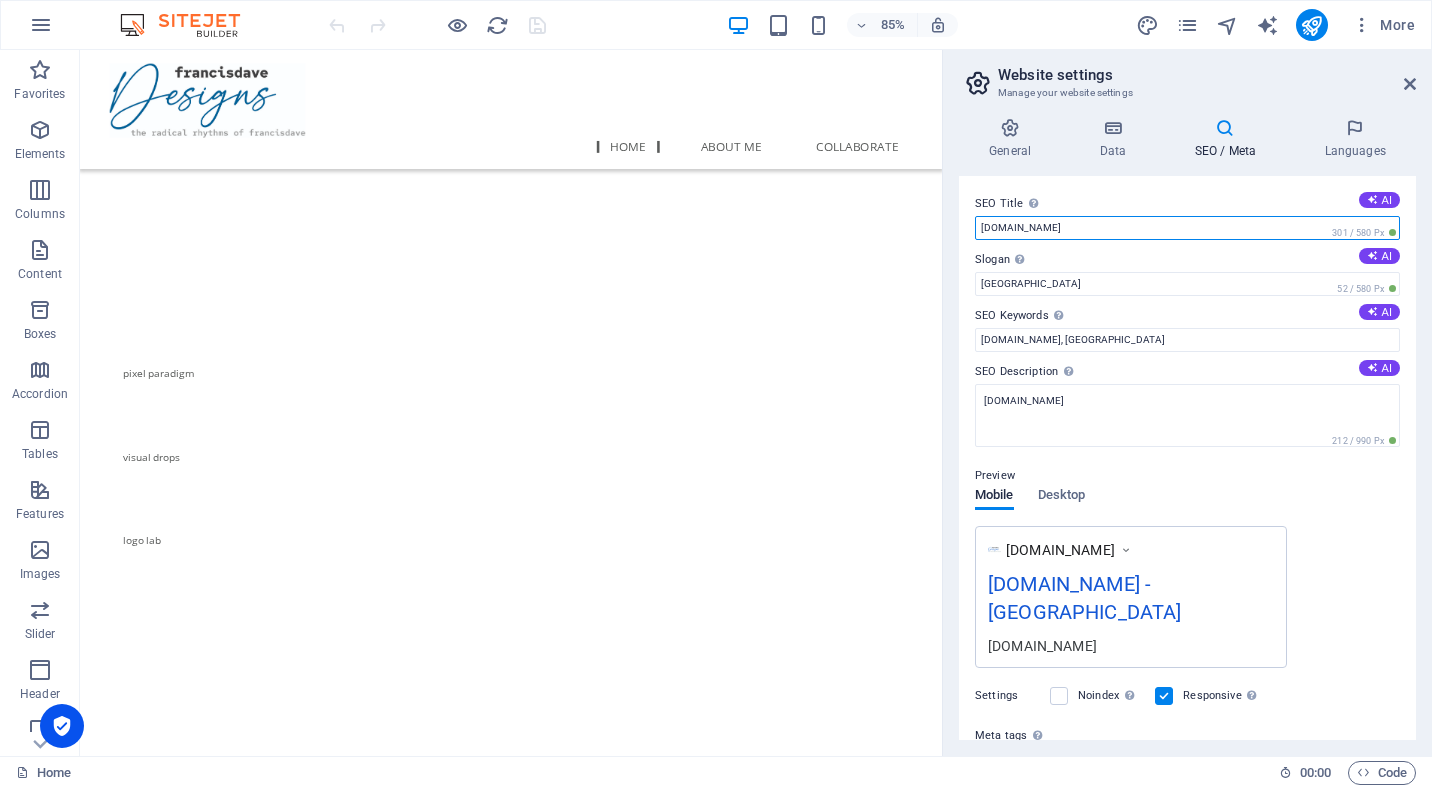 drag, startPoint x: 1150, startPoint y: 224, endPoint x: 961, endPoint y: 229, distance: 189.06613 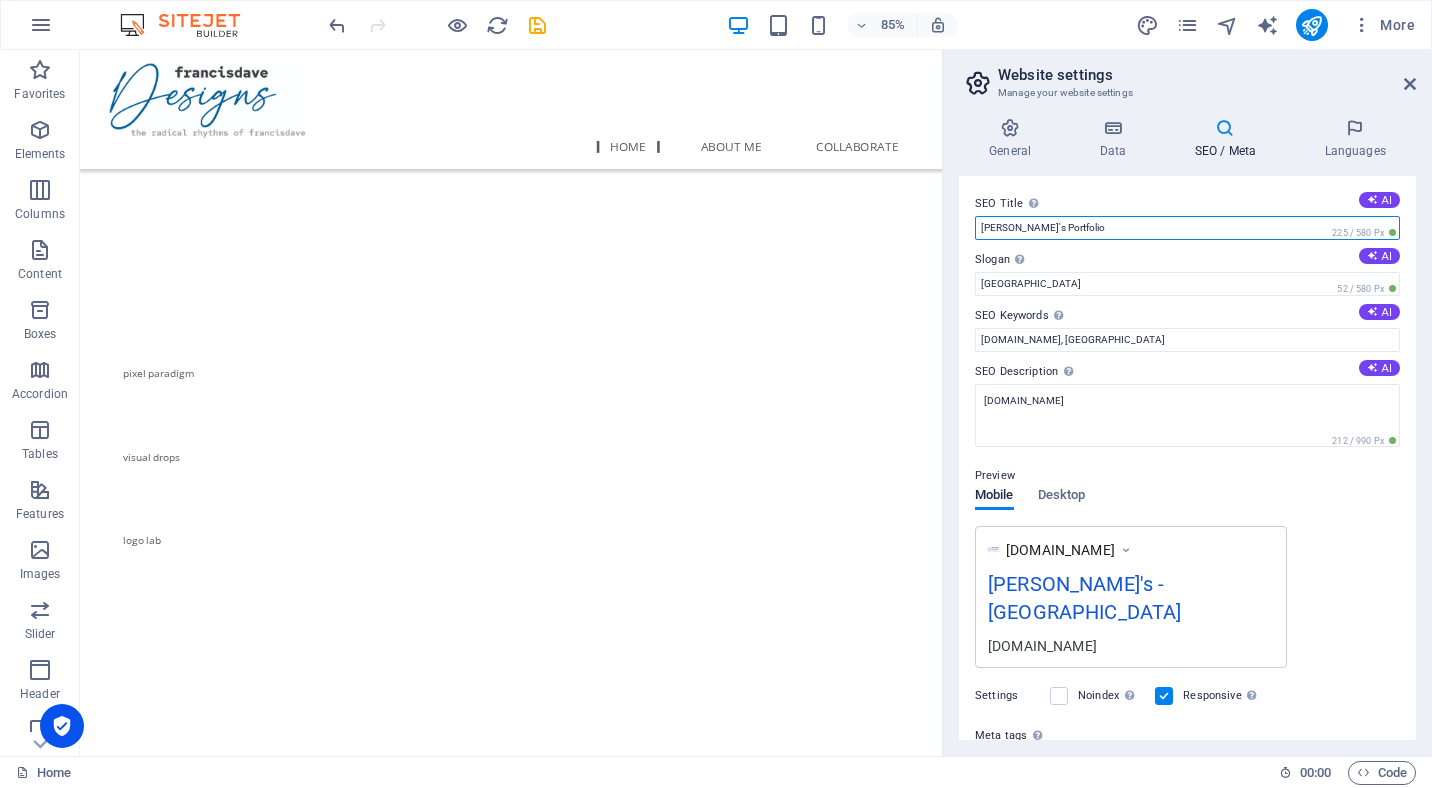 type on "Francis Dave's Portfolio" 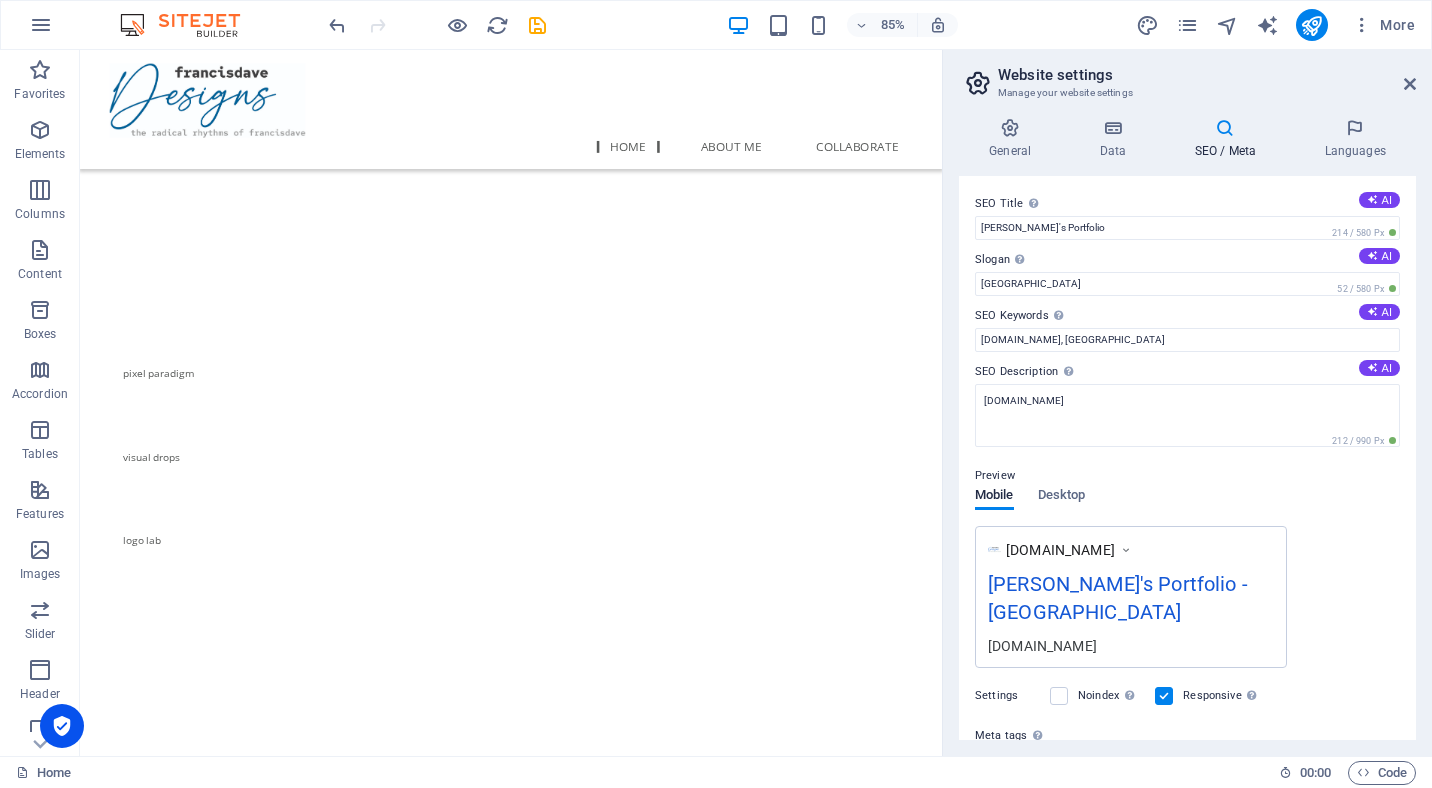 type 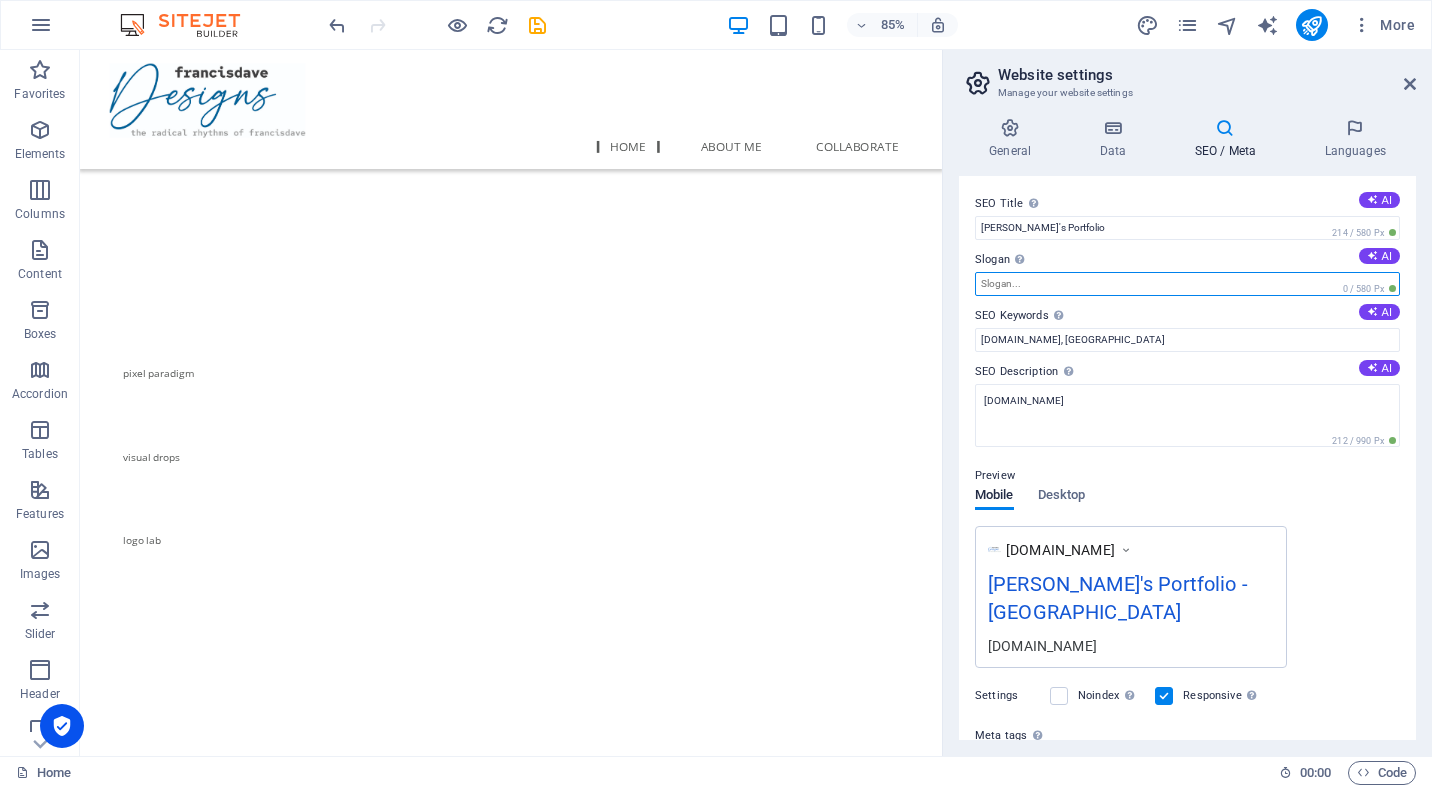 type 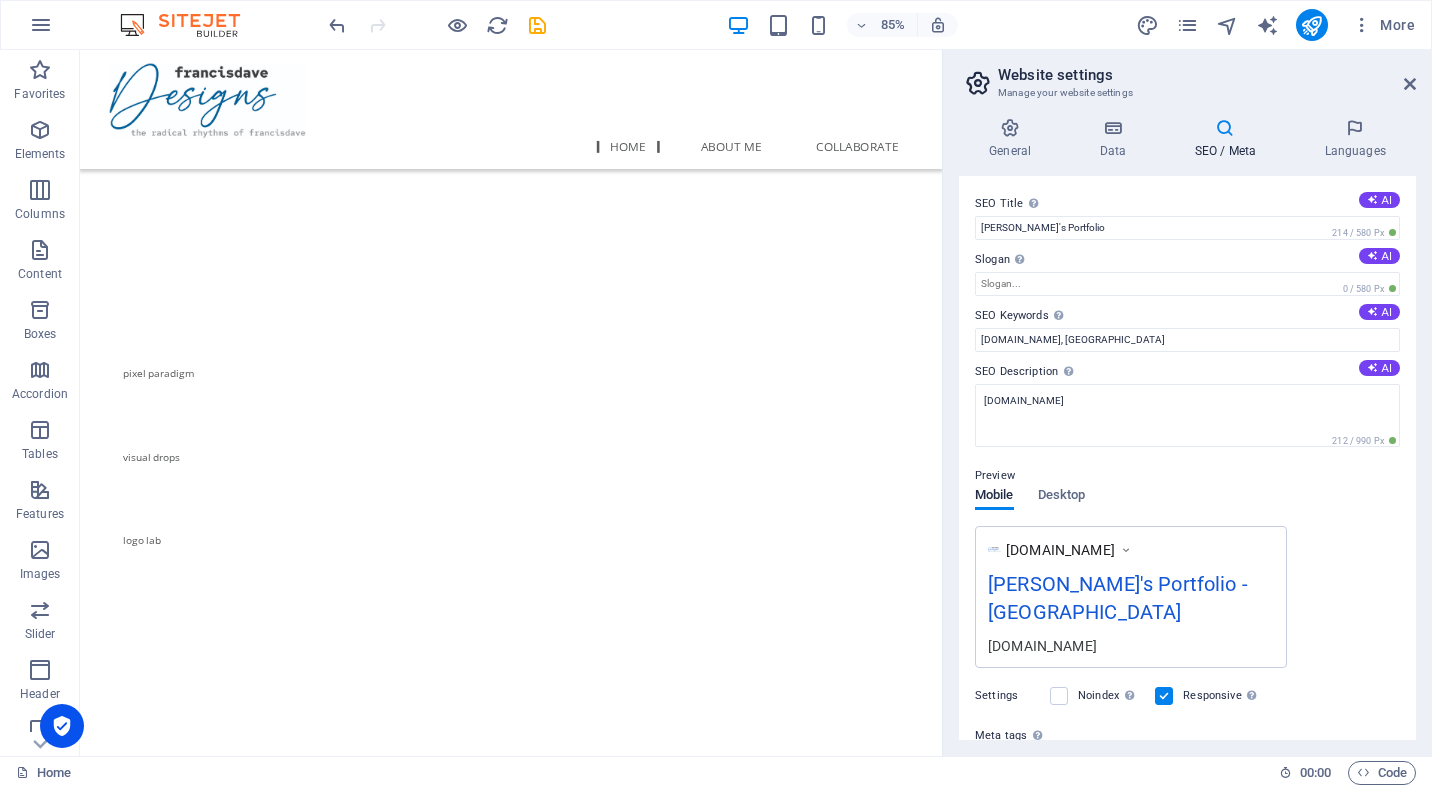 type 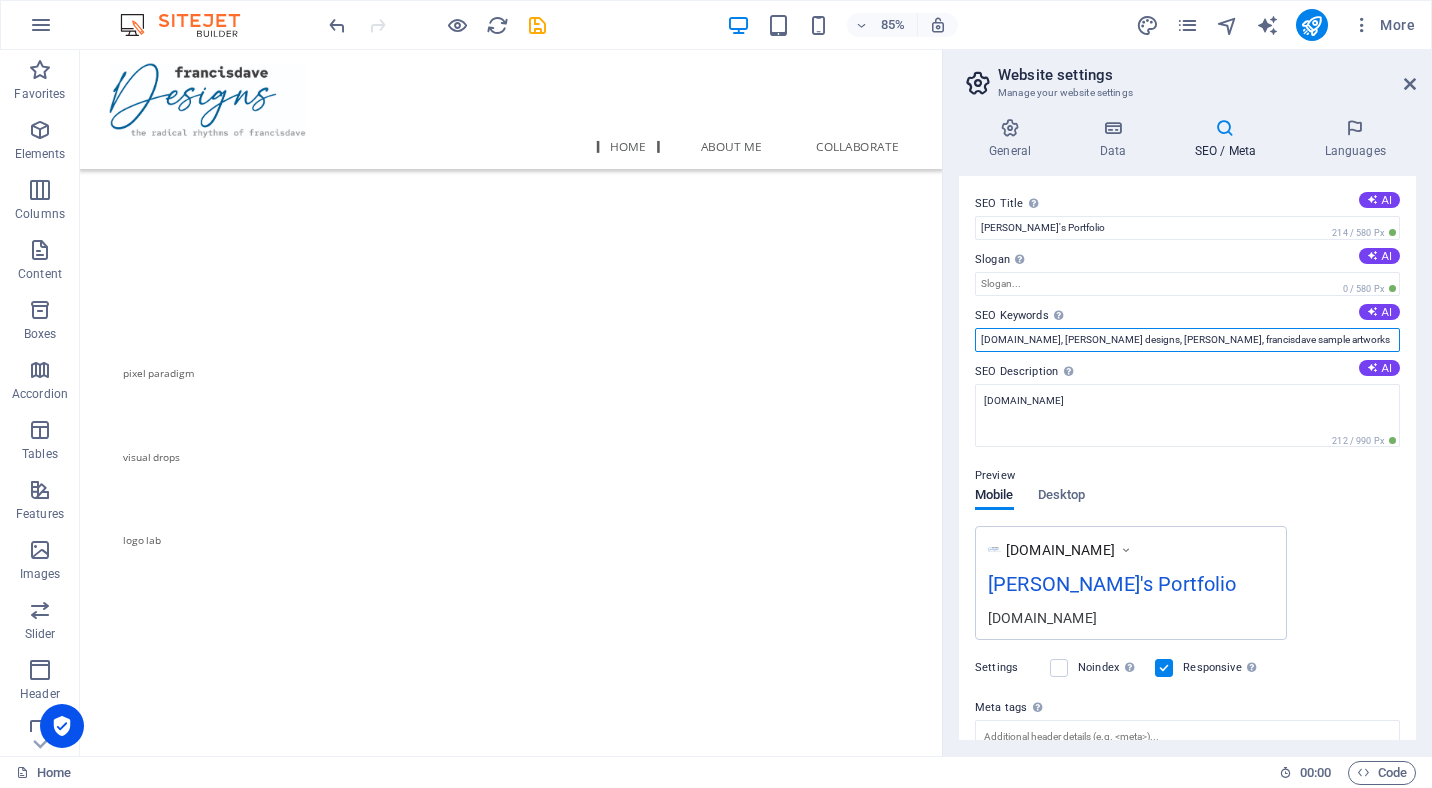 scroll, scrollTop: 0, scrollLeft: 44, axis: horizontal 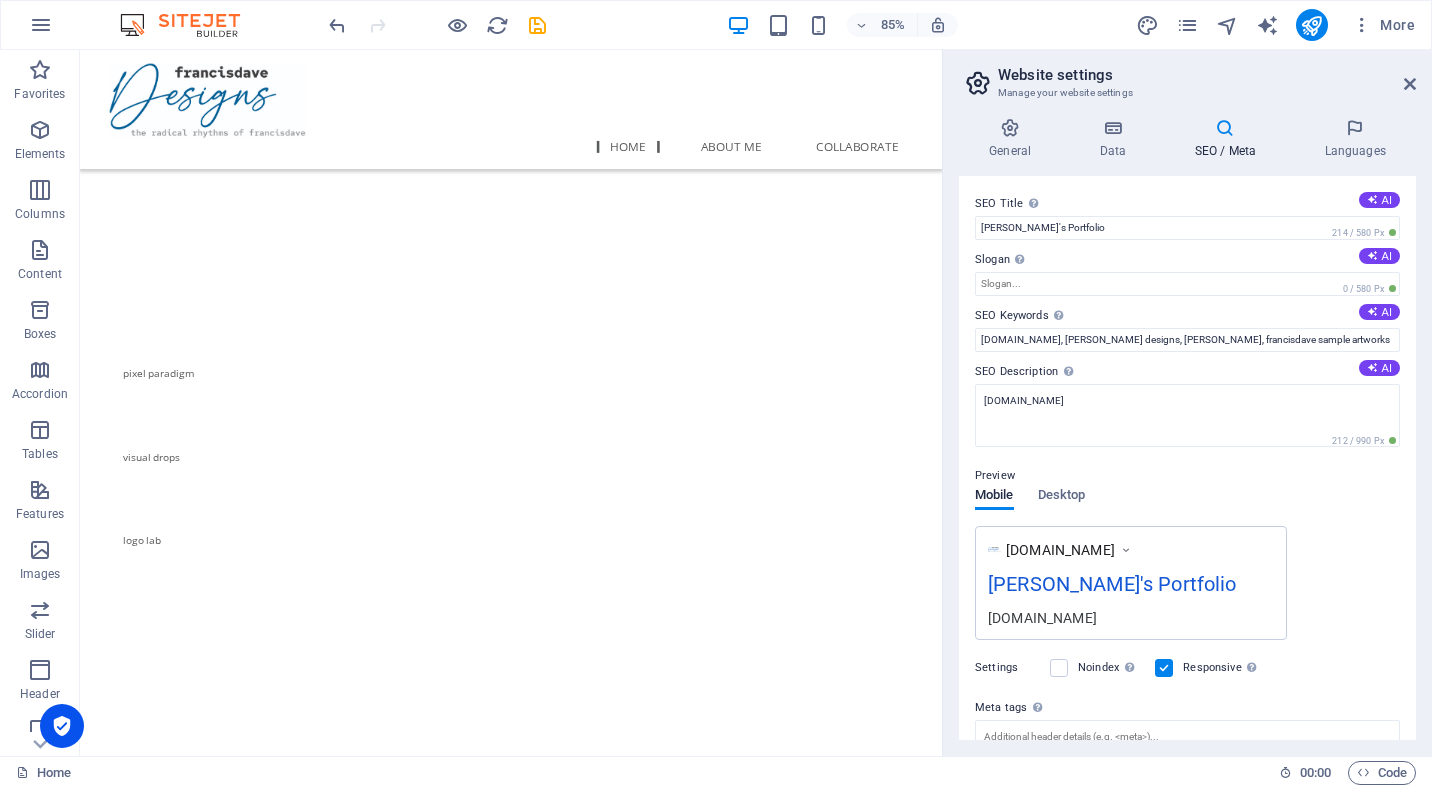 type 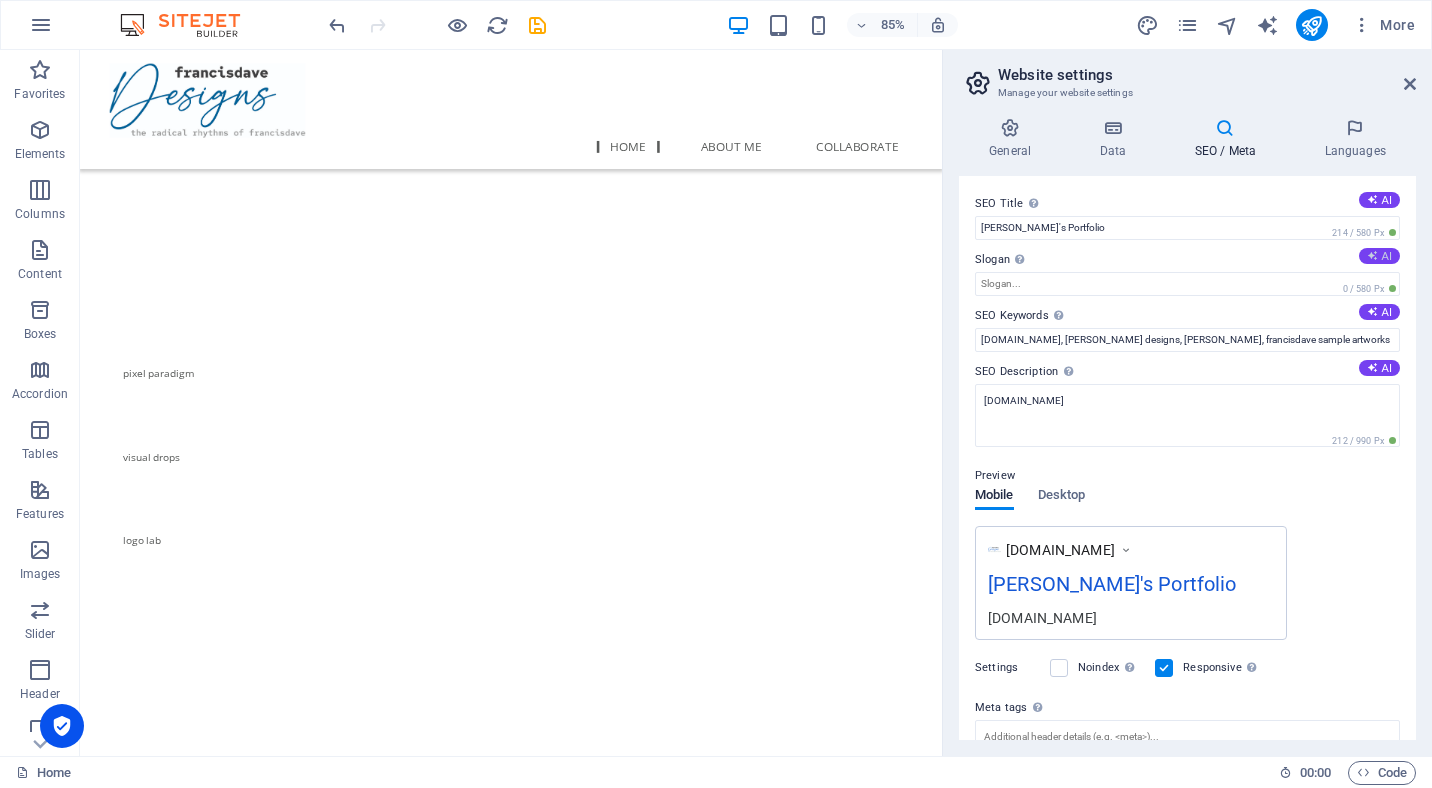 click at bounding box center [1372, 255] 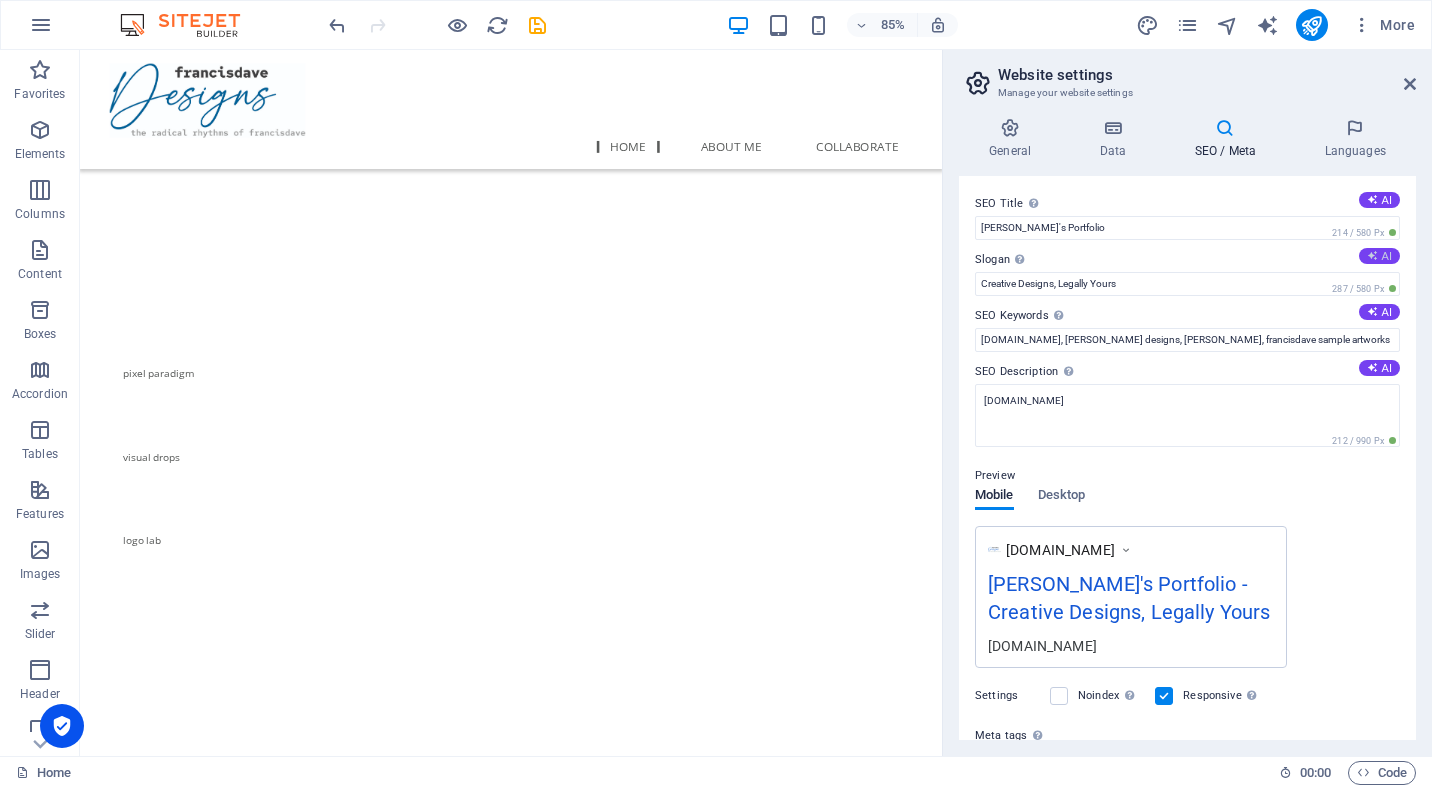 click on "AI" at bounding box center (1379, 256) 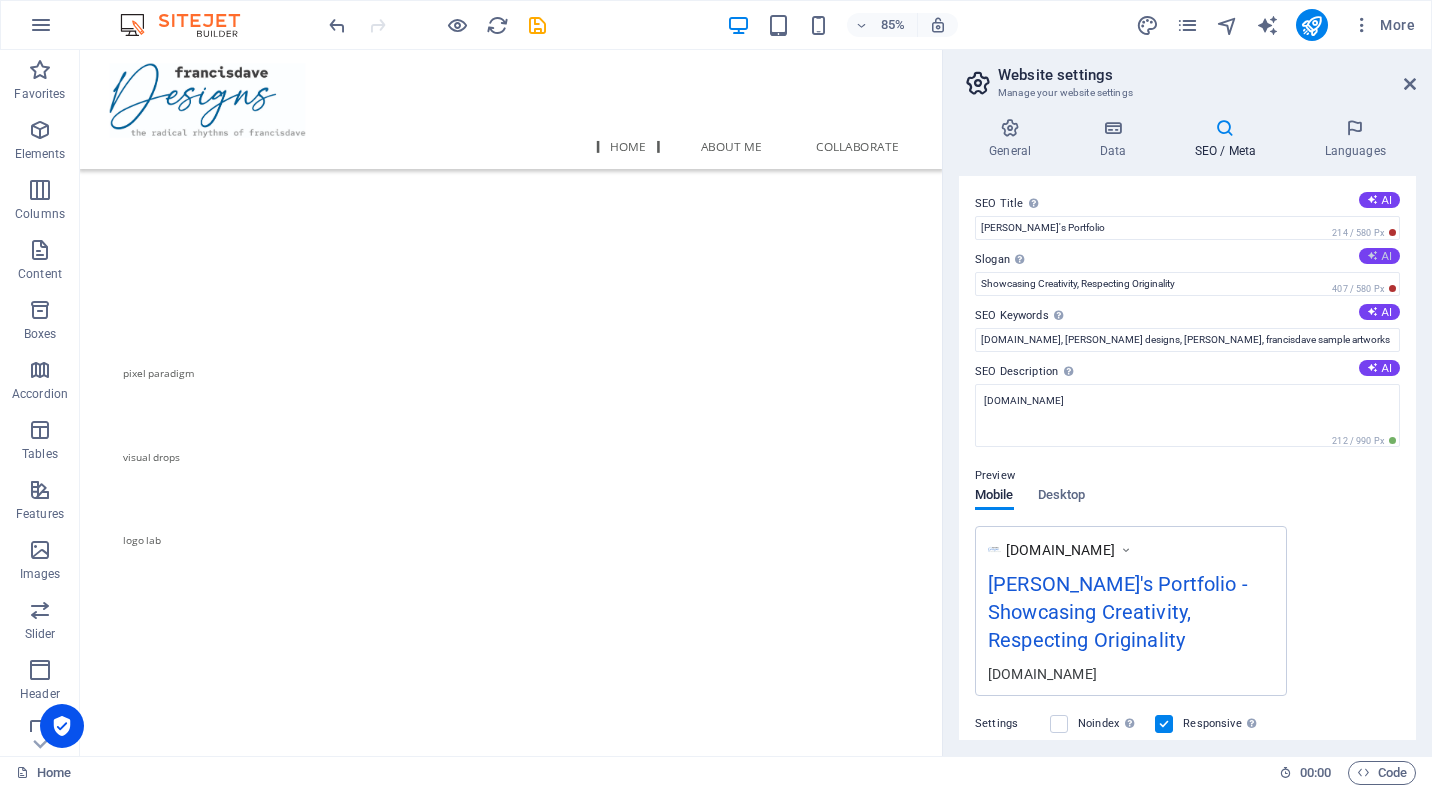 click on "AI" at bounding box center (1379, 256) 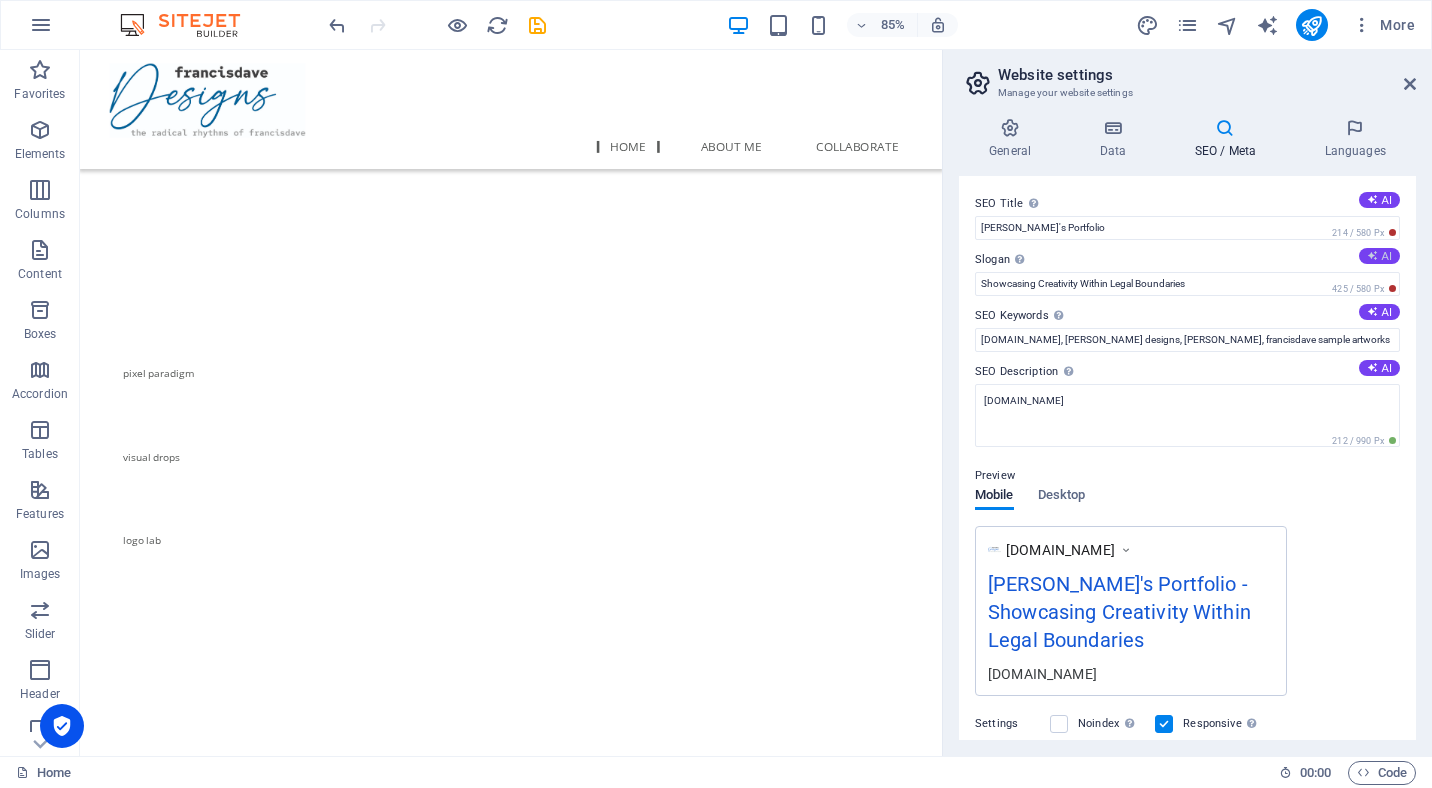 click at bounding box center (1372, 255) 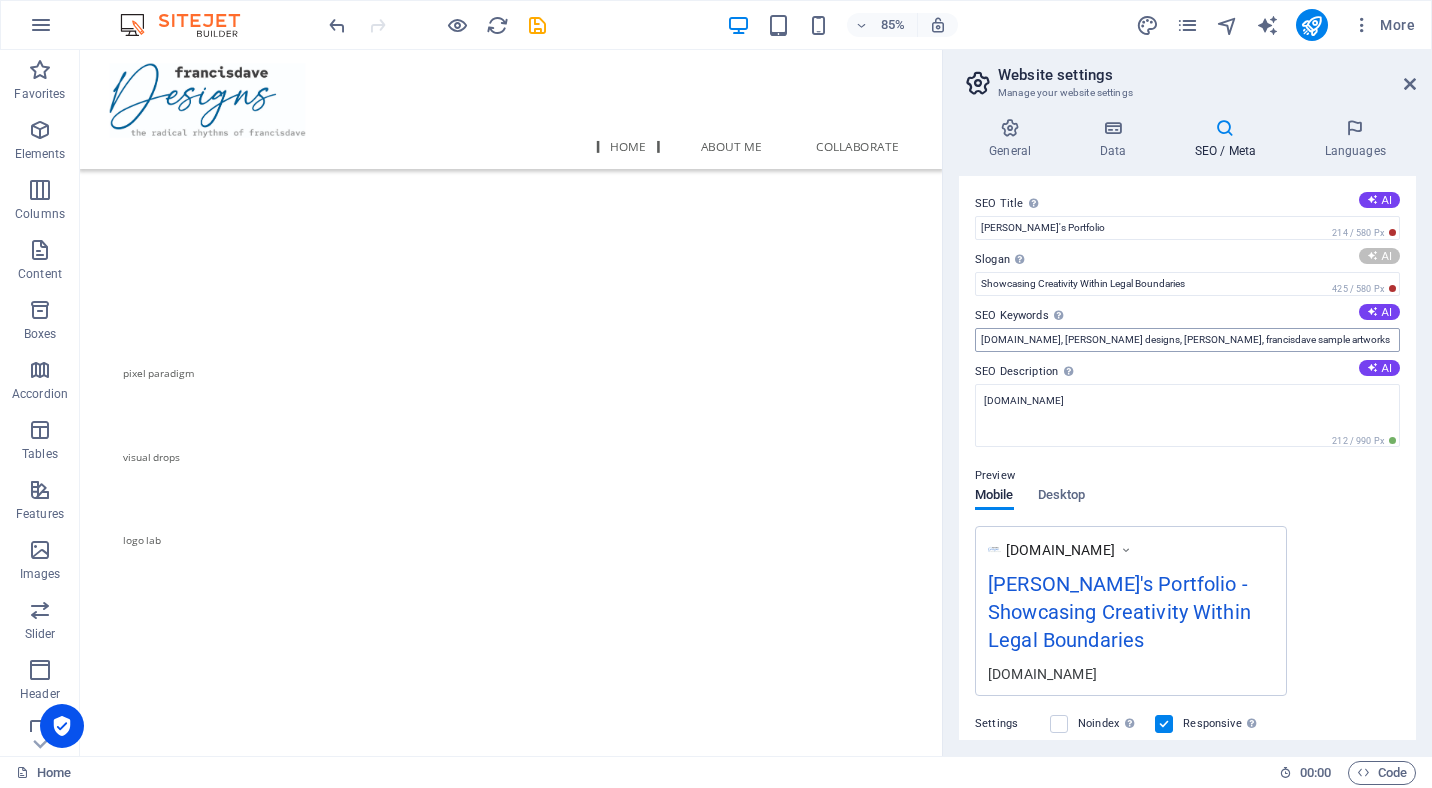 type on "Showcasing Original Designs with Integrity" 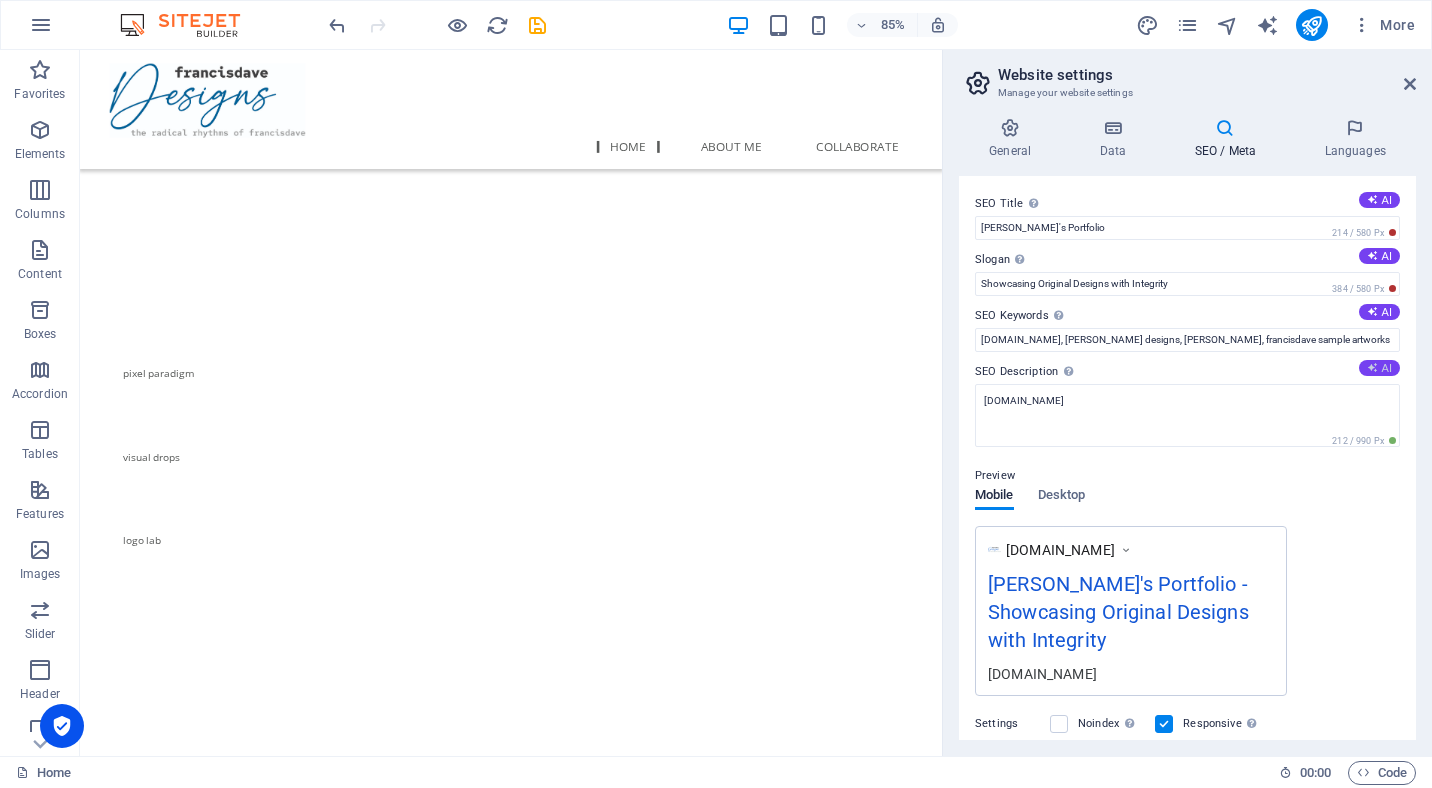 click at bounding box center [1372, 367] 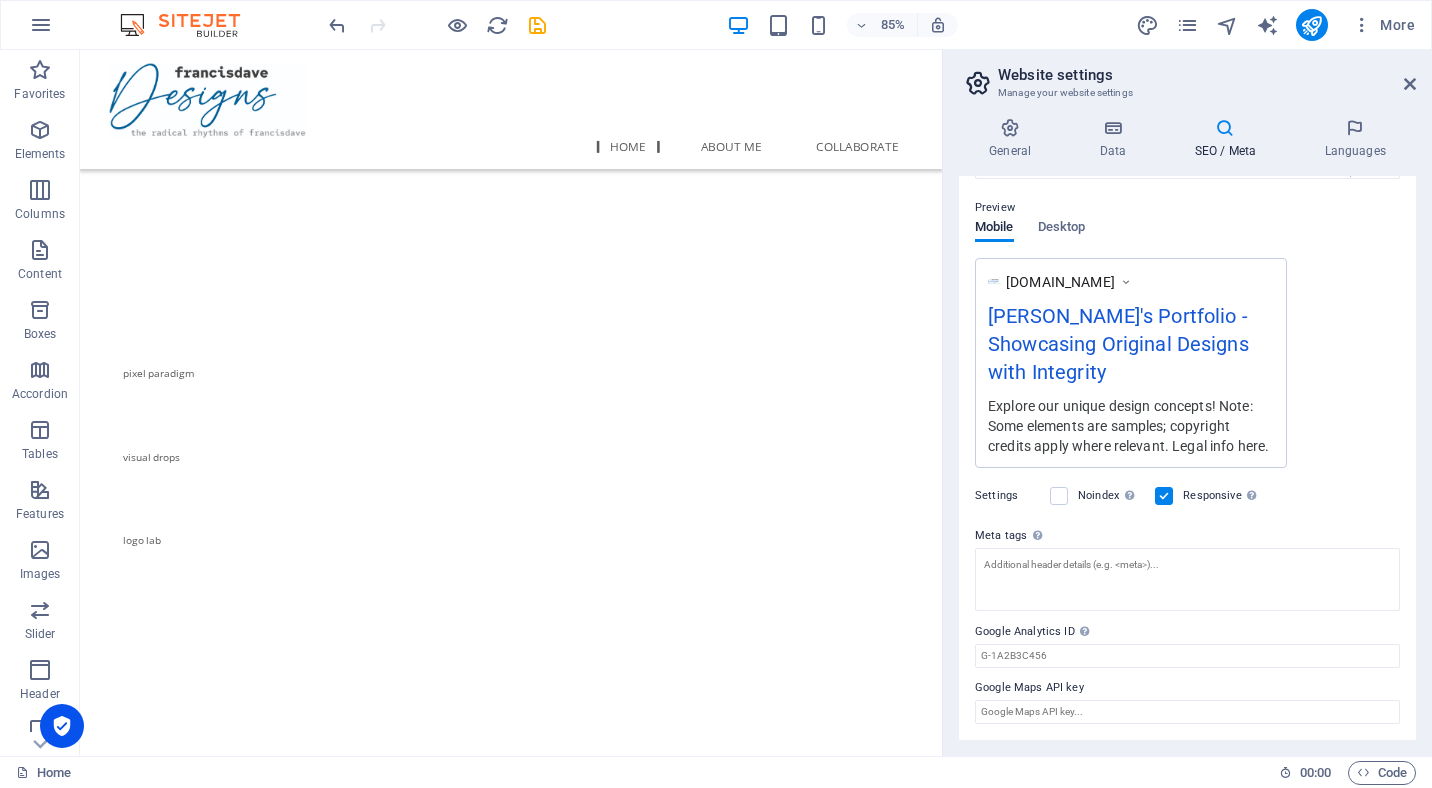 scroll, scrollTop: 0, scrollLeft: 0, axis: both 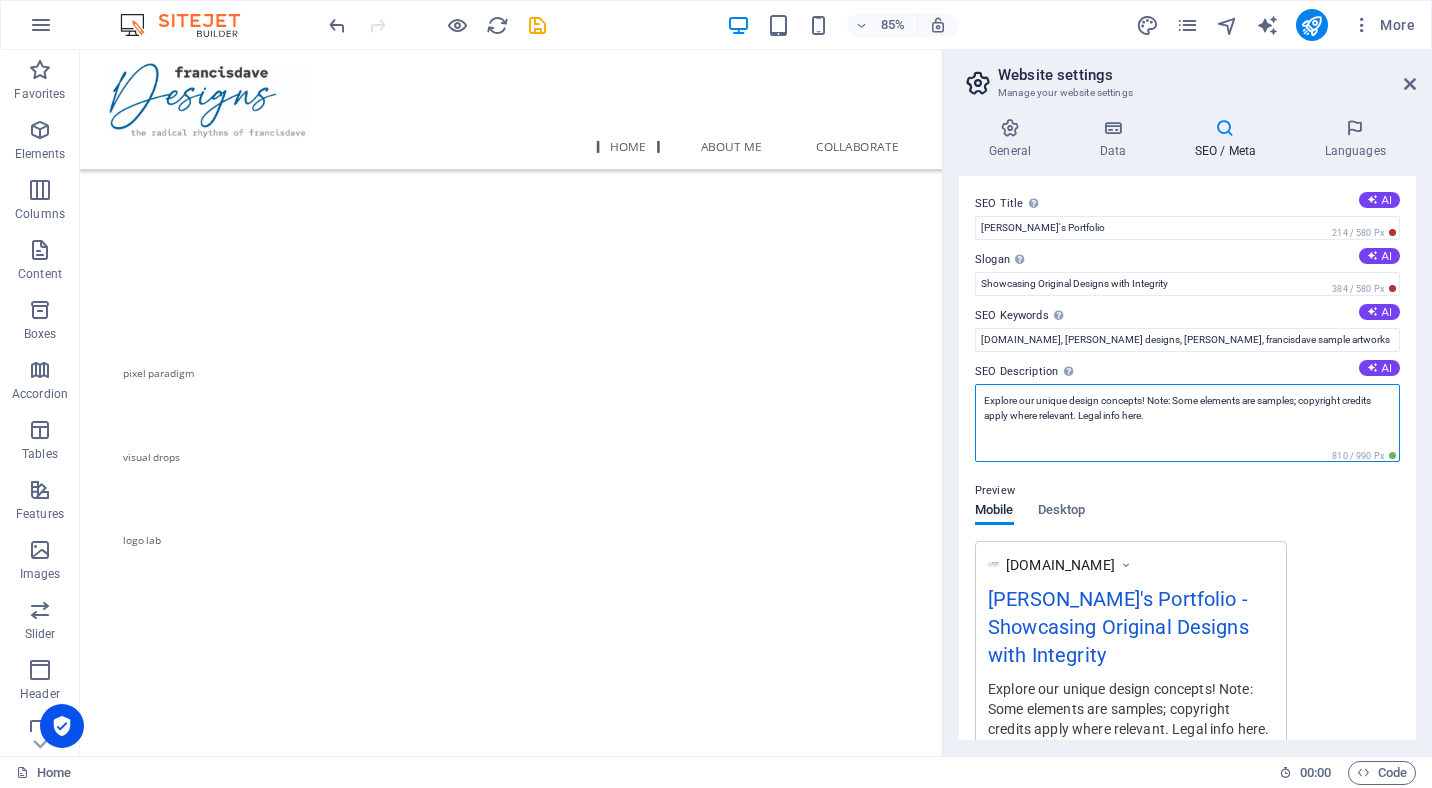click on "Explore our unique design concepts! Note: Some elements are samples; copyright credits apply where relevant. Legal info here." at bounding box center [1187, 423] 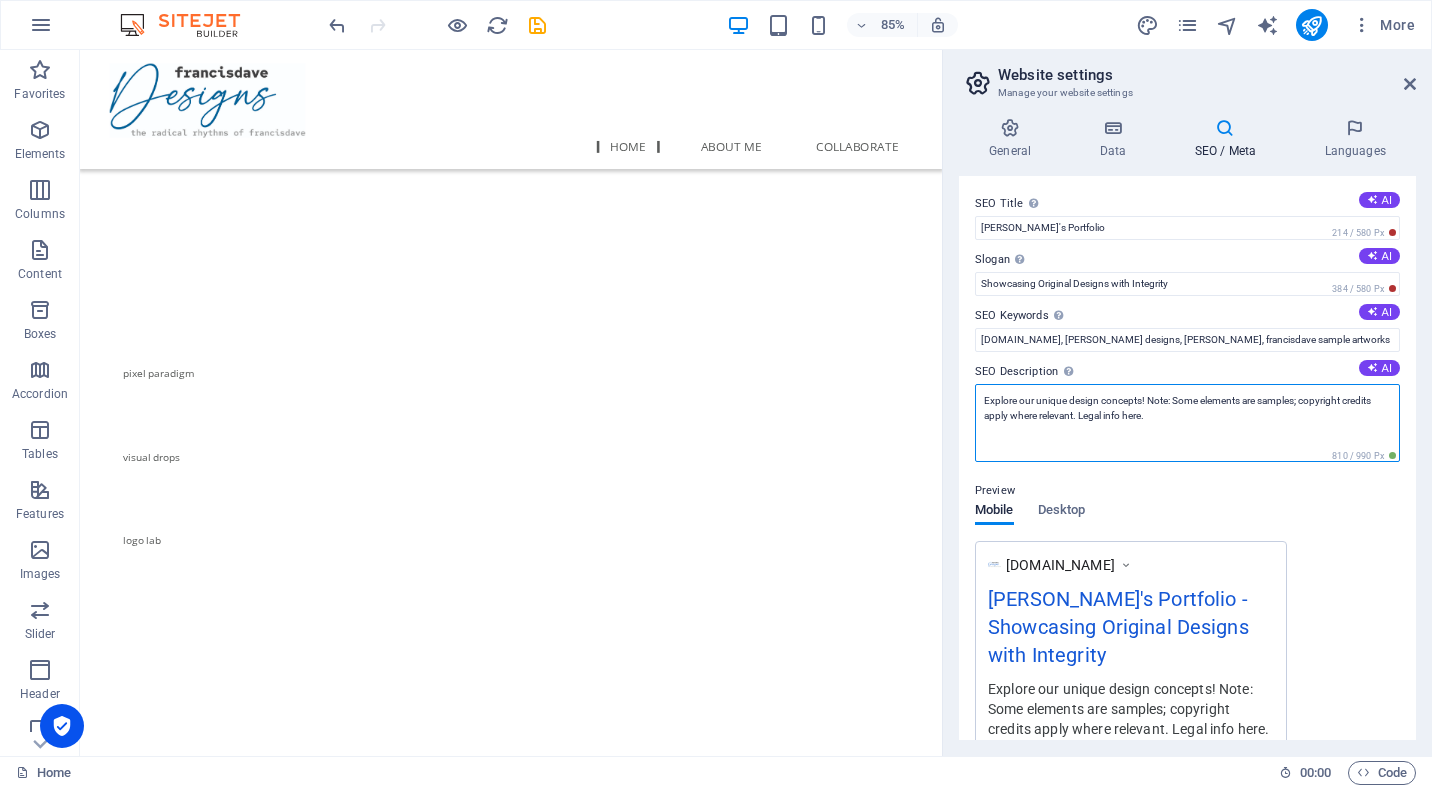 drag, startPoint x: 1079, startPoint y: 416, endPoint x: 1185, endPoint y: 437, distance: 108.060165 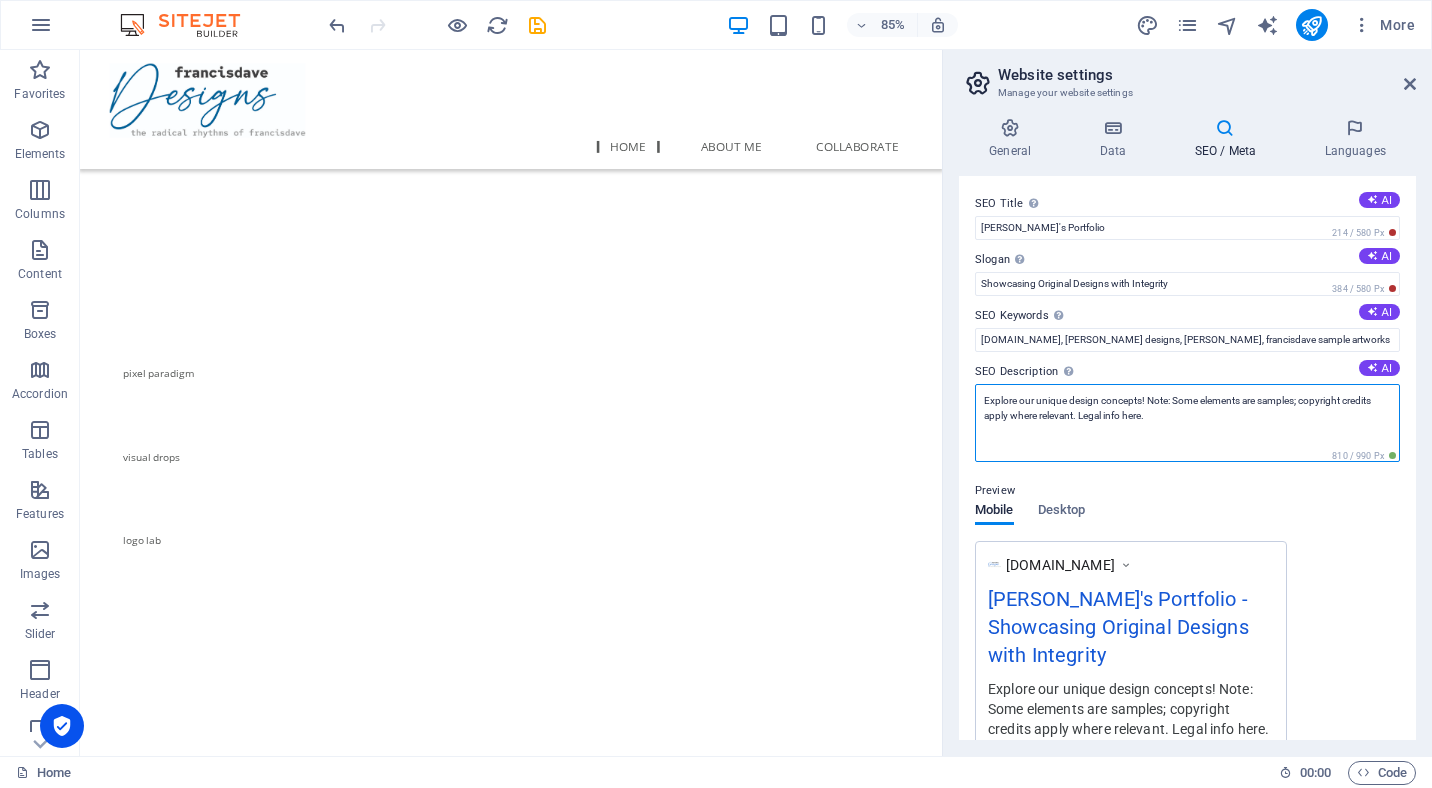 click on "Explore our unique design concepts! Note: Some elements are samples; copyright credits apply where relevant. Legal info here." at bounding box center [1187, 423] 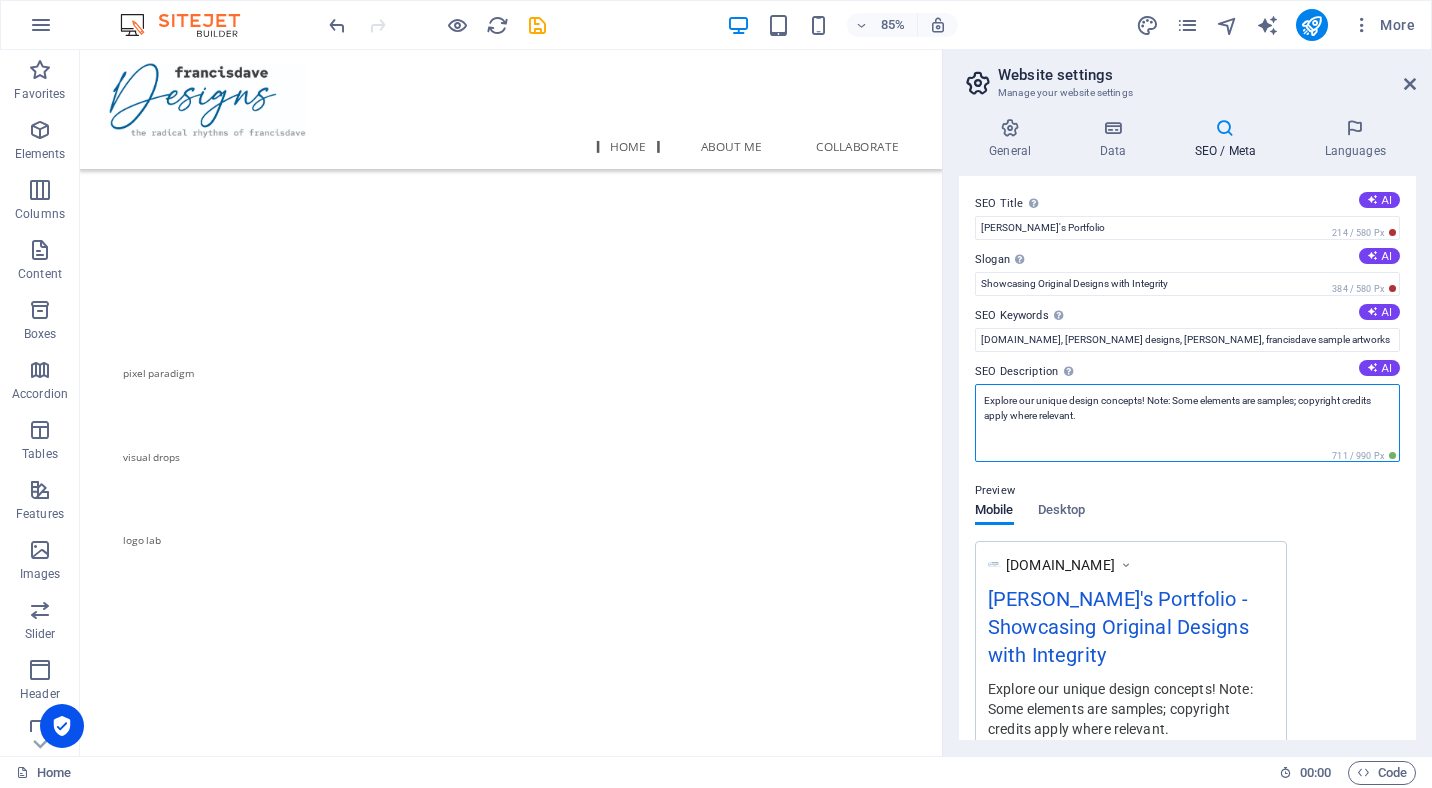click on "Explore our unique design concepts! Note: Some elements are samples; copyright credits apply where relevant." at bounding box center (1187, 423) 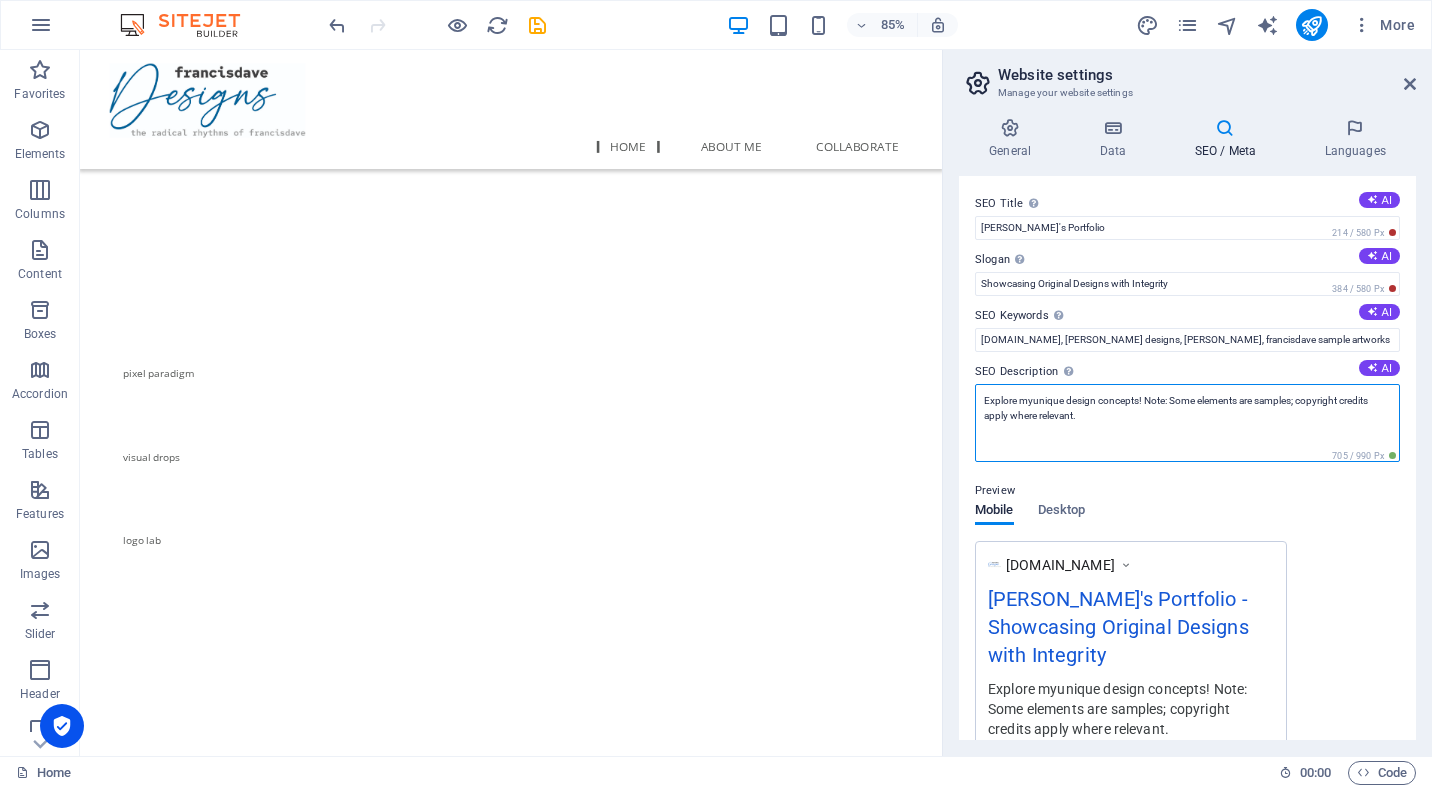 type on "Explore my unique design concepts! Note: Some elements are samples; copyright credits apply where relevant." 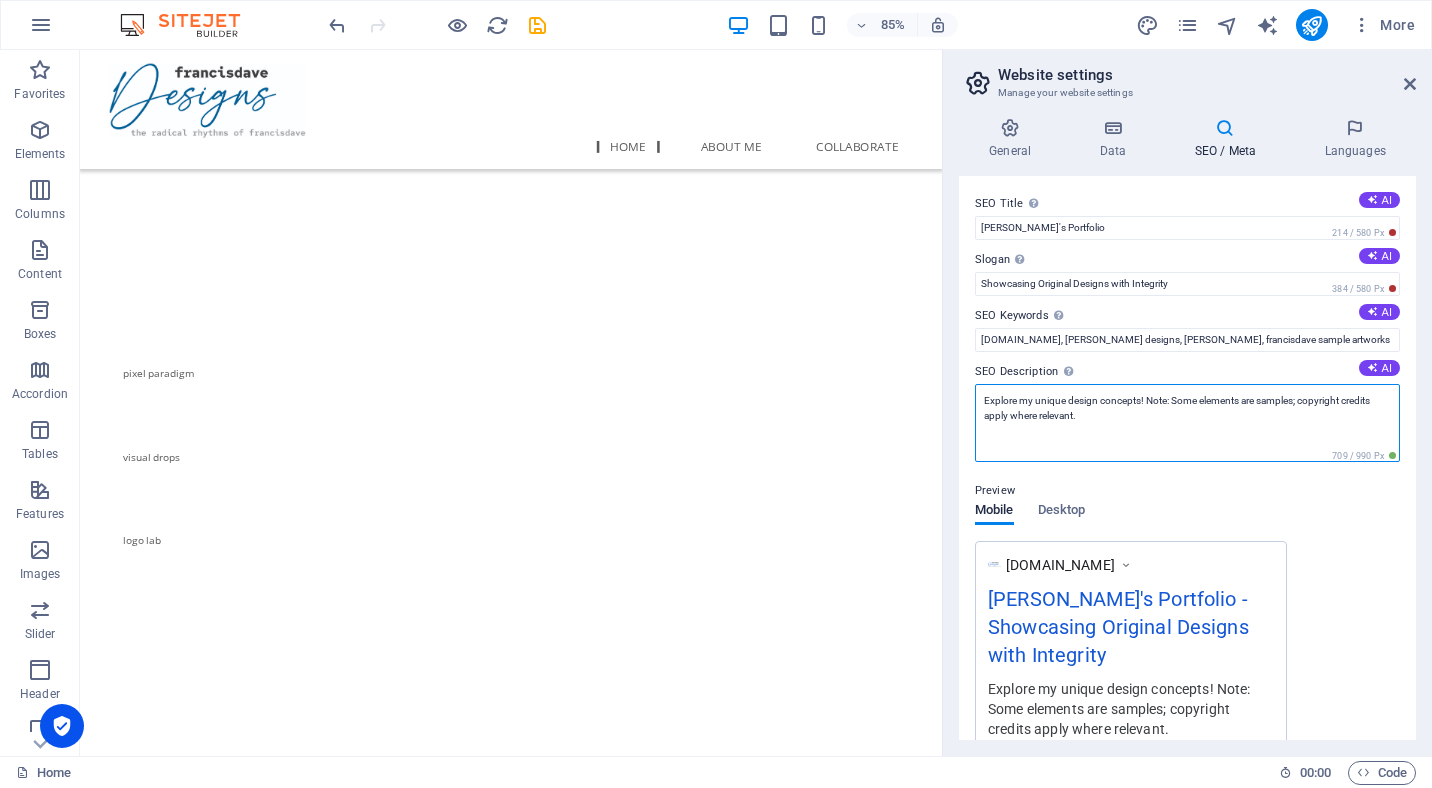 click on "Explore my unique design concepts! Note: Some elements are samples; copyright credits apply where relevant." at bounding box center (1187, 423) 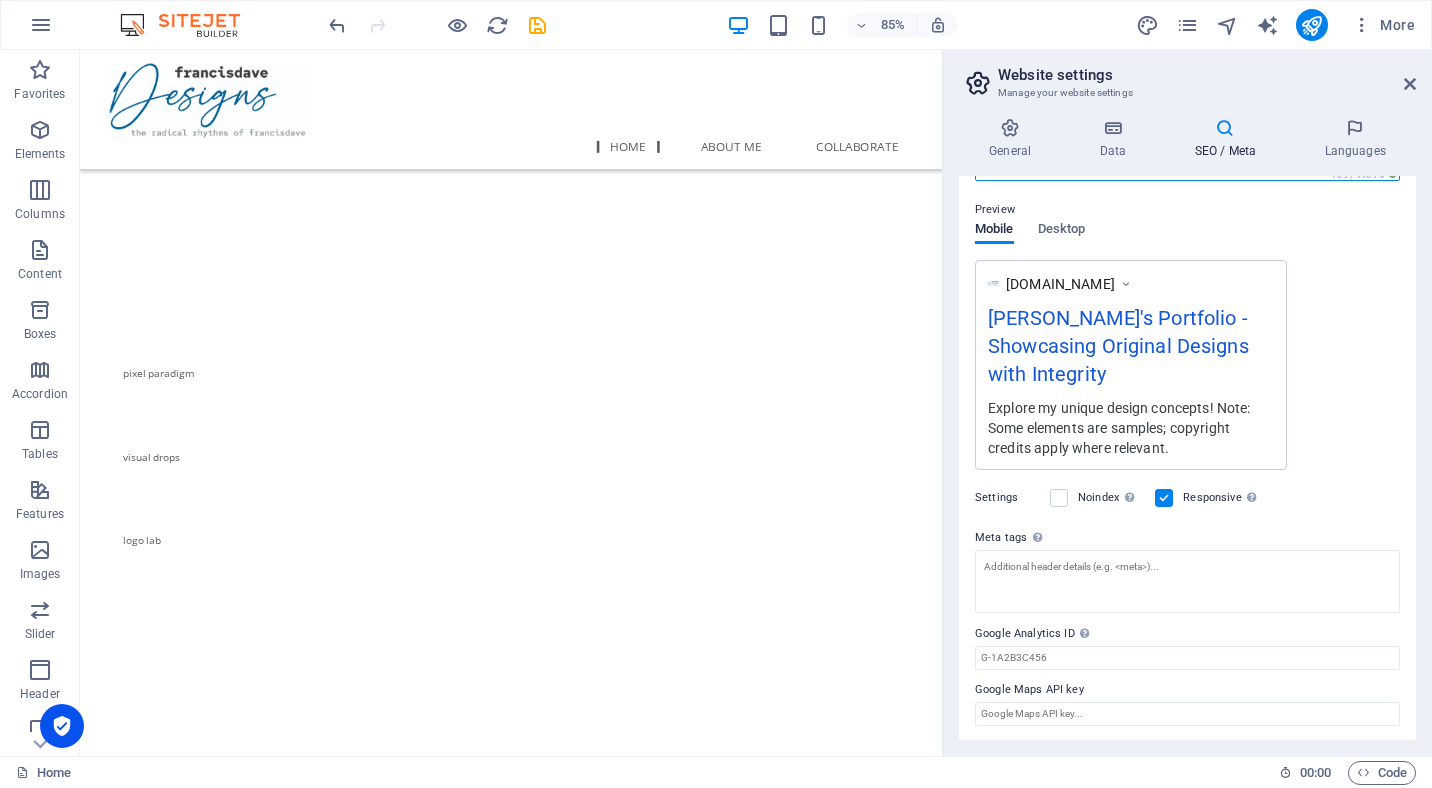 scroll, scrollTop: 283, scrollLeft: 0, axis: vertical 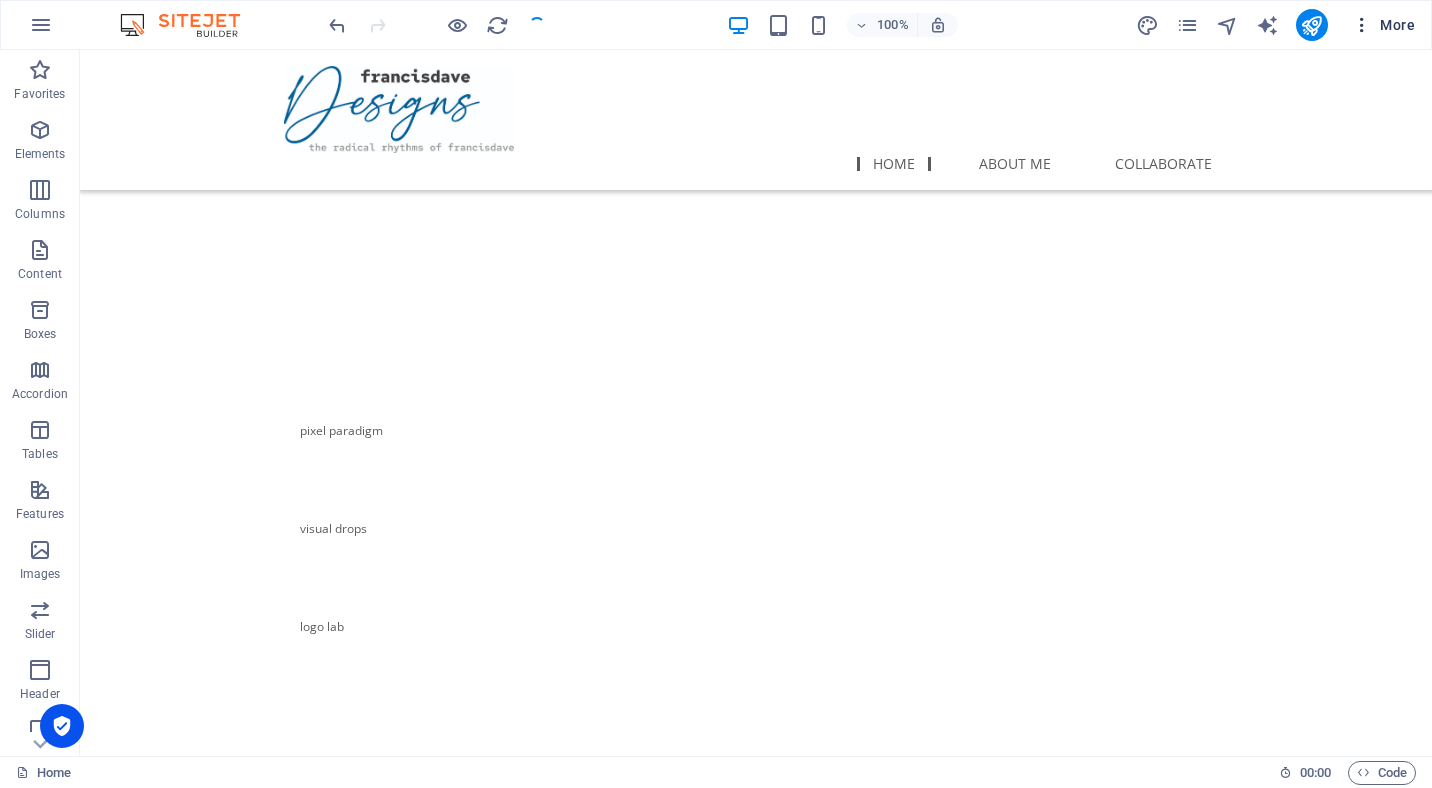 click on "More" at bounding box center (1383, 25) 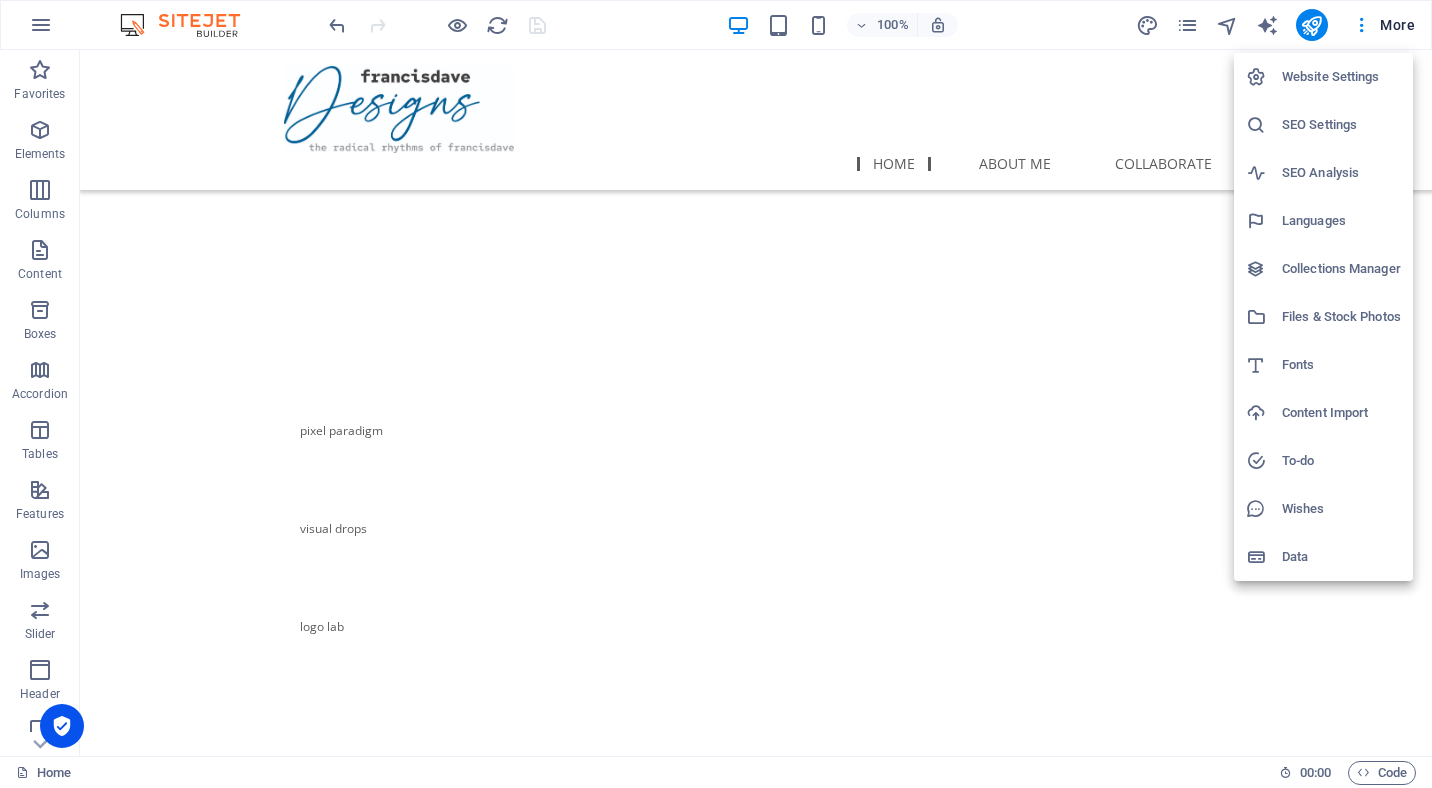 click on "SEO Settings" at bounding box center [1341, 125] 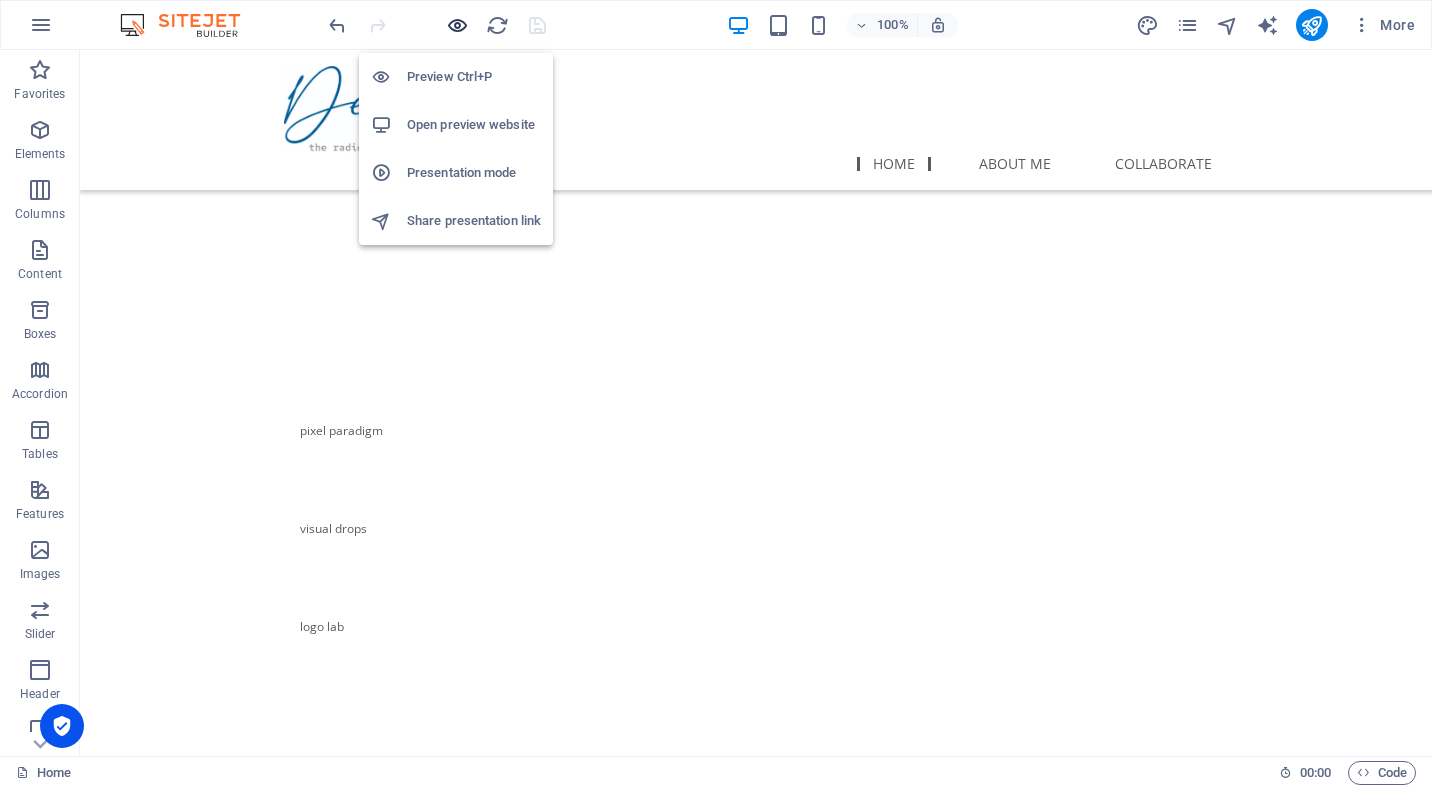 click at bounding box center (457, 25) 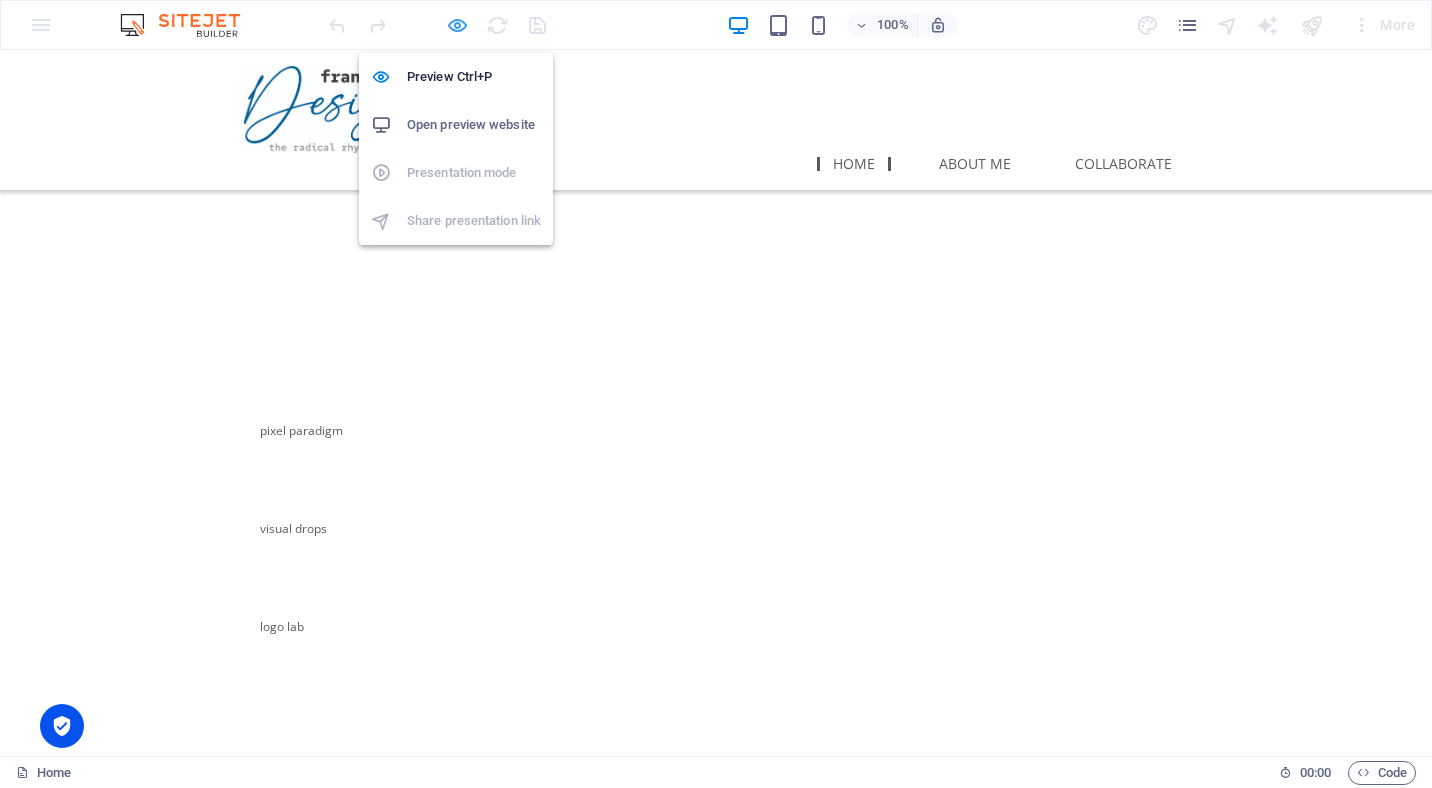 click at bounding box center [457, 25] 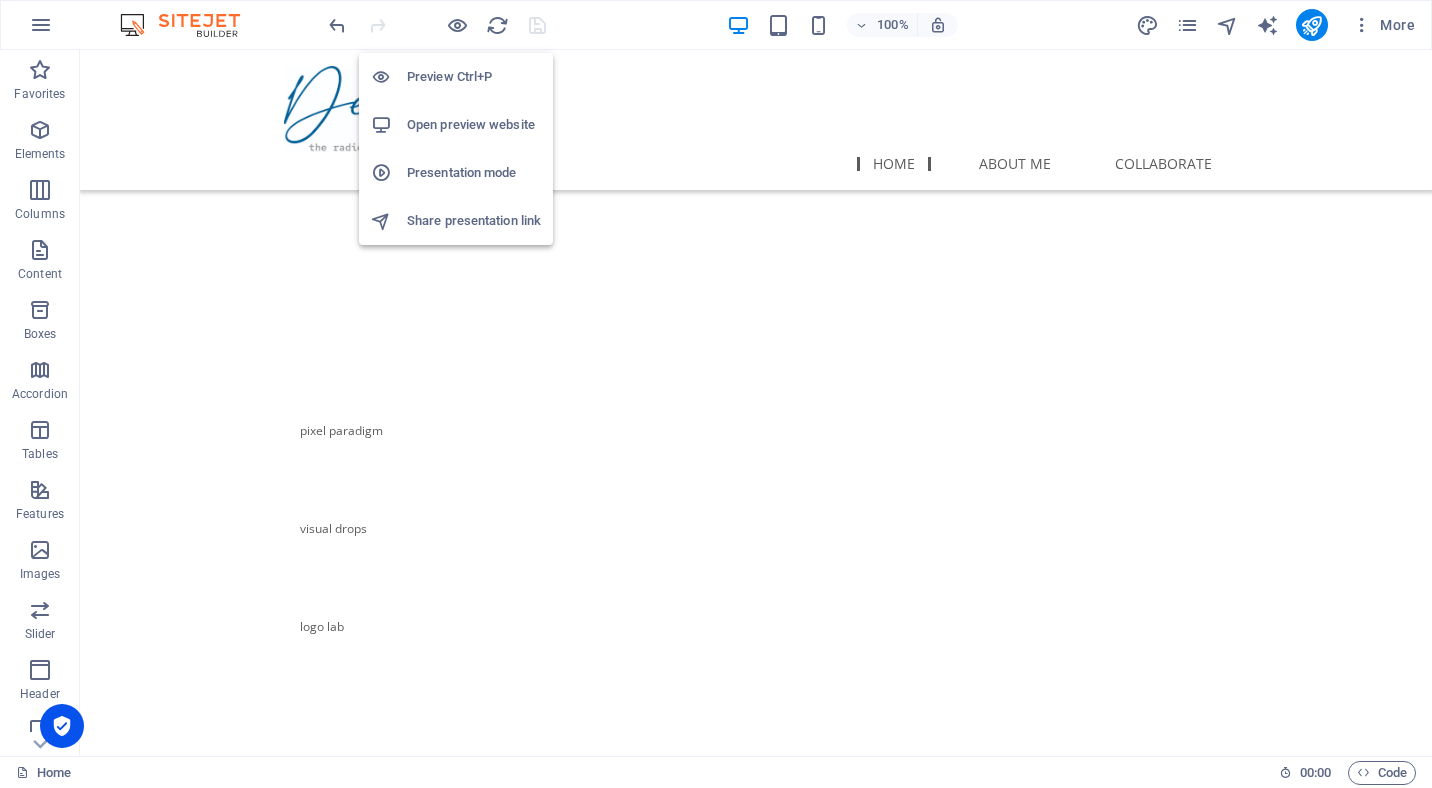 type 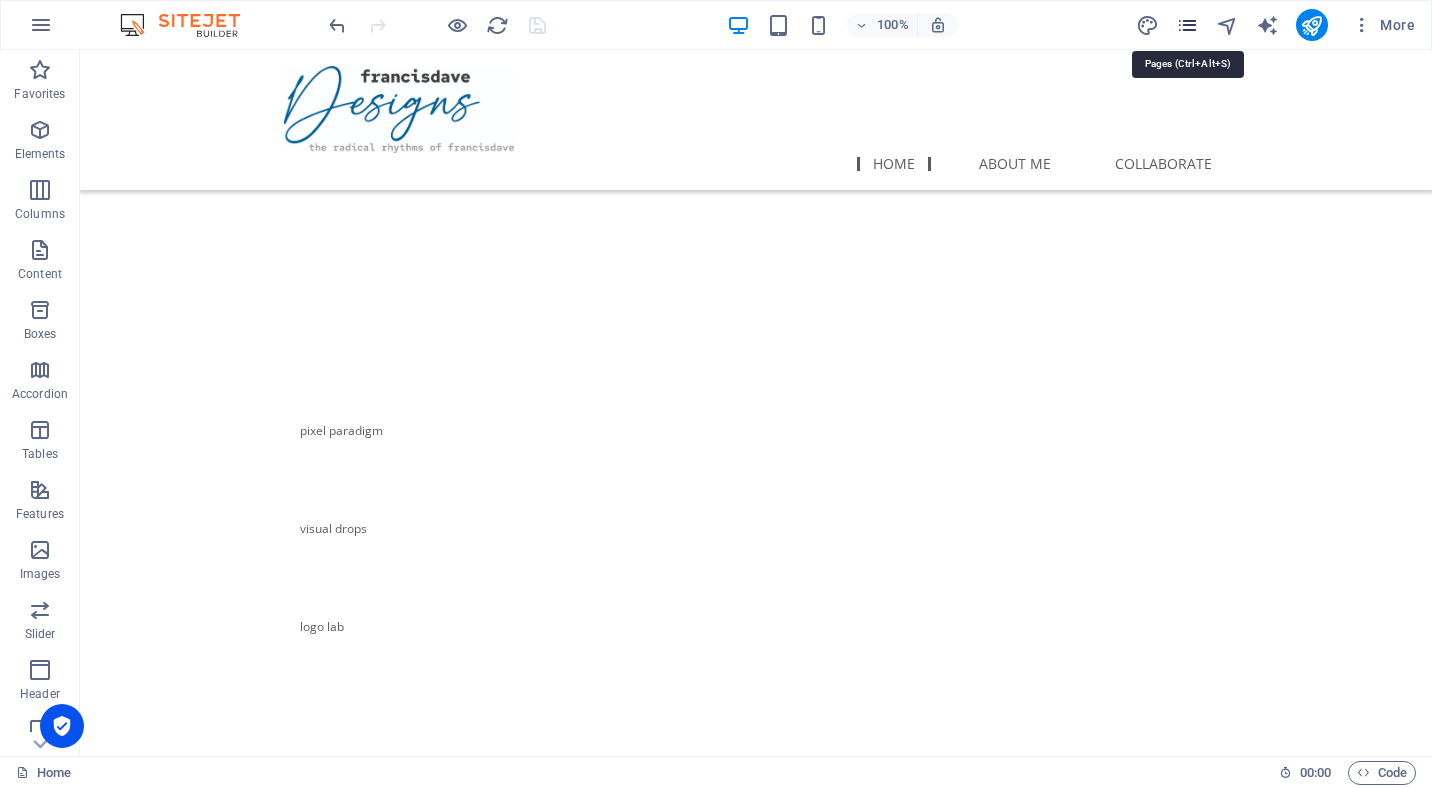click at bounding box center [1187, 25] 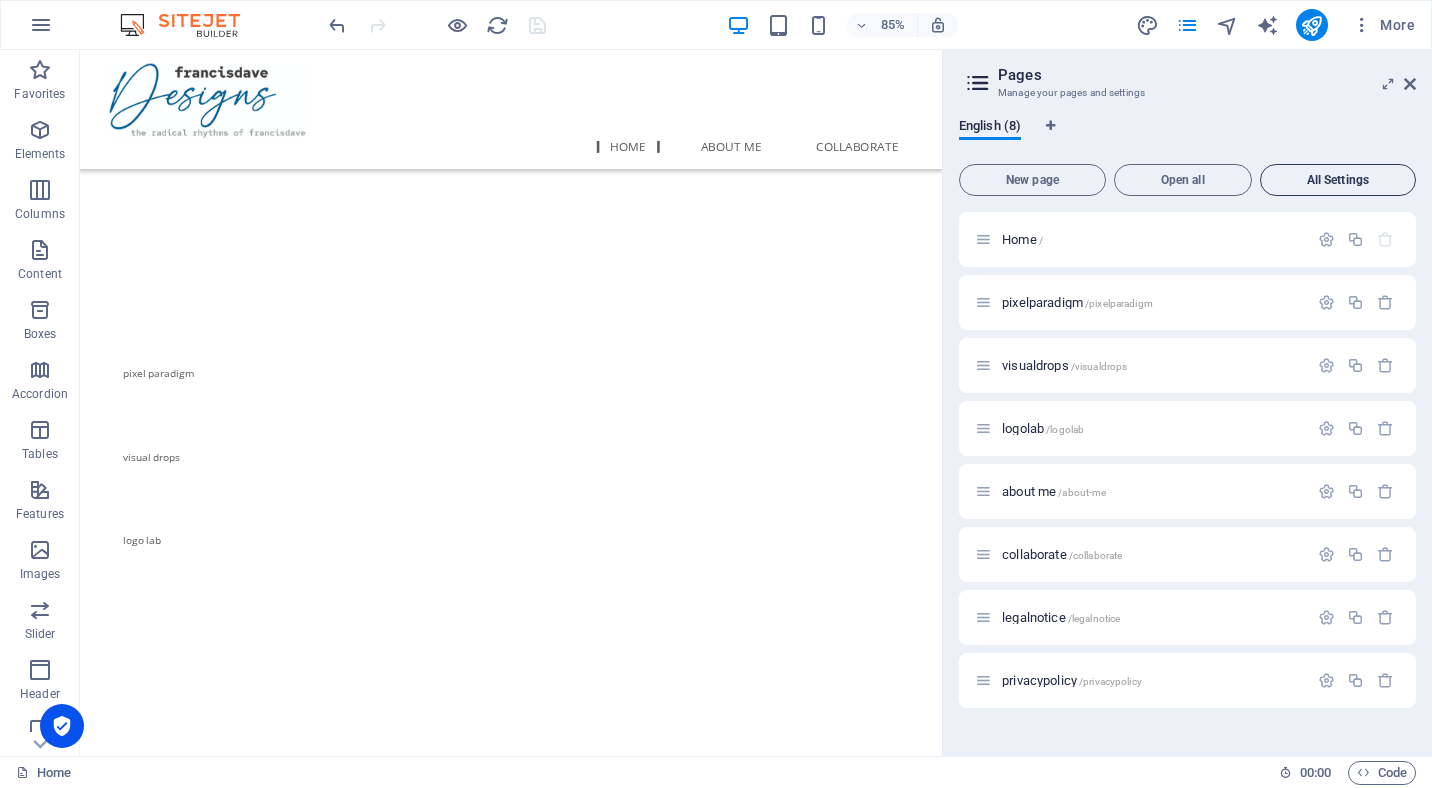 click on "All Settings" at bounding box center [1338, 180] 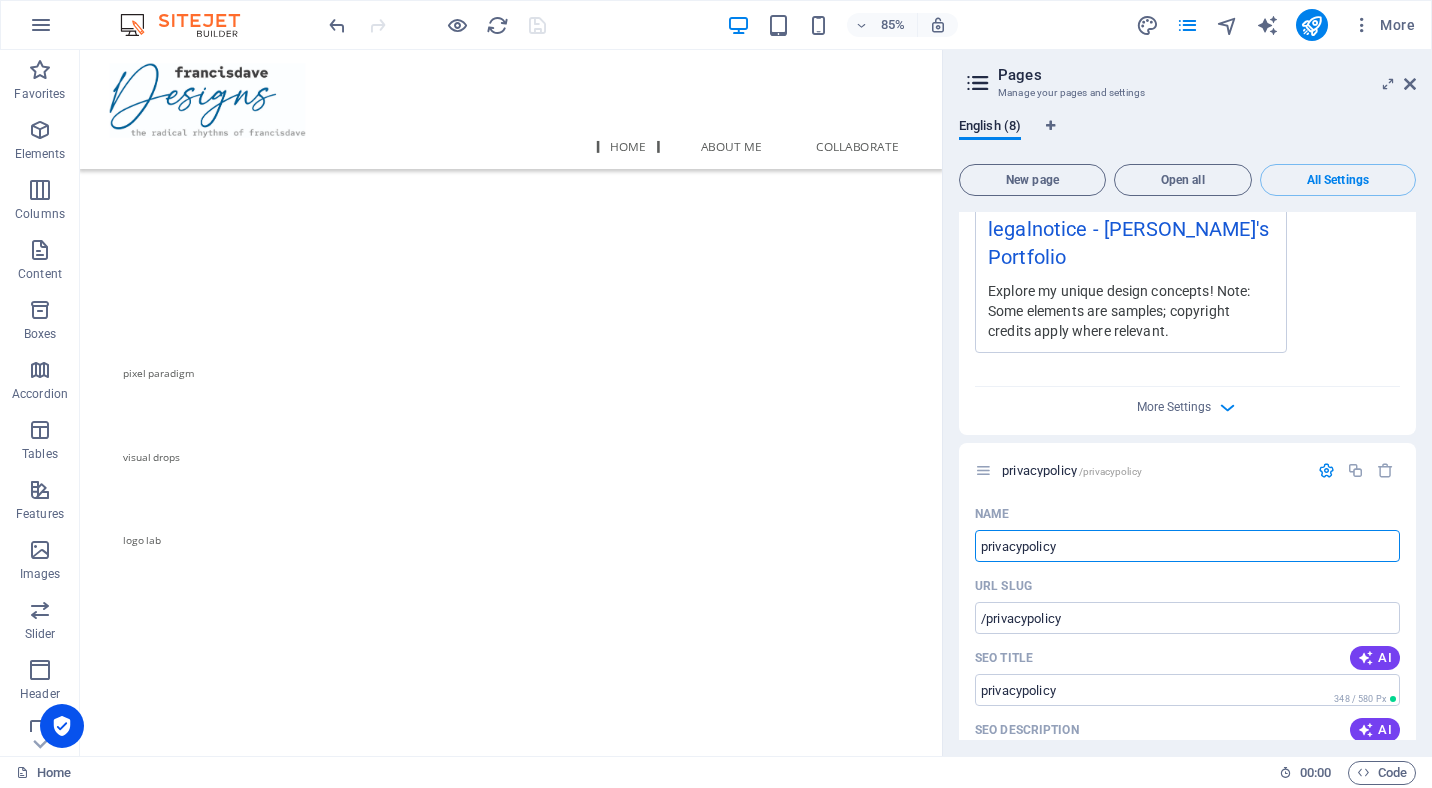 scroll, scrollTop: 5902, scrollLeft: 0, axis: vertical 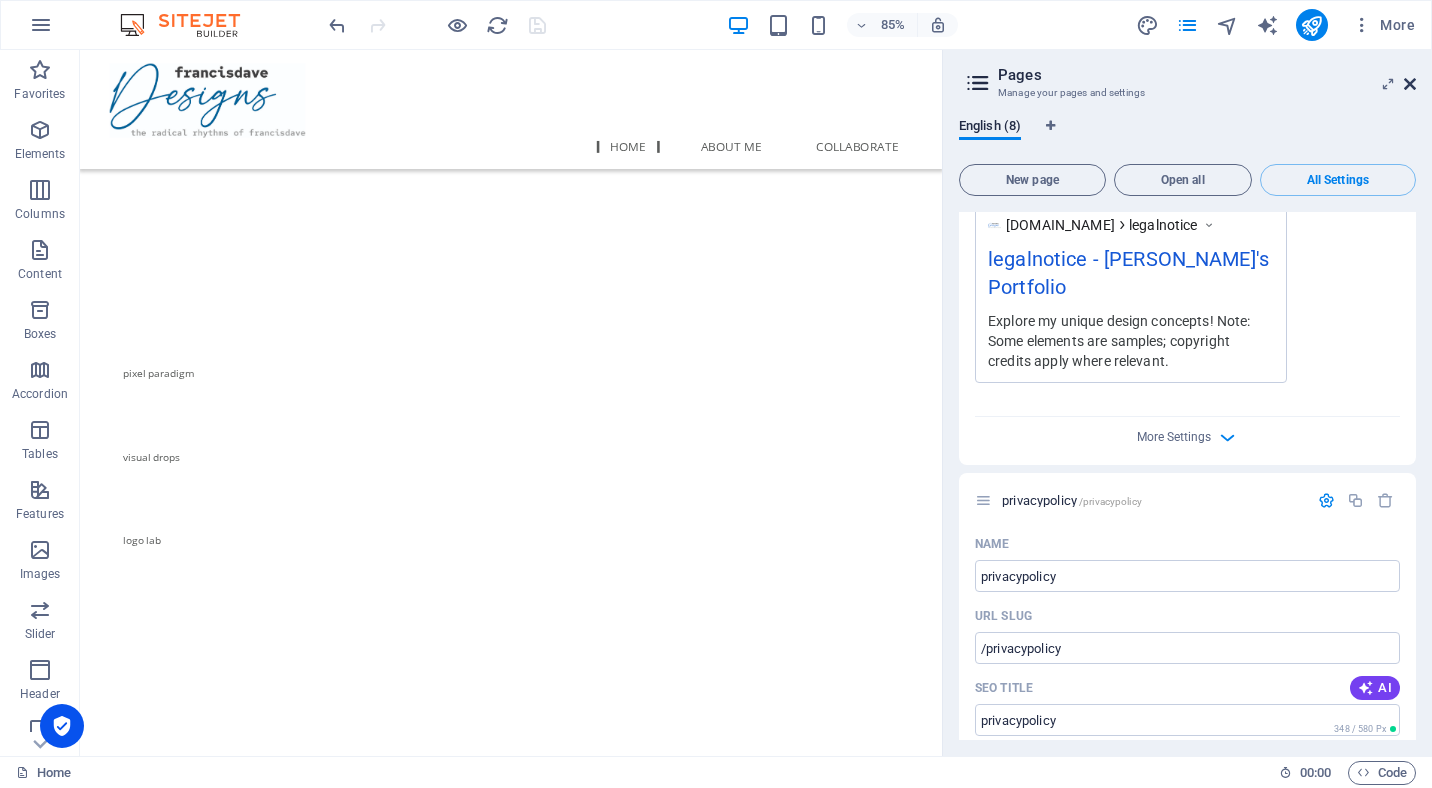 click at bounding box center (1410, 84) 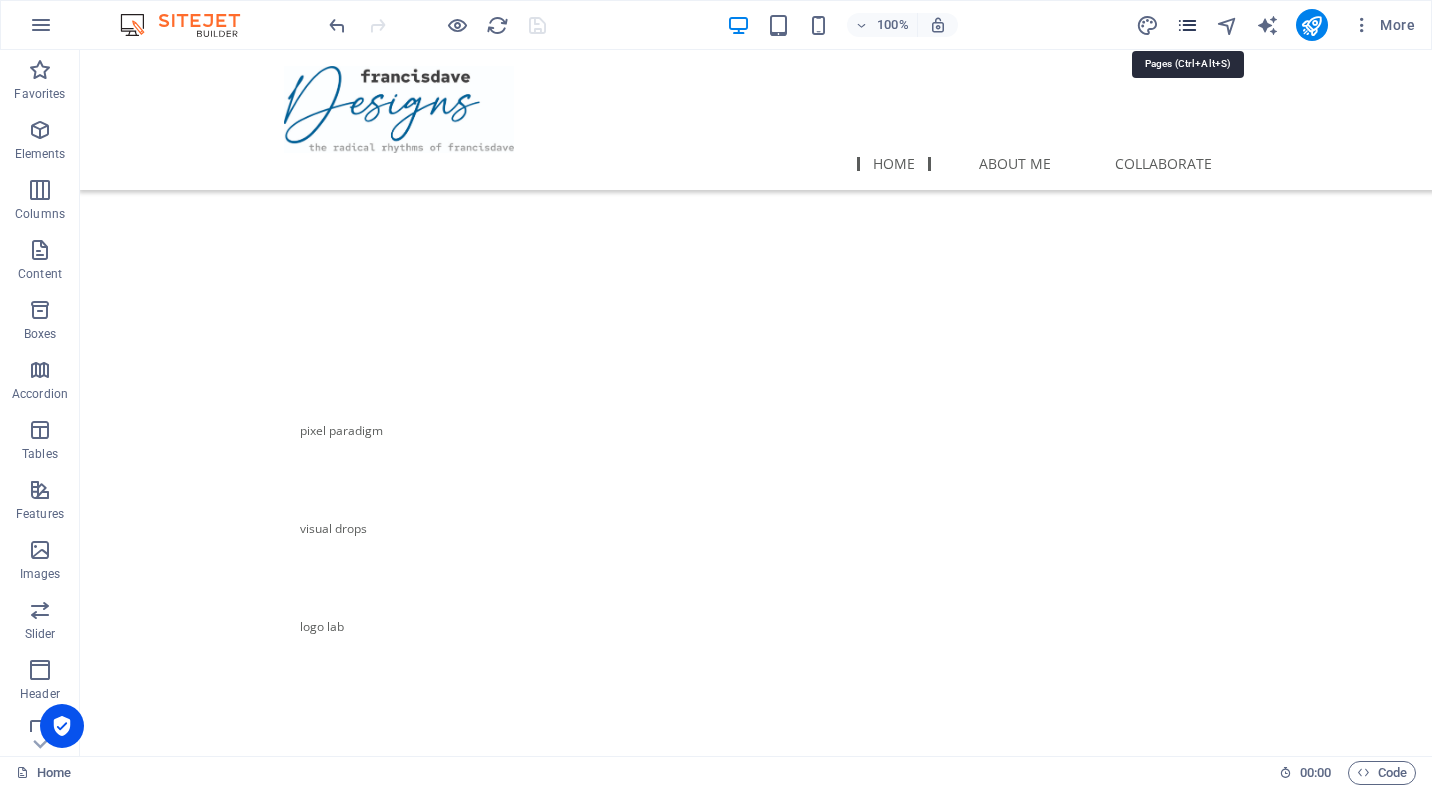 click at bounding box center [1187, 25] 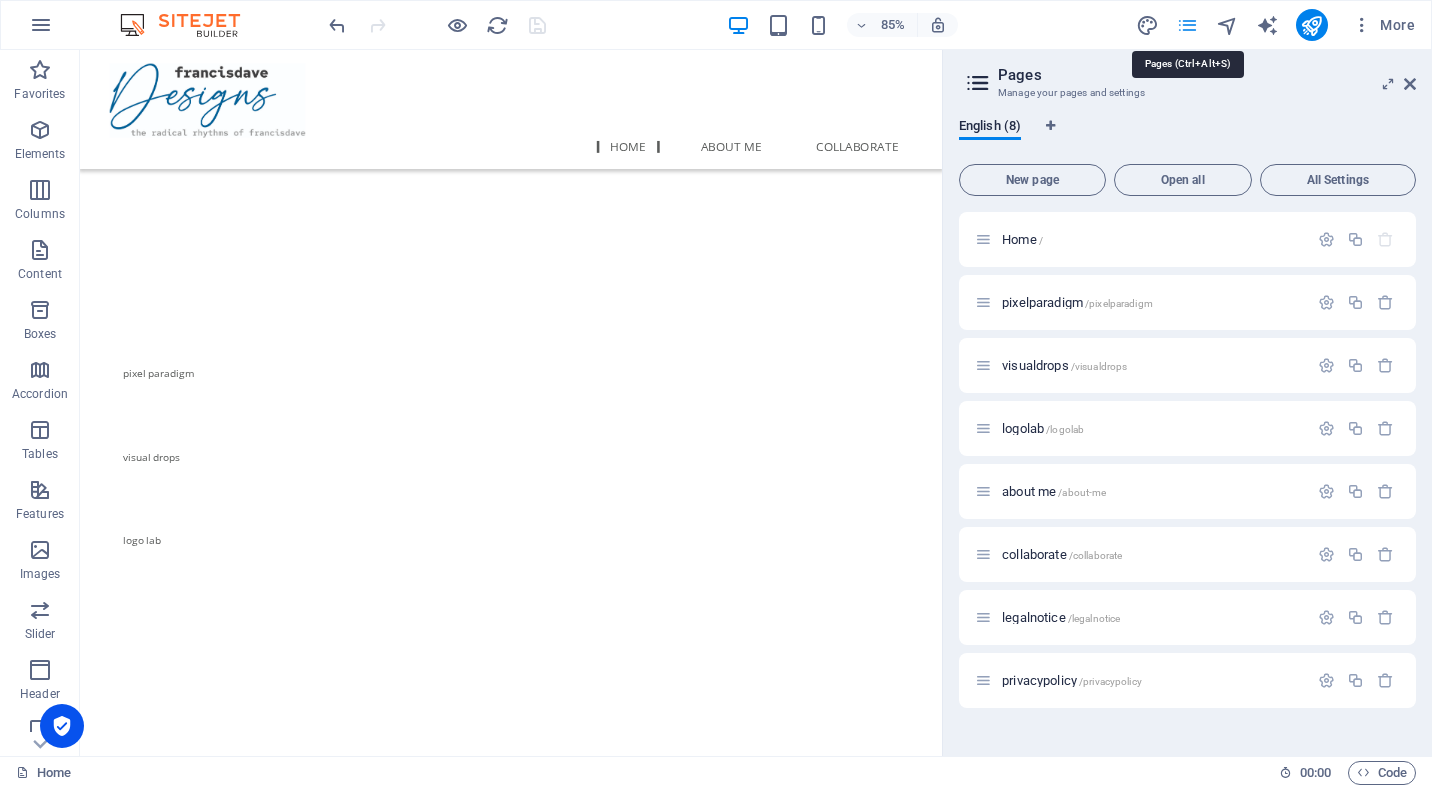 click at bounding box center (1187, 25) 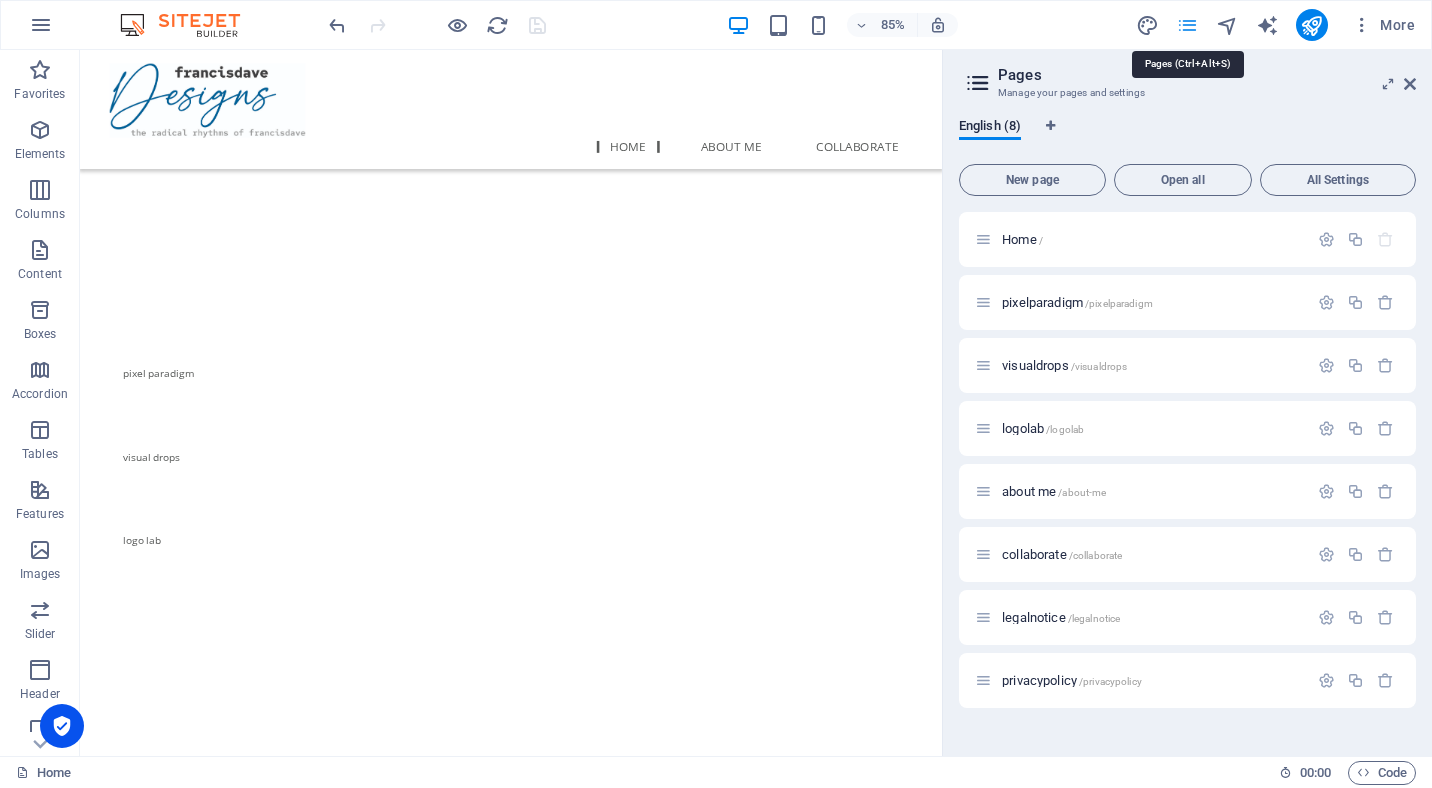 click at bounding box center [1187, 25] 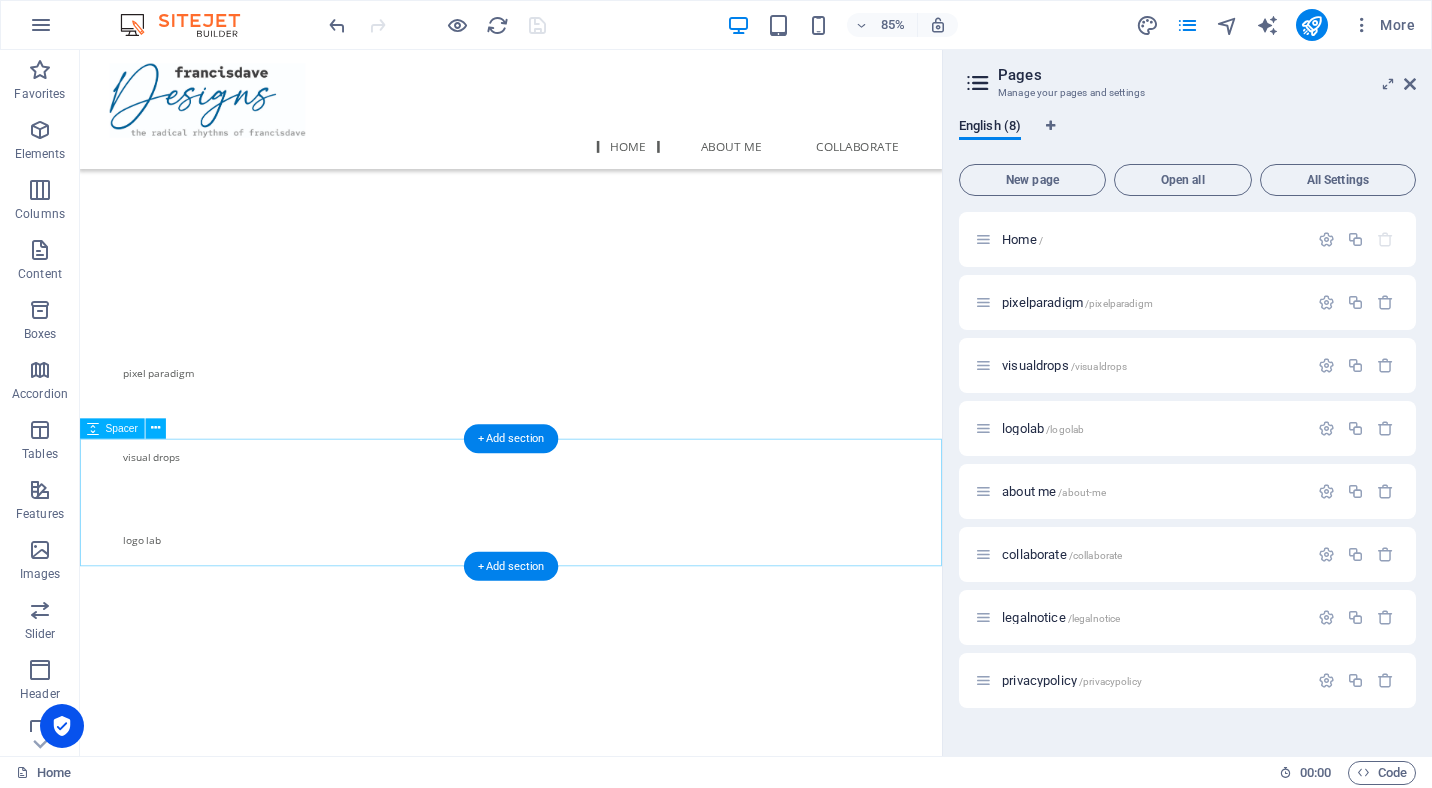 click at bounding box center (587, 799) 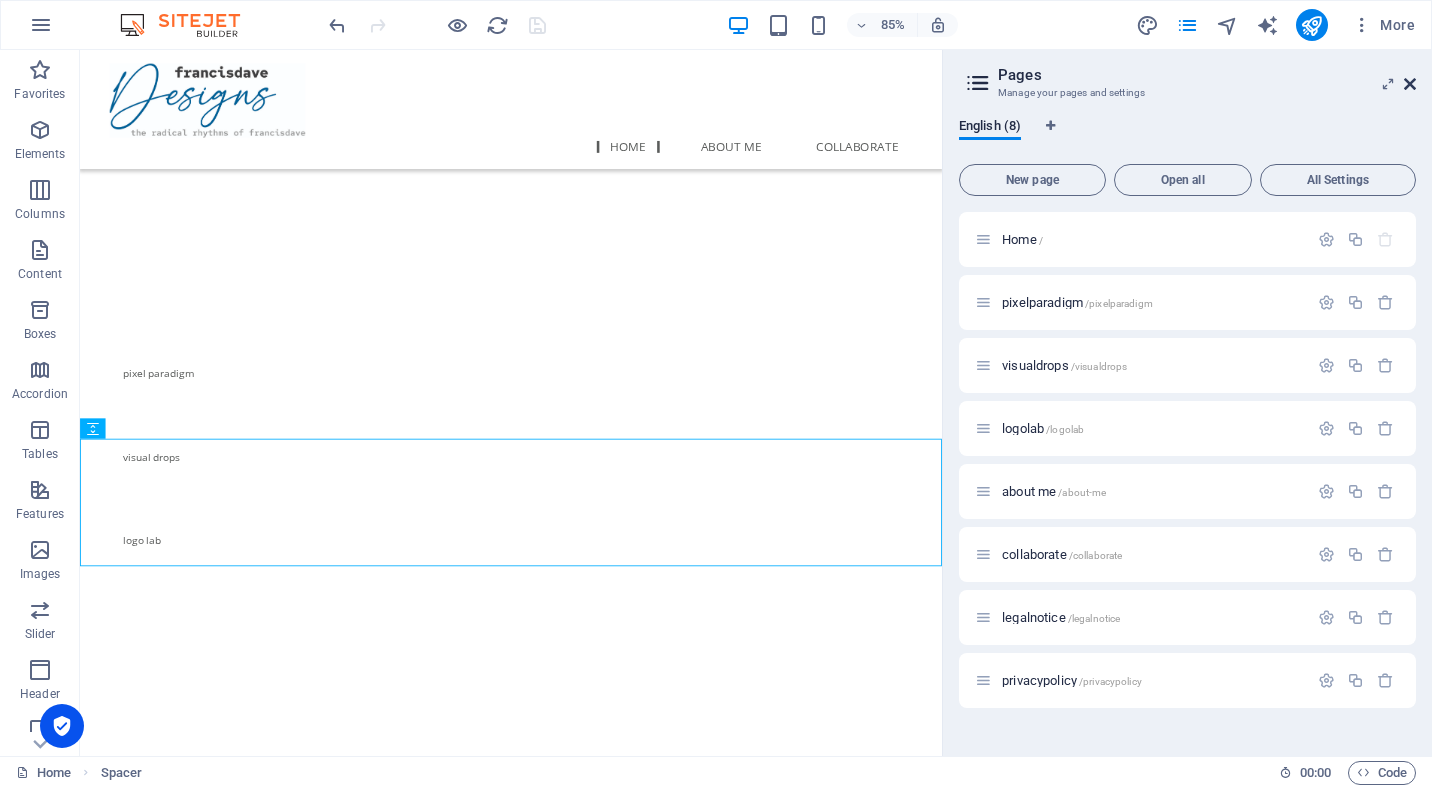 click at bounding box center (1410, 84) 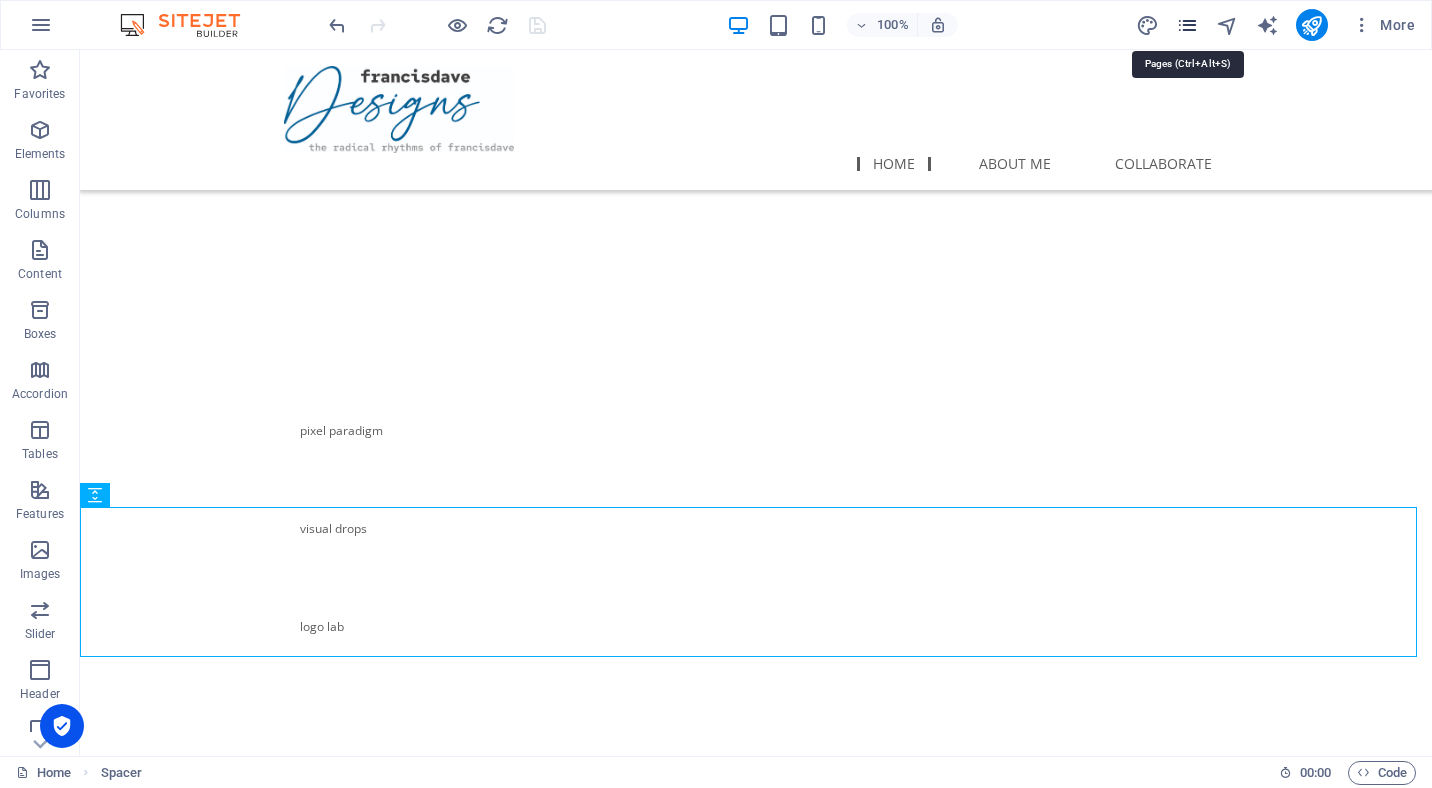 click at bounding box center (1187, 25) 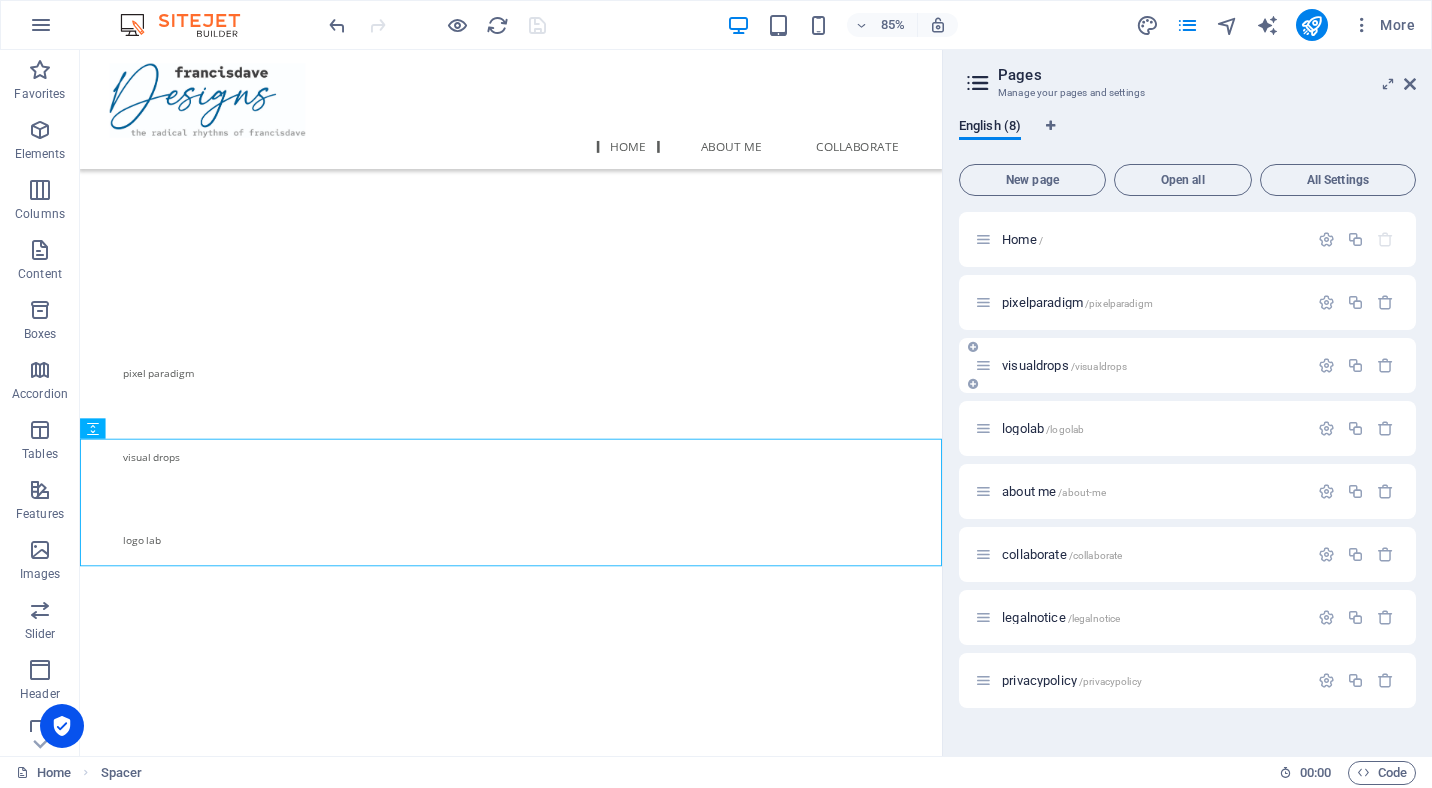 click on "visualdrops /visualdrops" at bounding box center (1064, 365) 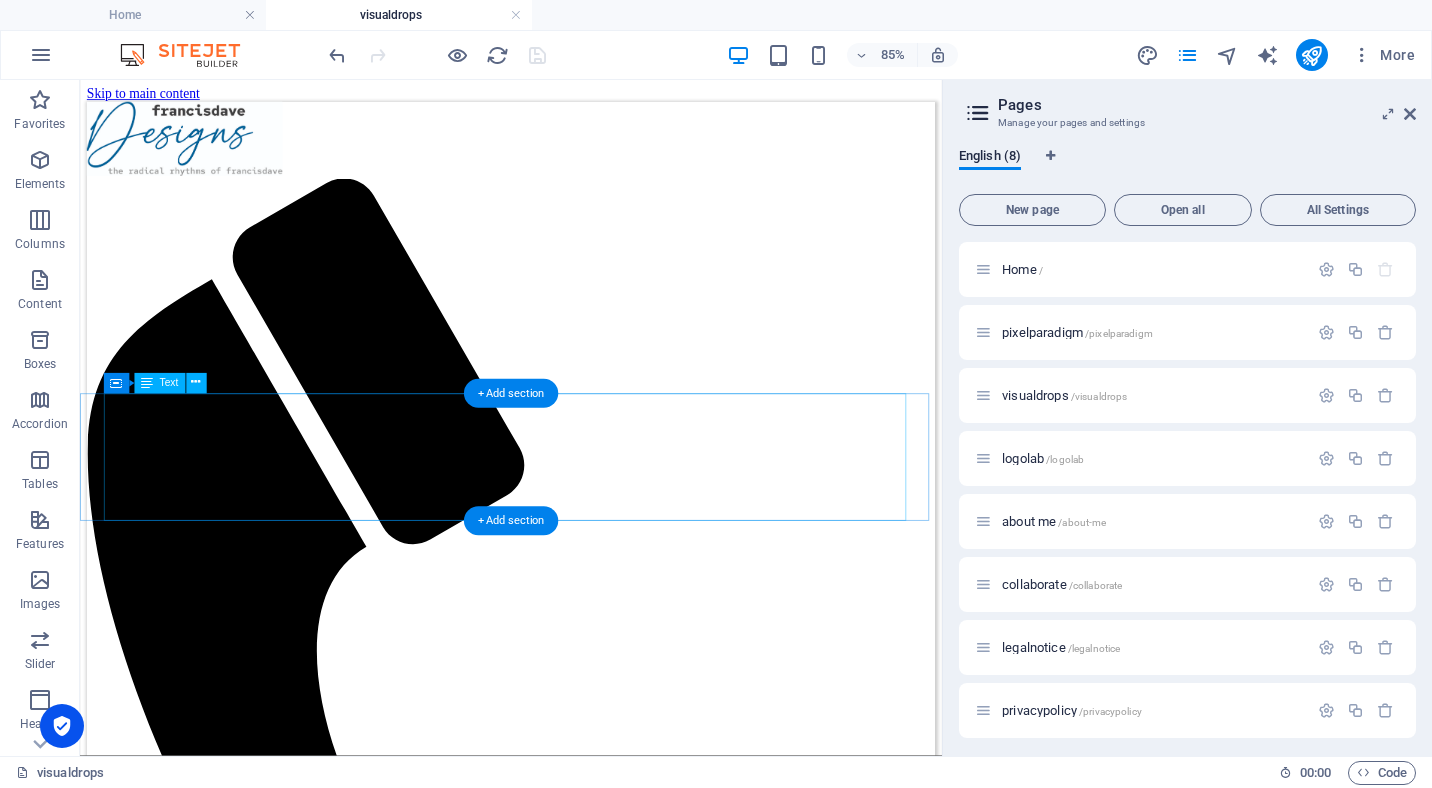 scroll, scrollTop: 0, scrollLeft: 0, axis: both 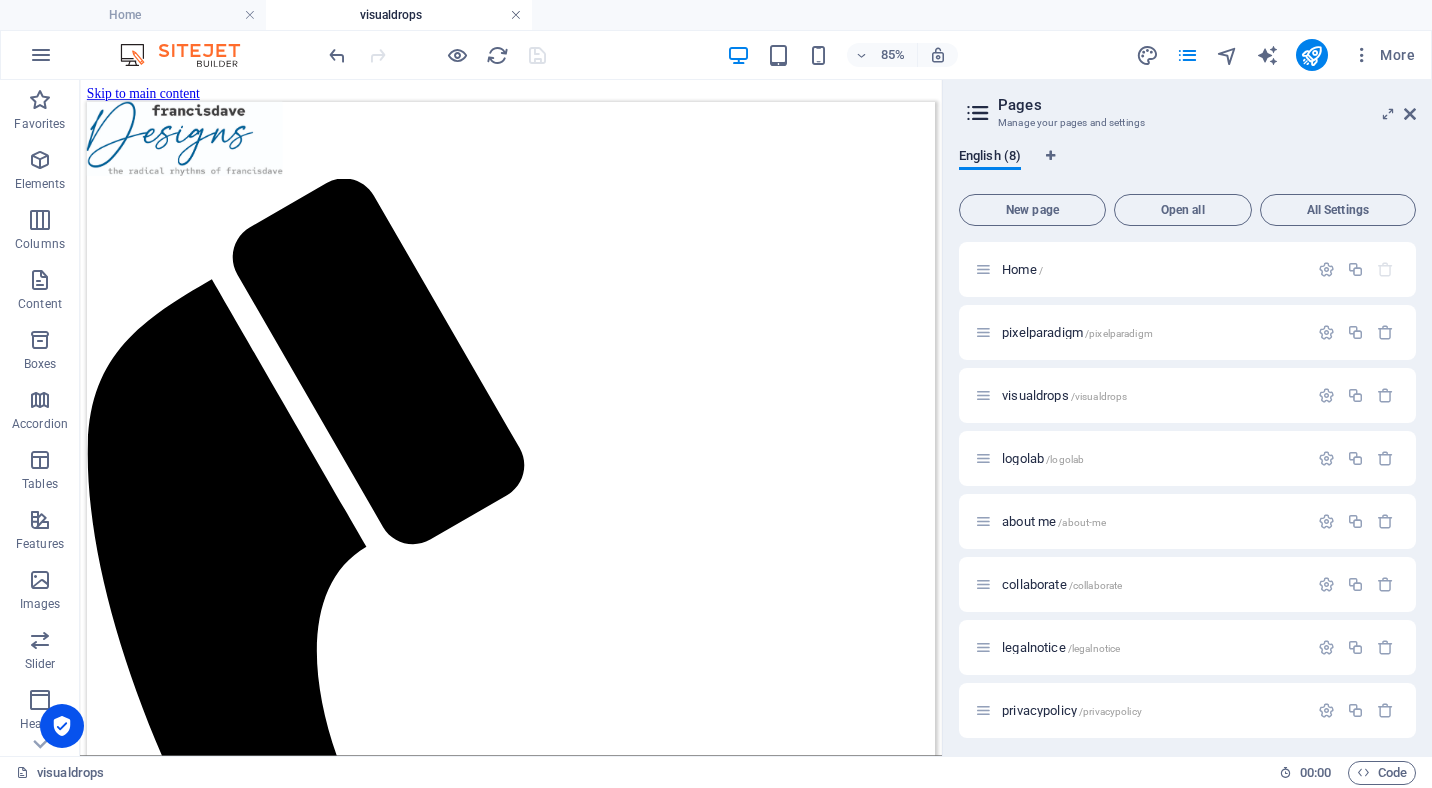 click at bounding box center (516, 15) 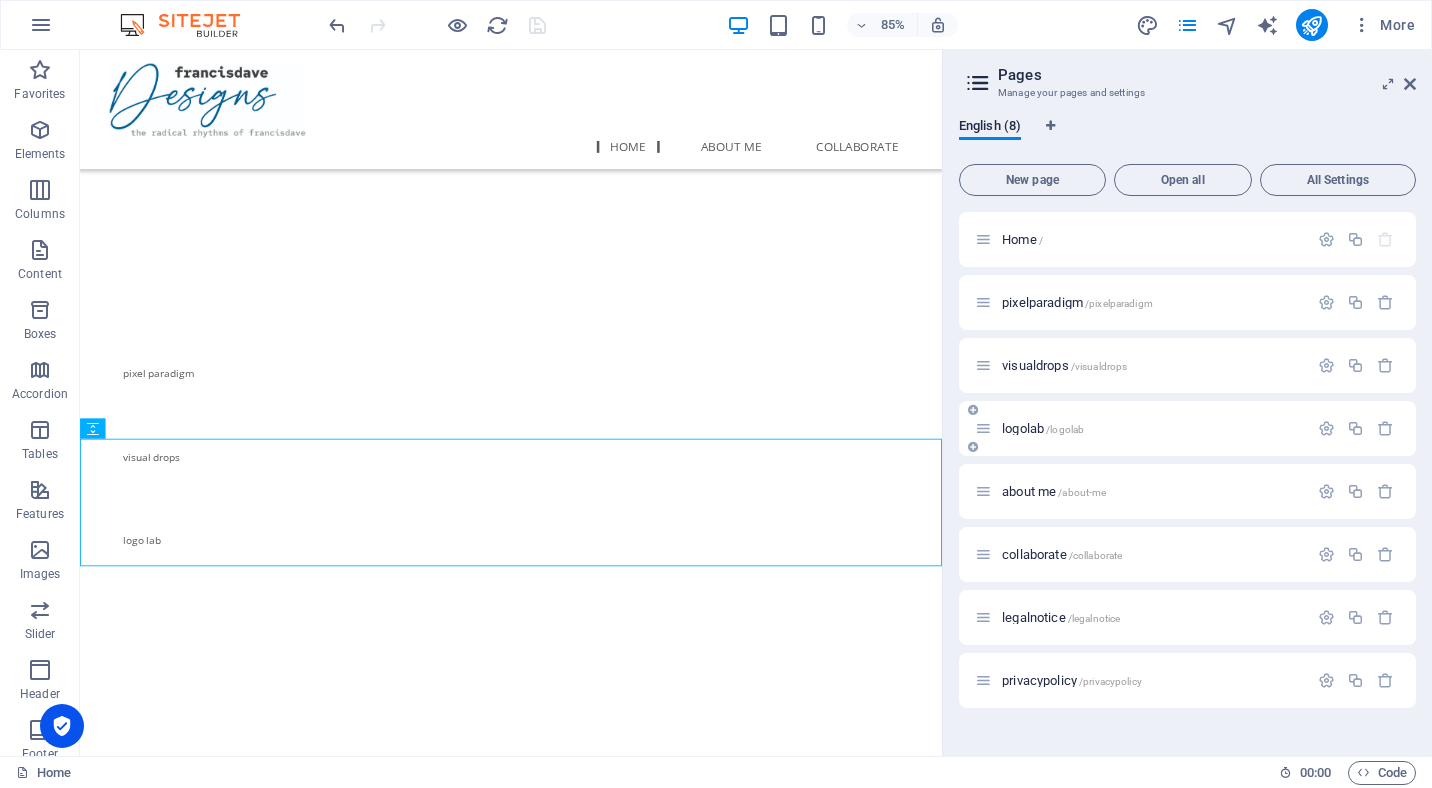 click on "logolab /logolab" at bounding box center (1043, 428) 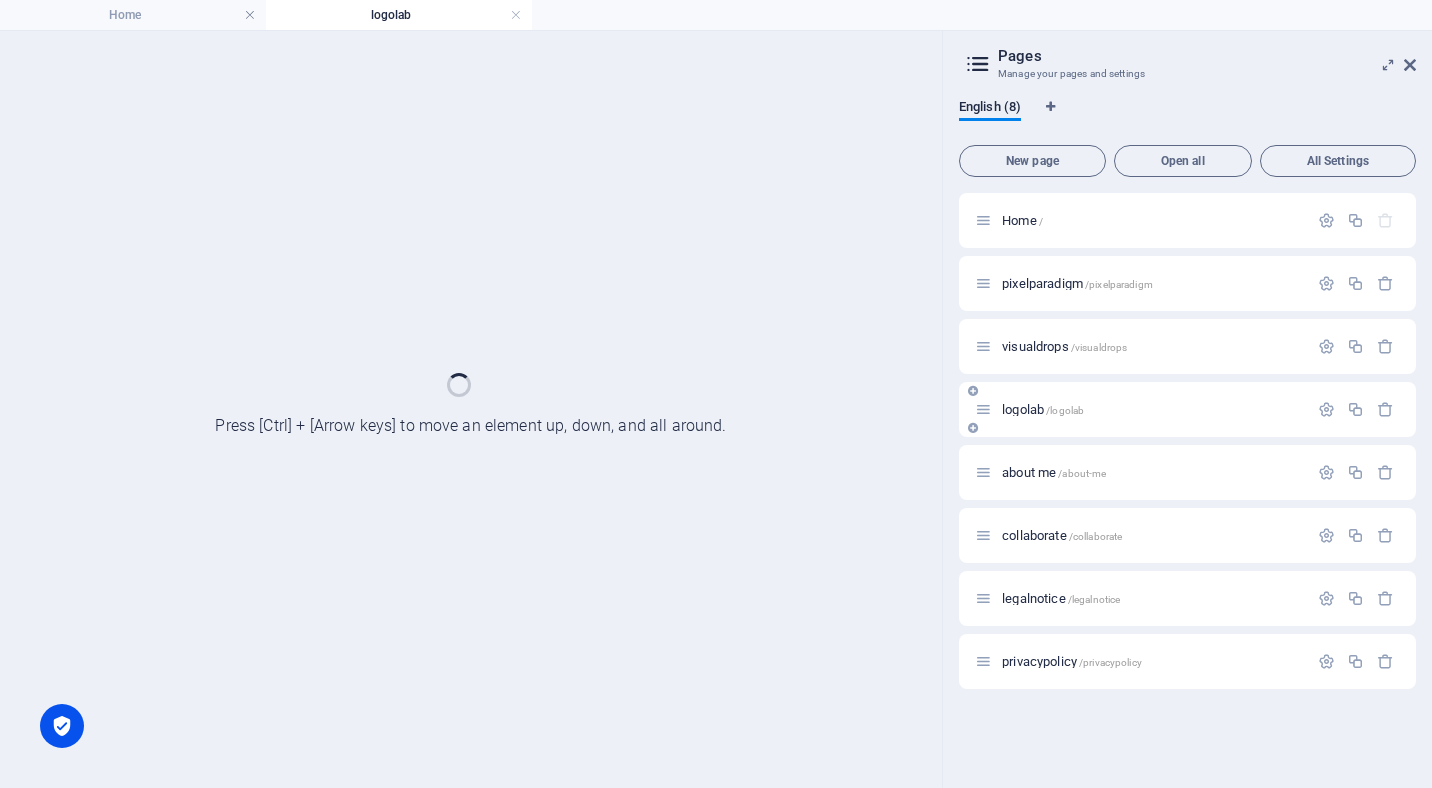 click on "logolab /logolab" at bounding box center (1187, 409) 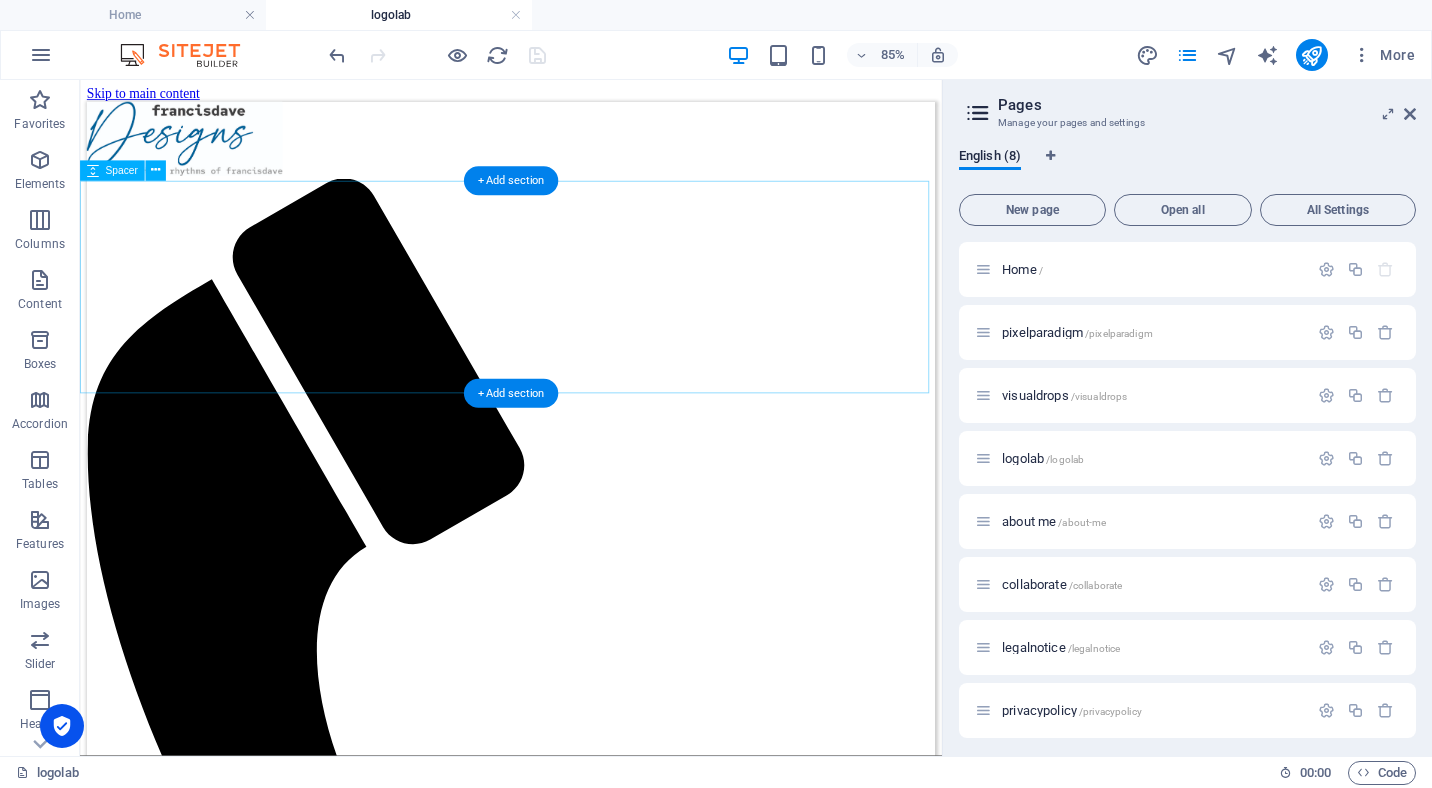 scroll, scrollTop: 0, scrollLeft: 0, axis: both 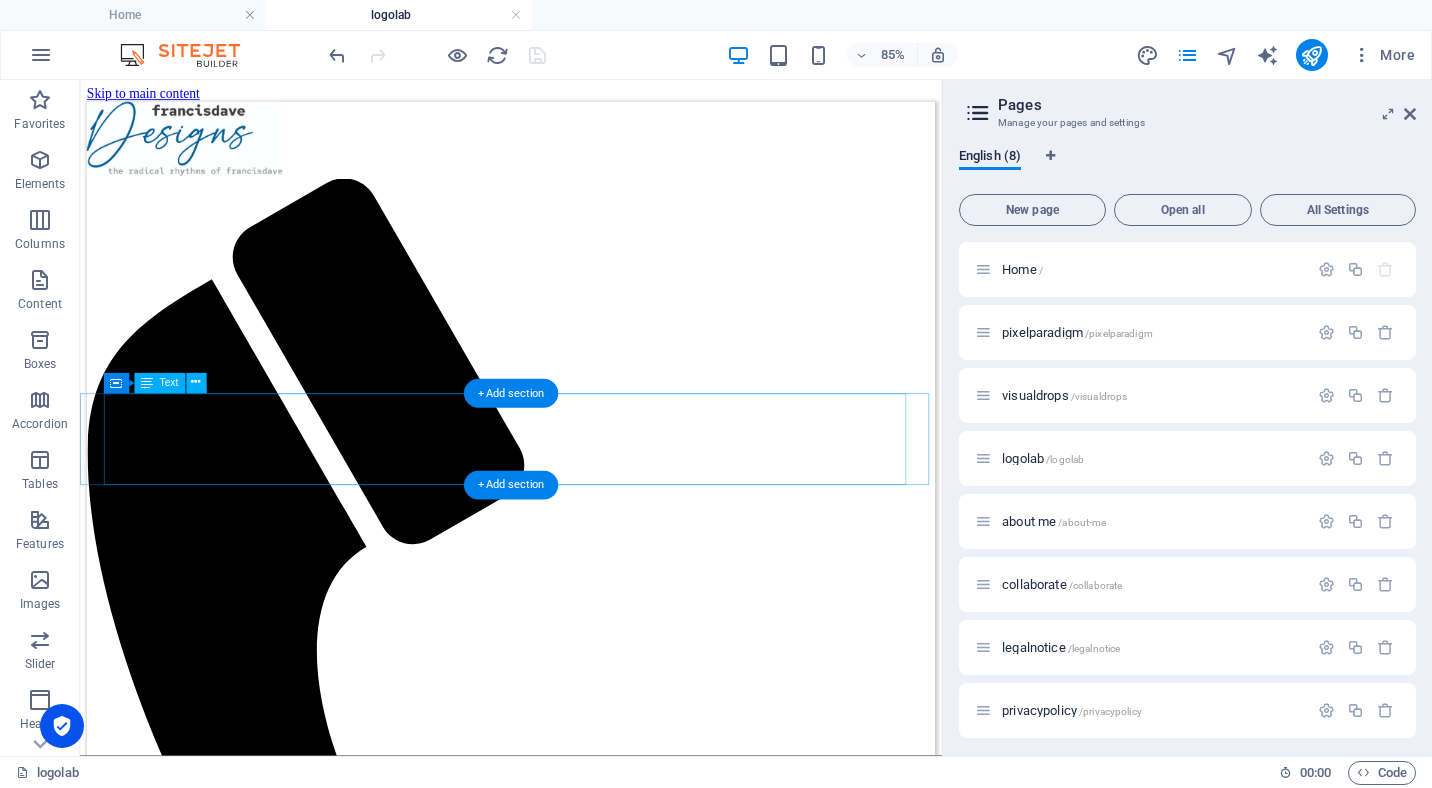 click on "Logo Lab This is my creative workshop for bold, memorable, and meaningful logo design. We specialize in crafting unique visual identities that capture the essence of your brand. Whether you're a startup looking for your first logo or an established business ready for a fresh new look,  Logo Lab  blends strategy, creativity, and precision to deliver designs that stand out and speak volumes. From Custom Logo Designs, Brand Identity Packages, Rebranding & Logo Refresh. I bring ideas to life." at bounding box center (587, 1912) 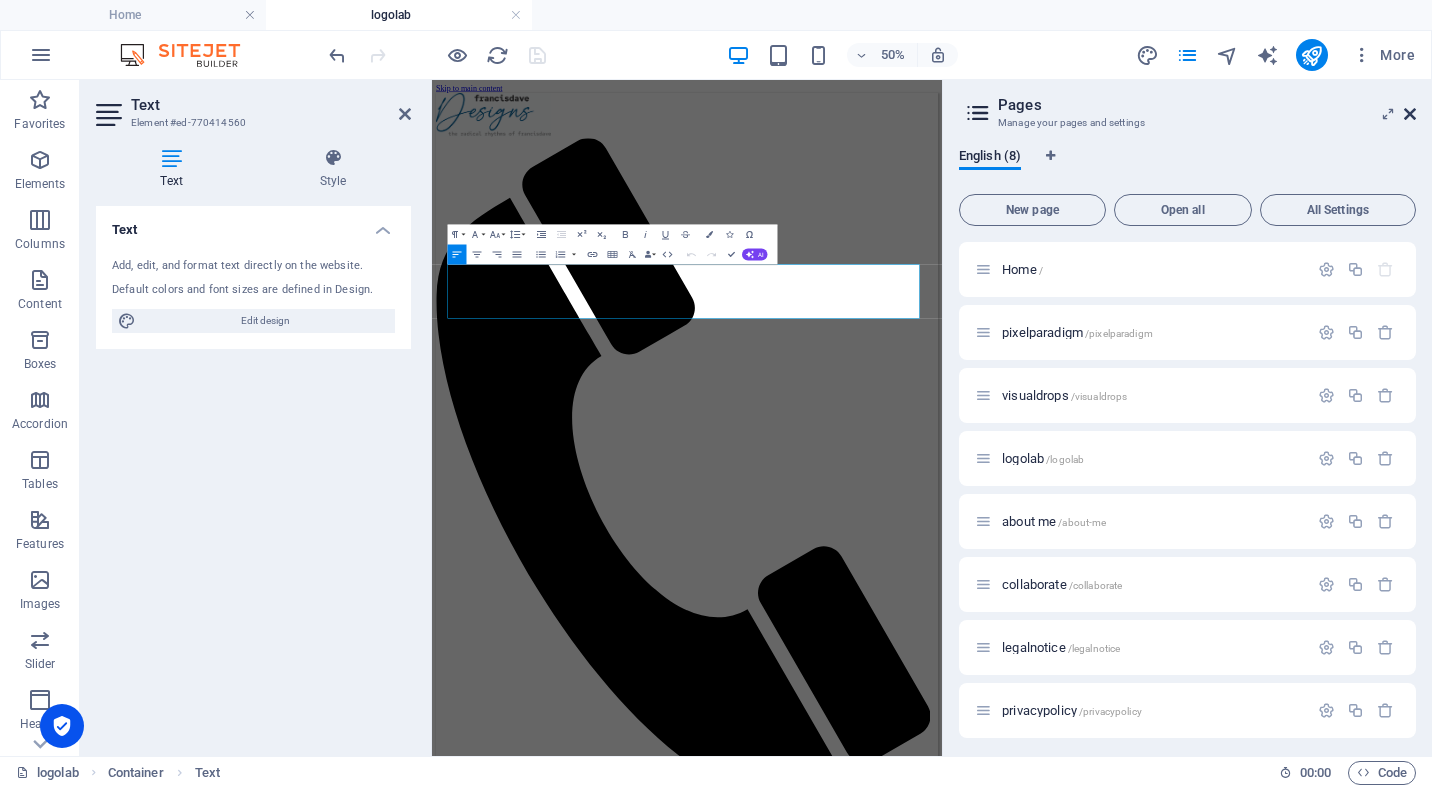 click at bounding box center [1410, 114] 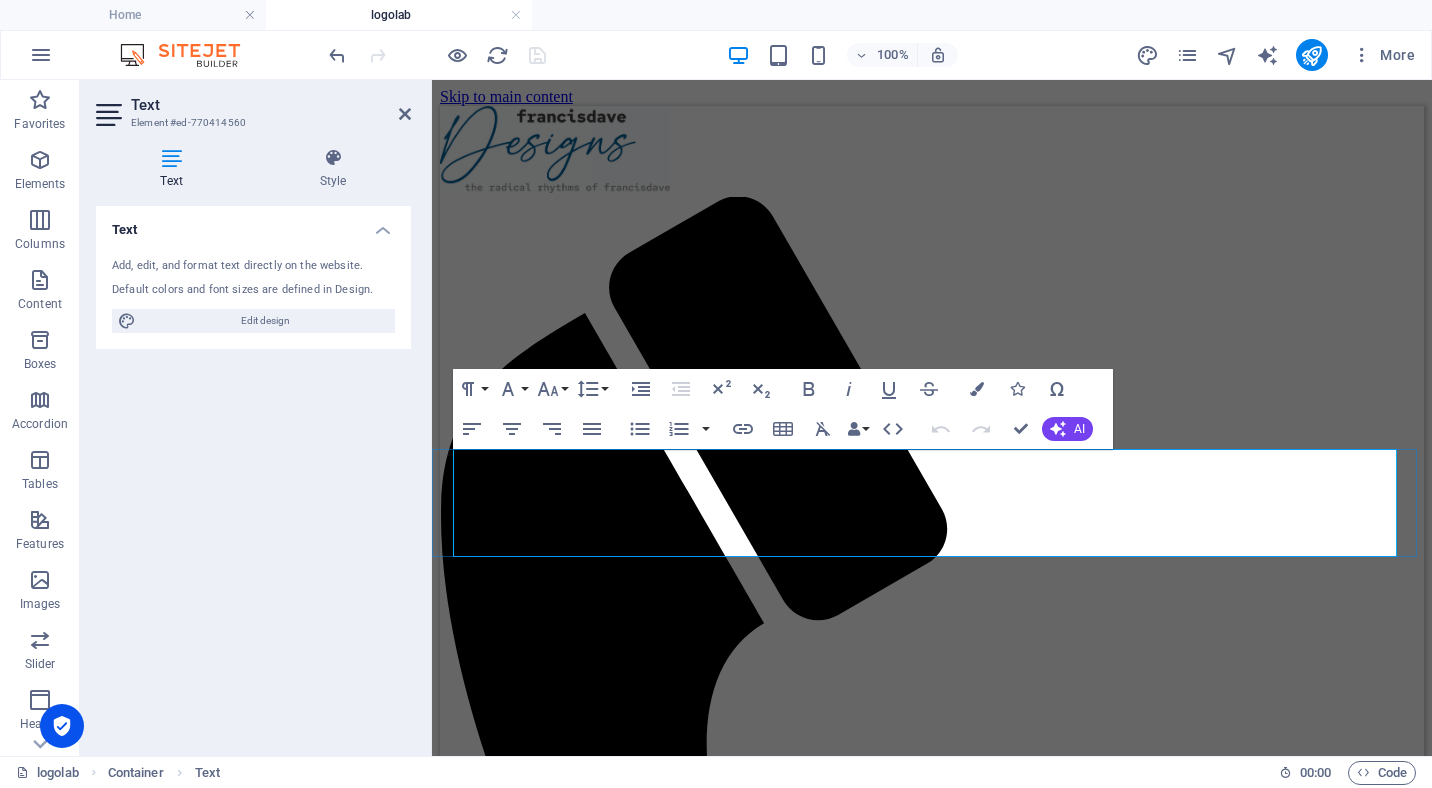 click on "This is my creative workshop for bold, memorable, and meaningful logo design. We specialize in crafting unique visual identities that capture the essence of your brand. Whether you're a startup looking for your first logo or an established business ready for a fresh new look,  Logo Lab  blends strategy, creativity, and precision to deliver designs that stand out and speak volumes. From Custom Logo Designs, Brand Identity Packages, Rebranding & Logo Refresh. I bring ideas to life." at bounding box center [931, 1923] 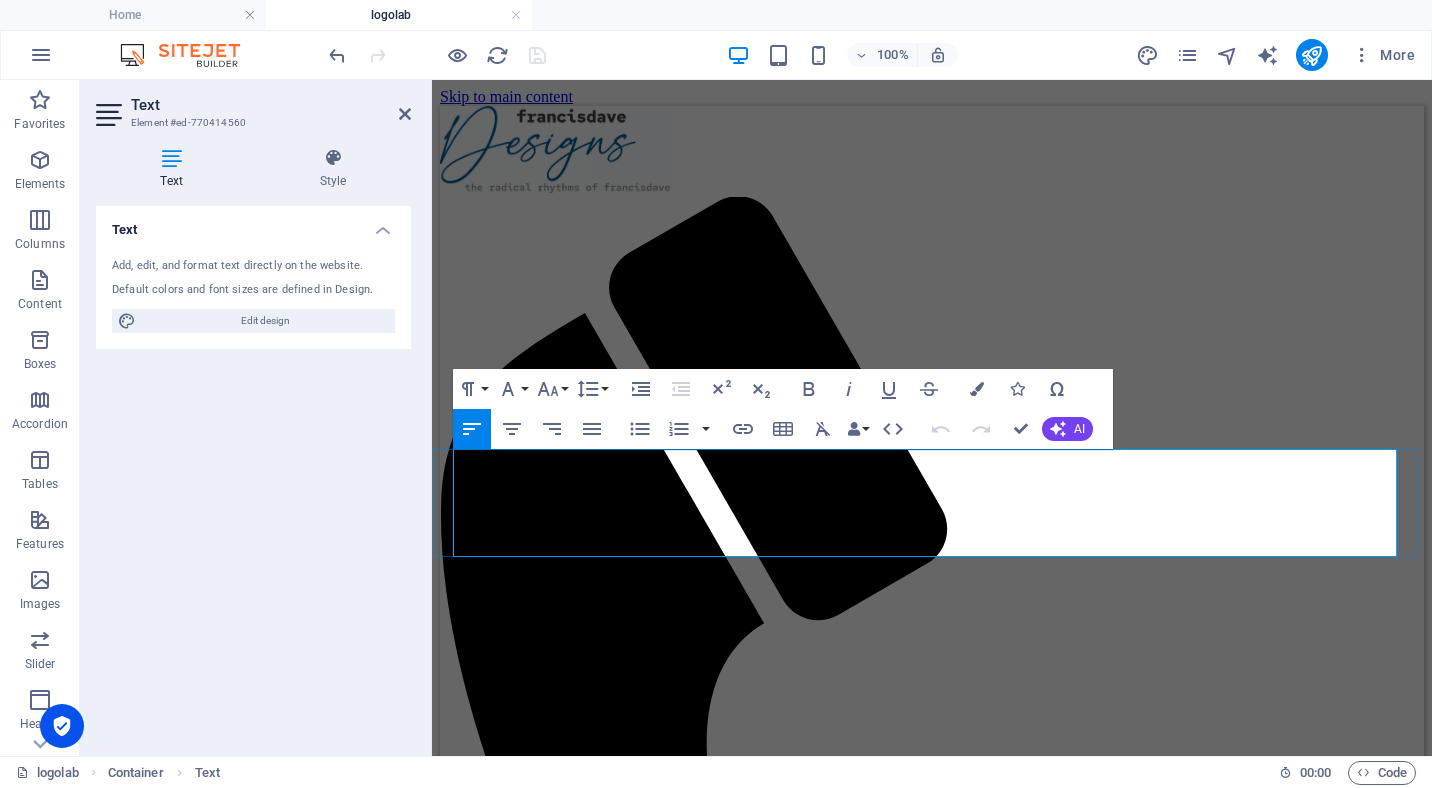 click on "This is my creative workshop for bold, memorable, and meaningful logo design. We specialize in crafting unique visual identities that capture the essence of your brand. Whether you're a startup looking for your first logo or an established business ready for a fresh new look,  Logo Lab  blends strategy, creativity, and precision to deliver designs that stand out and speak volumes. From Custom Logo Designs, Brand Identity Packages, Rebranding & Logo Refresh. I bring ideas to life." at bounding box center [931, 1923] 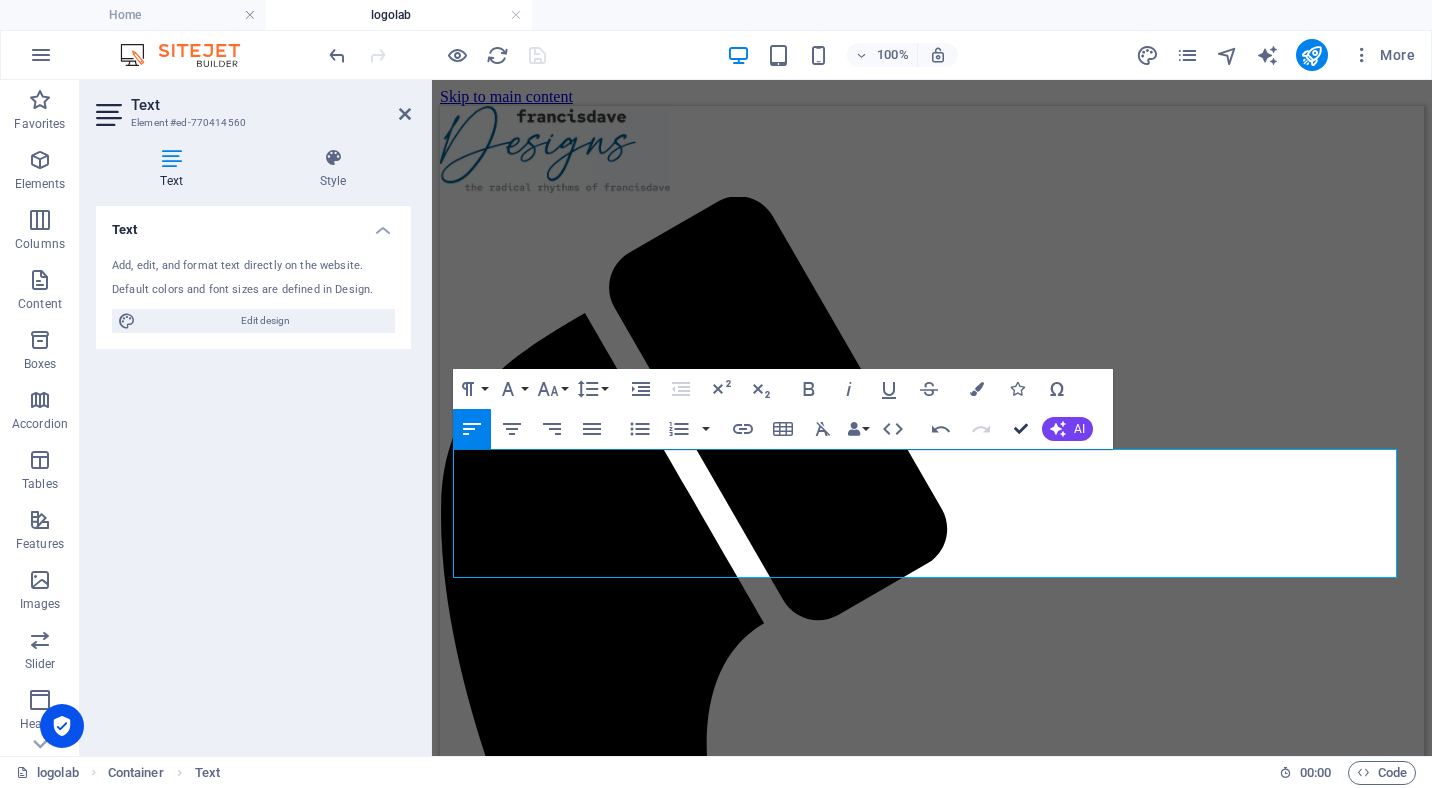 drag, startPoint x: 1019, startPoint y: 430, endPoint x: 911, endPoint y: 346, distance: 136.82104 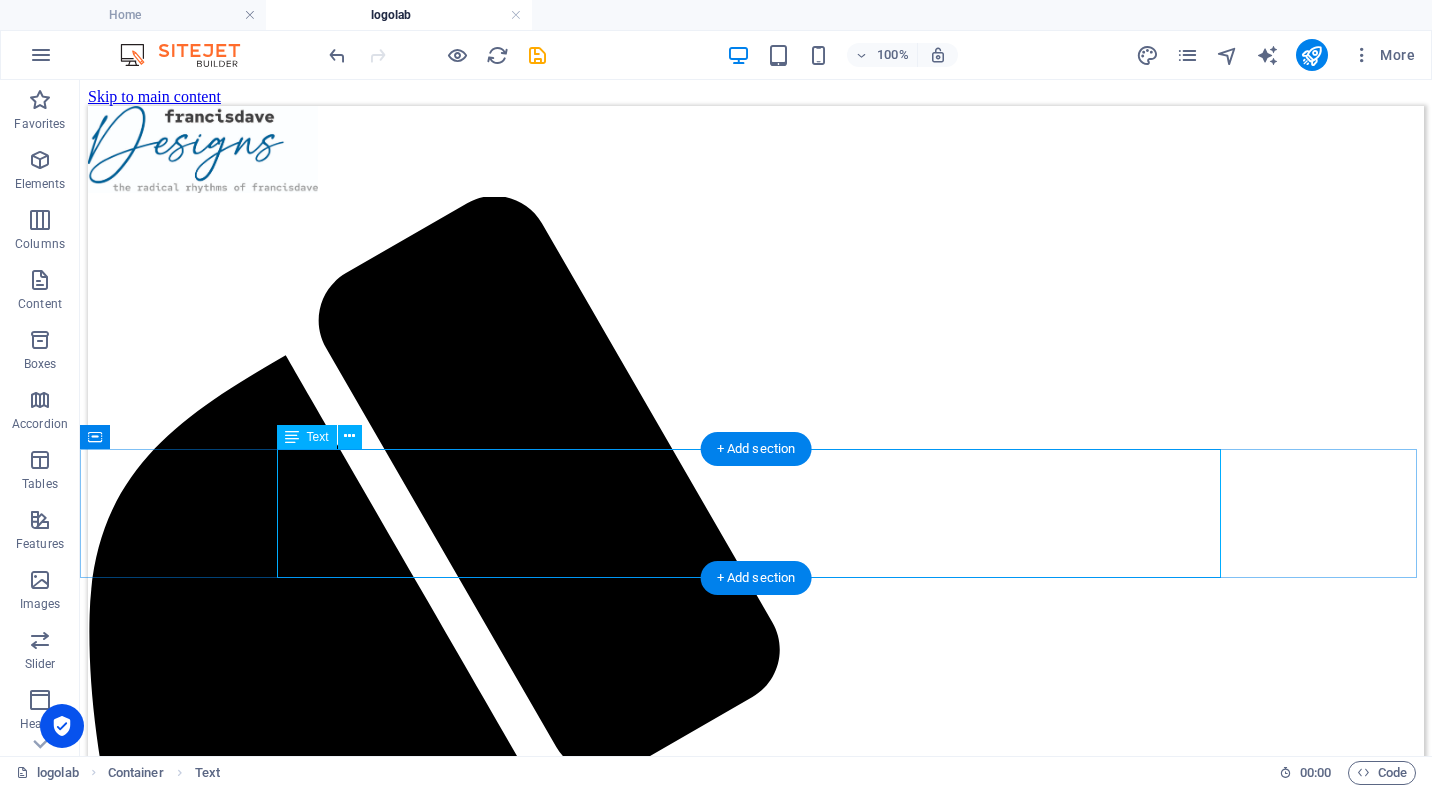 click on "Logo Lab This is my creative workshop for bold, memorable, and meaningful logo design. I specialize in crafting unique visual identities that capture the essence of your brand. Whether you're a startup looking for your first logo or an established business ready for a fresh new look,  Logo Lab  blends strategy, creativity, and precision to deliver designs that stand out and speak volumes. From Custom Logo Designs, Brand Identity Packages, Rebranding & Logo Refresh. I bring ideas to life." at bounding box center (756, 2369) 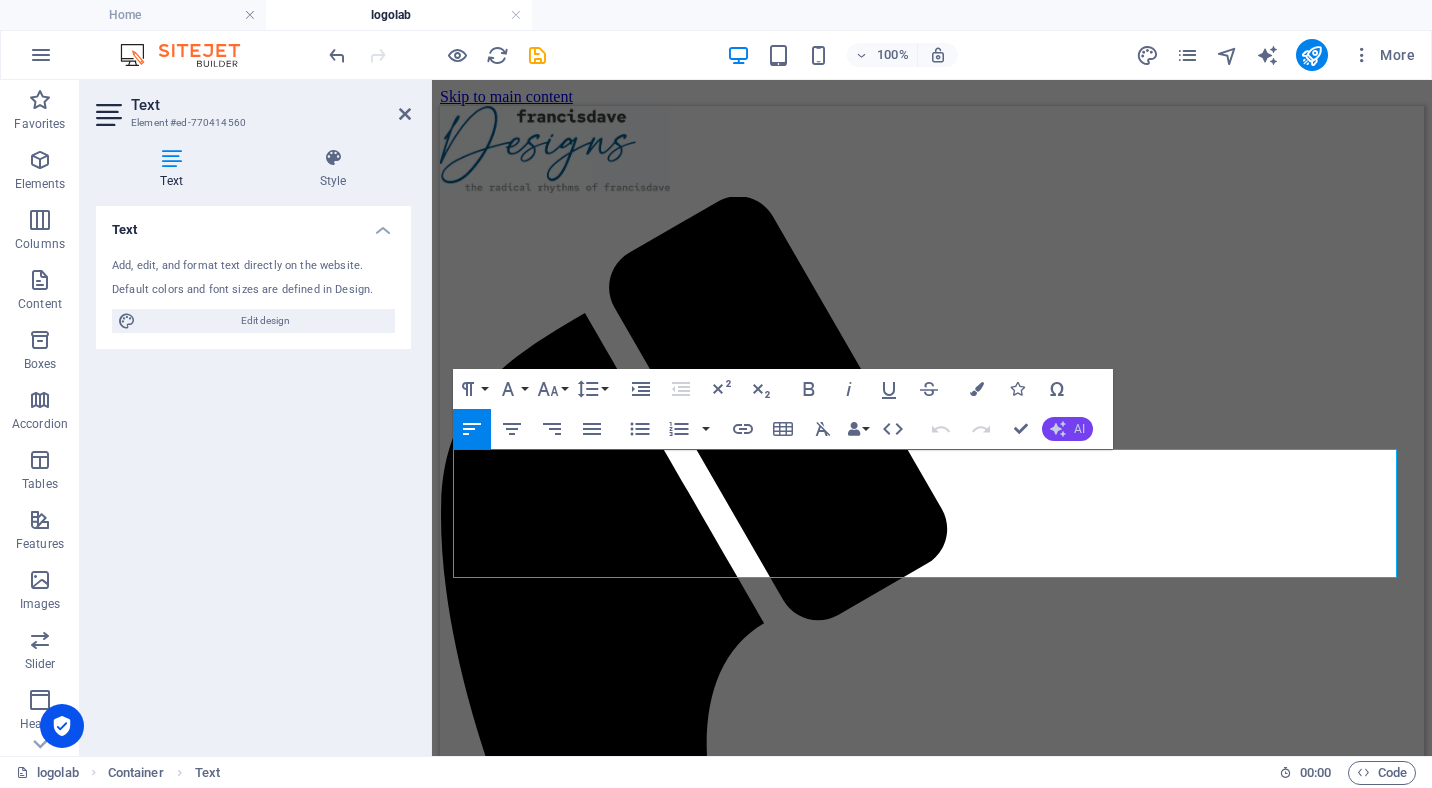 click 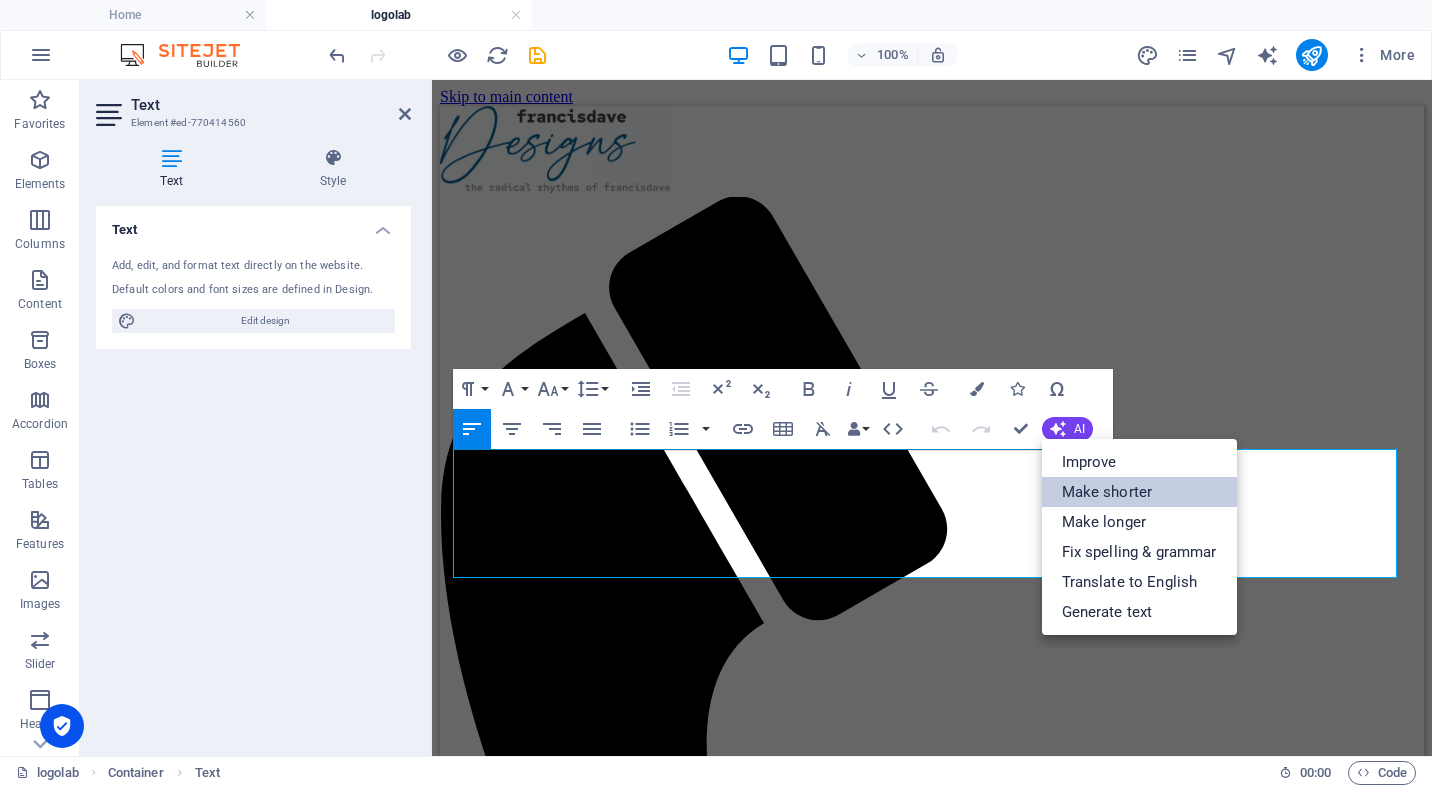 click on "Make shorter" at bounding box center (1139, 492) 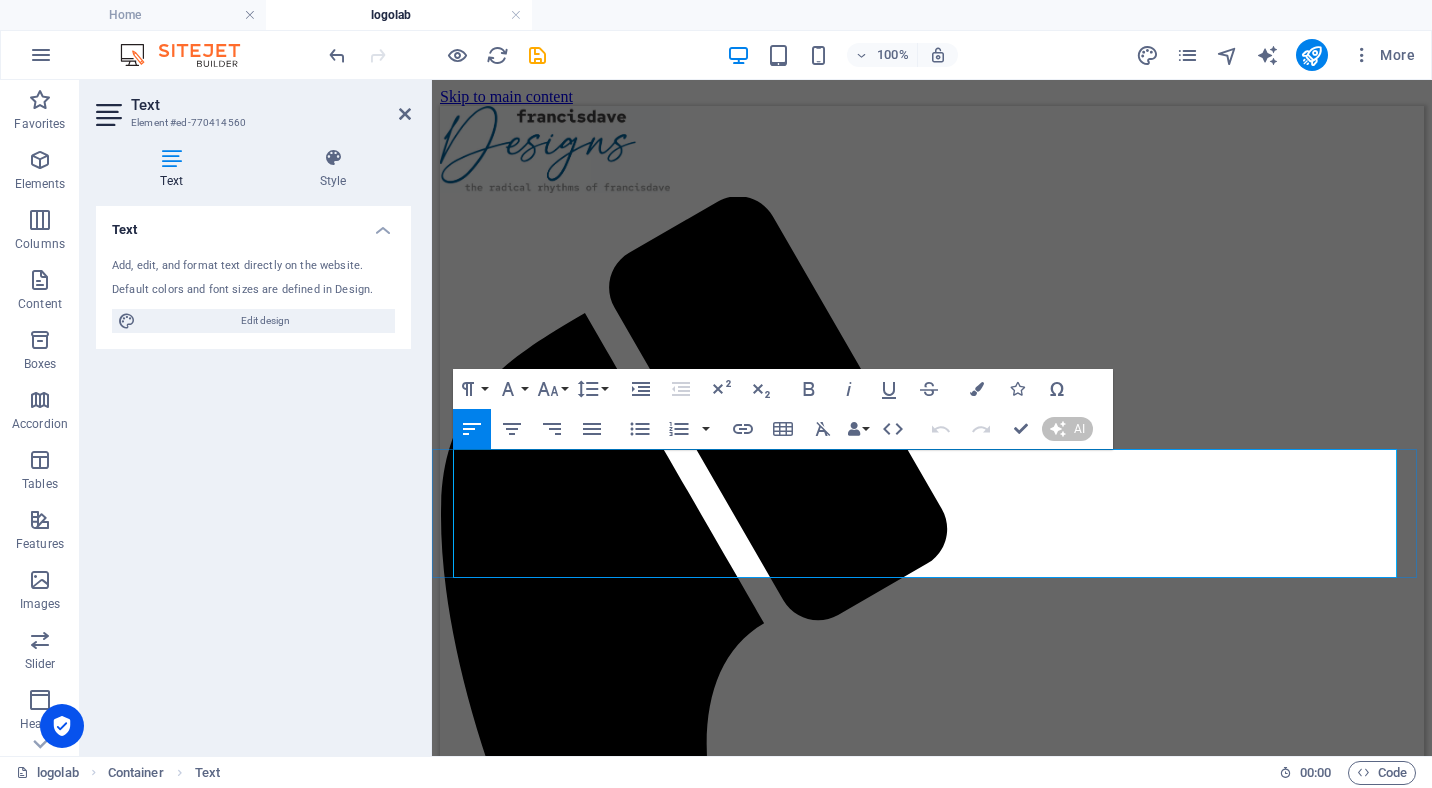 type 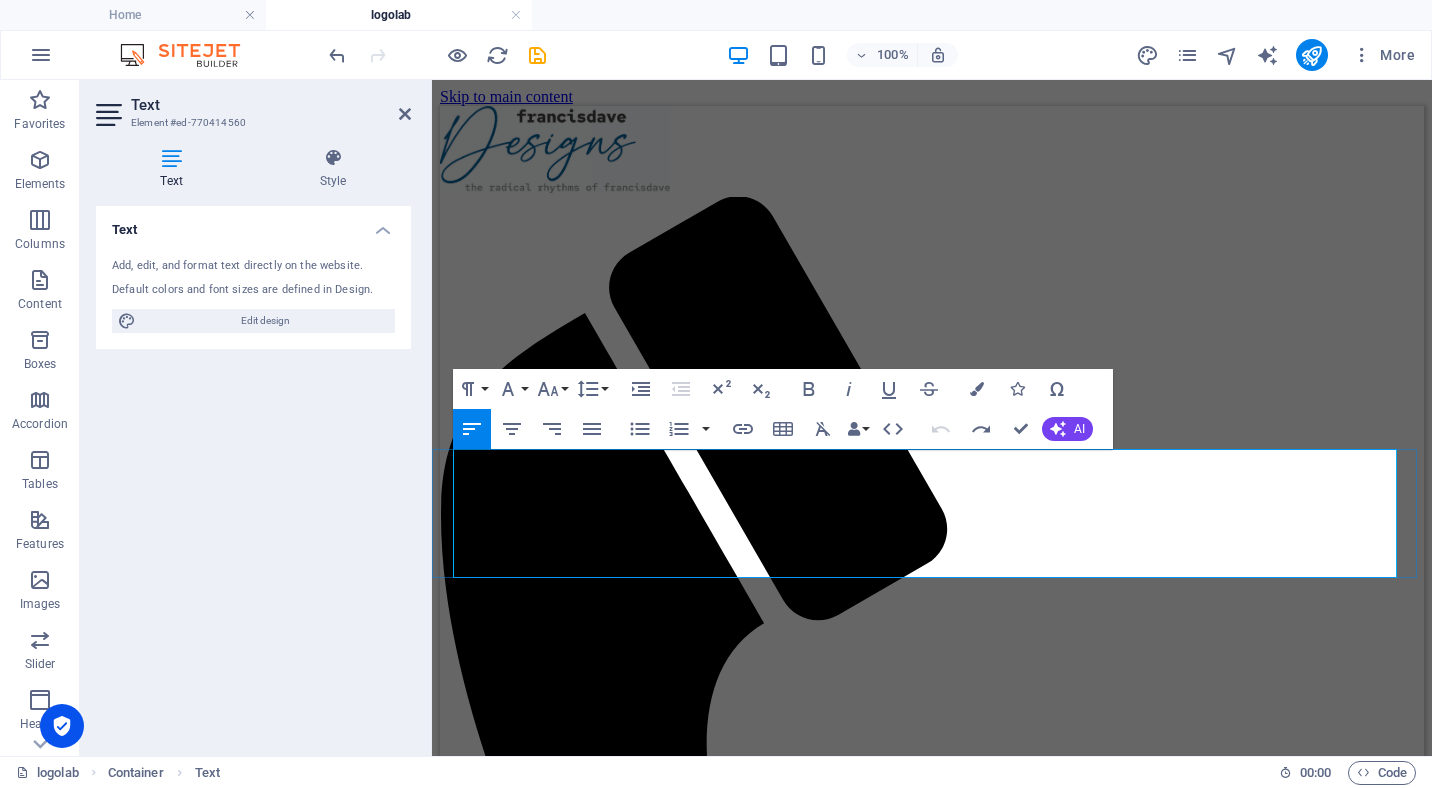 click on "This is my creative workshop for bold, memorable, and meaningful logo design. I specialize in crafting unique visual identities that capture the essence of your brand. Whether you're a startup looking for your first logo or an established business ready for a fresh new look,  Logo Lab  blends strategy, creativity, and precision to deliver designs that stand out and speak volumes. From Custom Logo Designs, Brand Identity Packages, Rebranding & Logo Refresh. I bring ideas to life." at bounding box center (932, 1922) 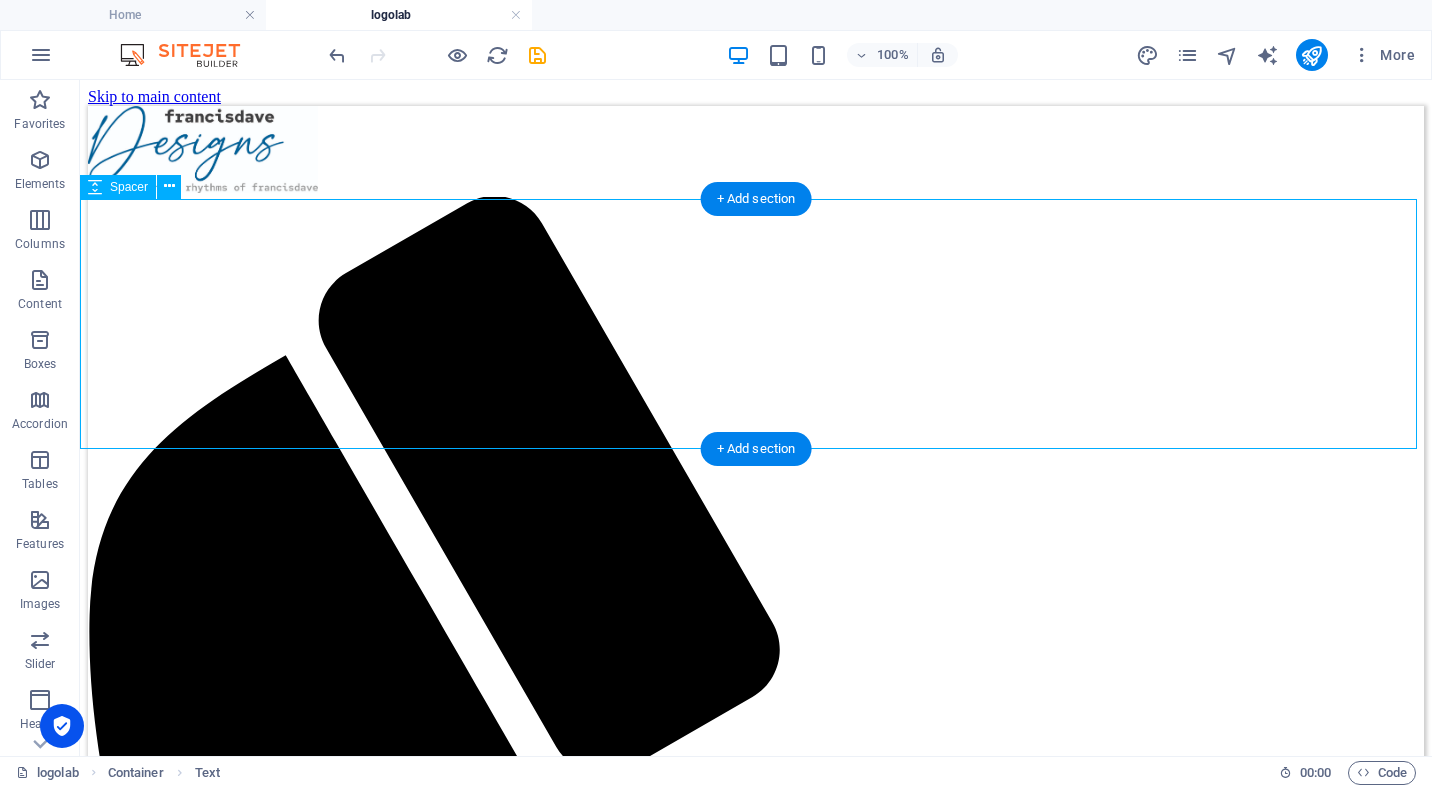 click at bounding box center (756, 2165) 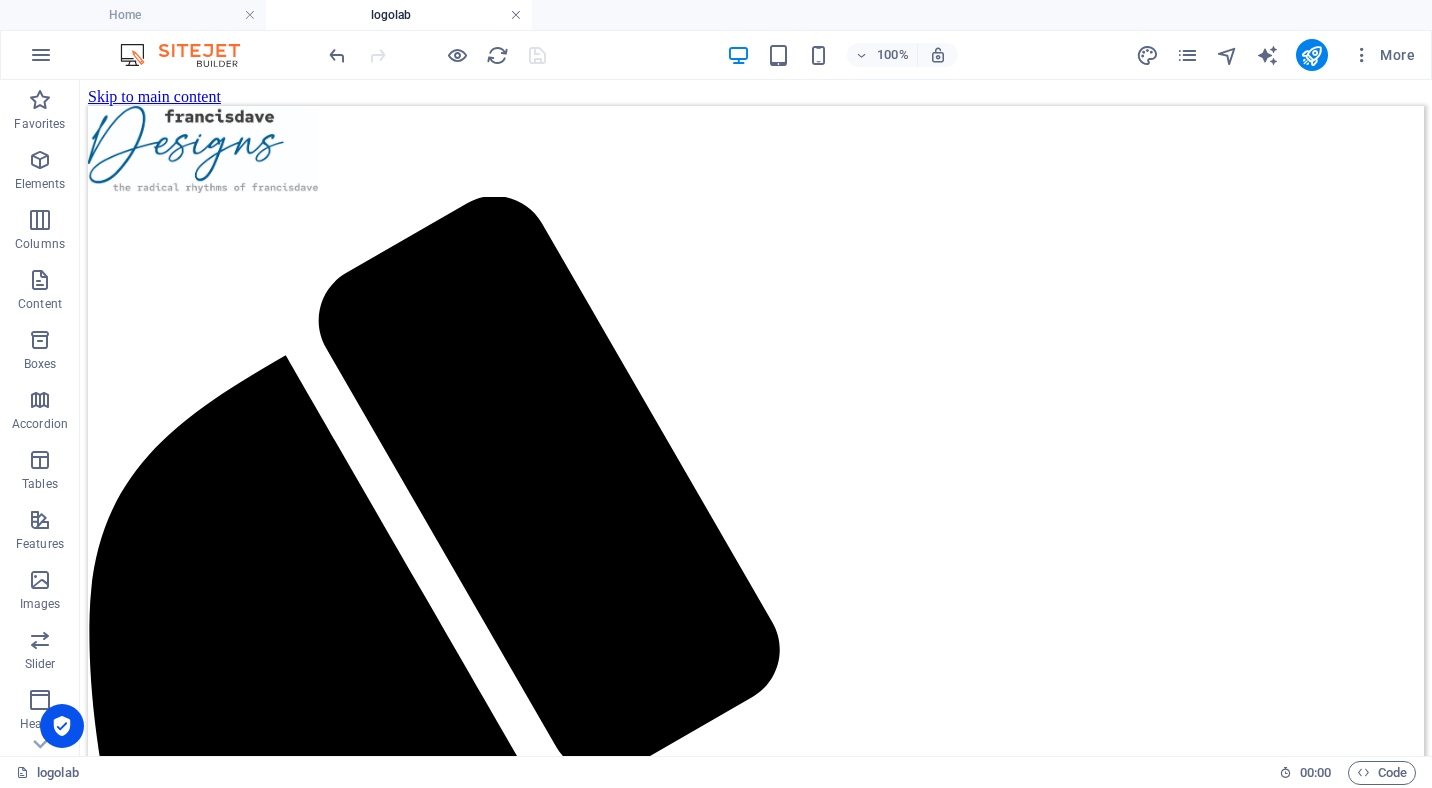 click at bounding box center (516, 15) 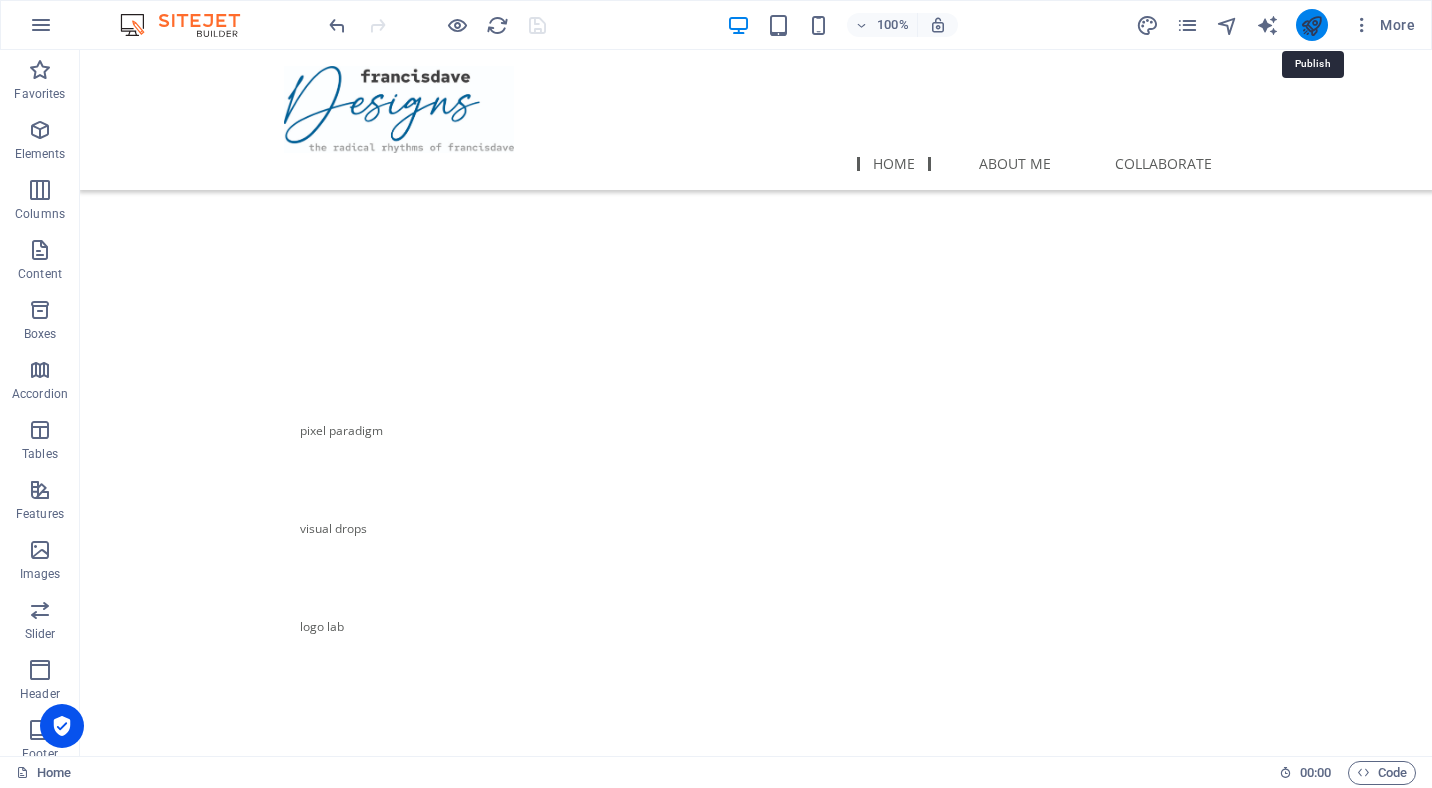 click at bounding box center (1311, 25) 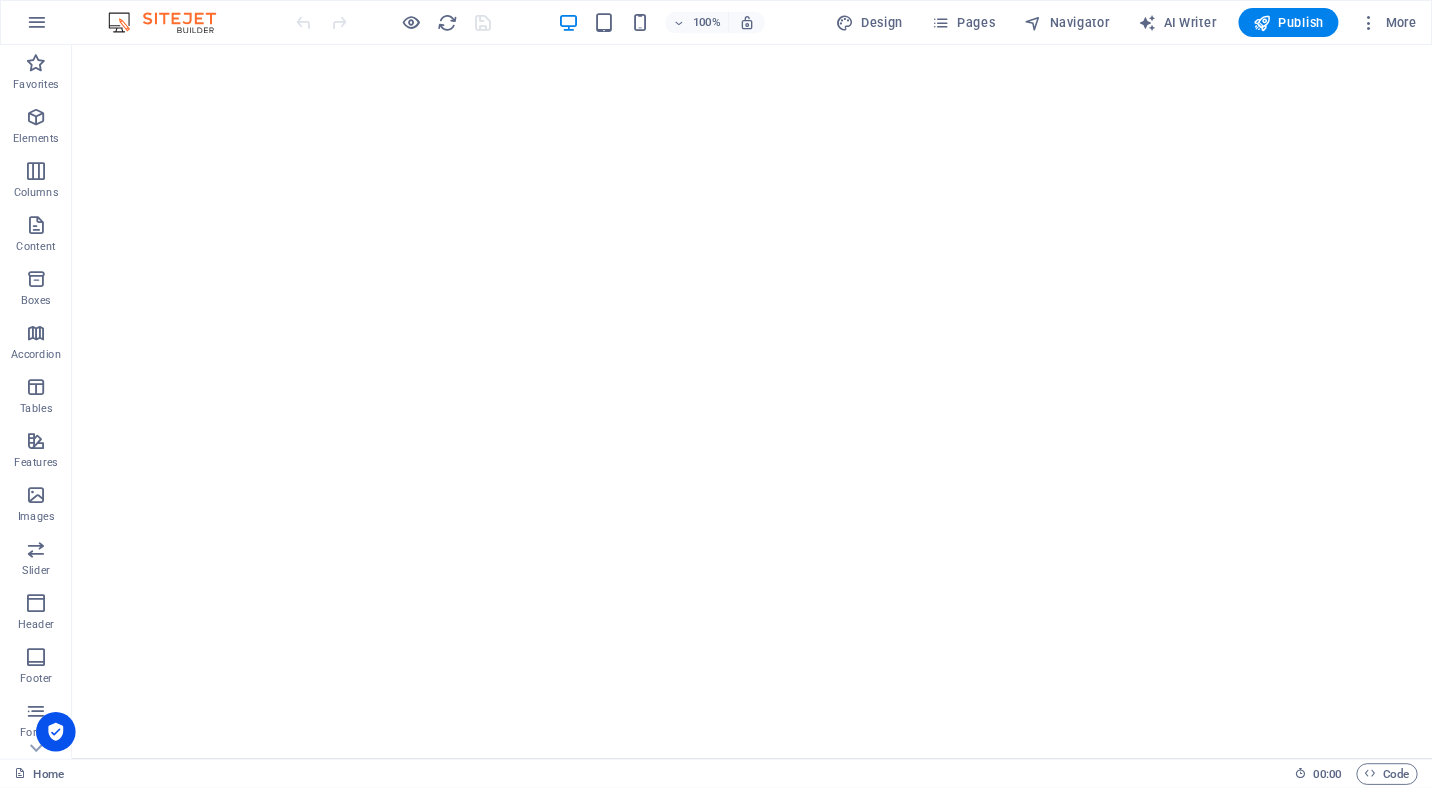 scroll, scrollTop: 0, scrollLeft: 0, axis: both 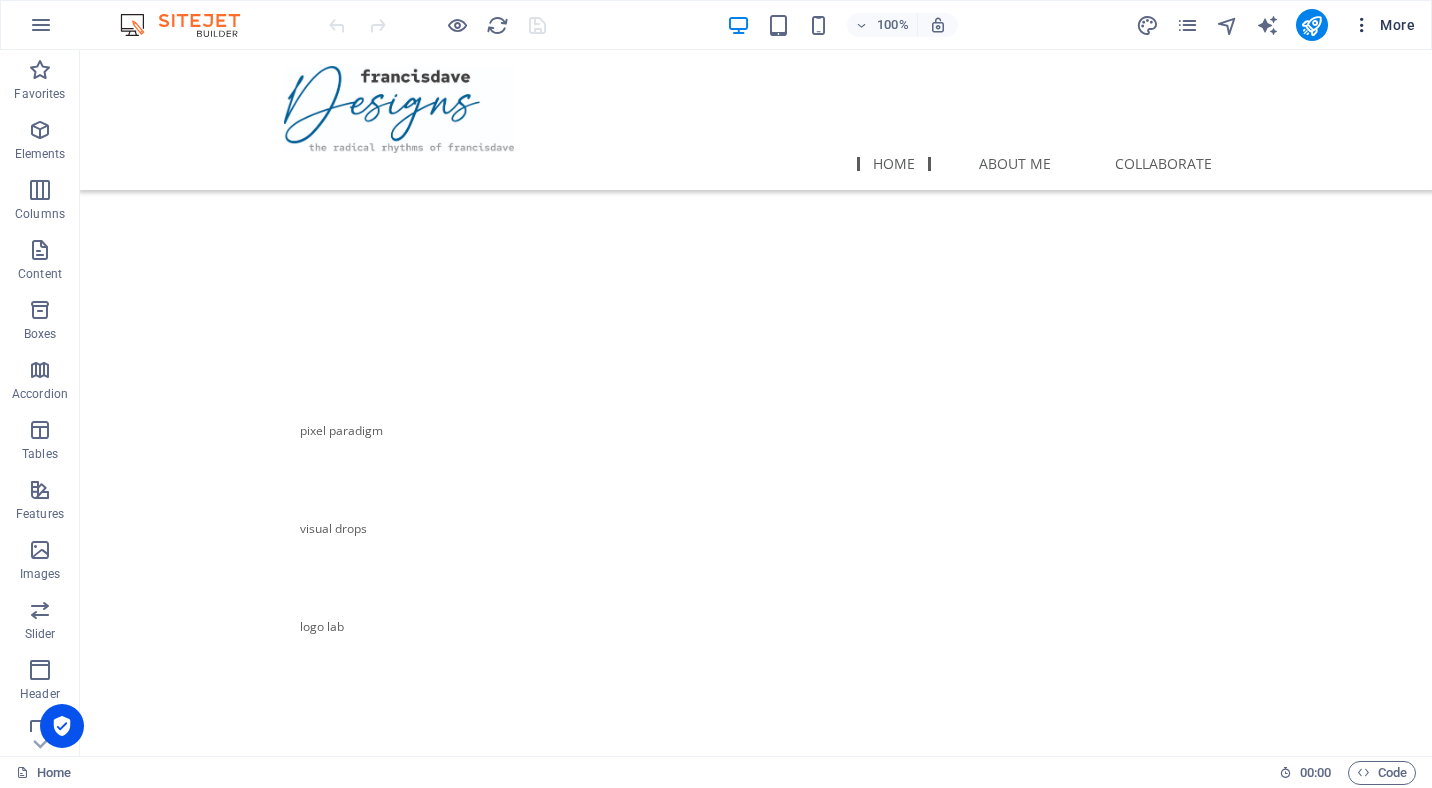 click on "More" at bounding box center (1383, 25) 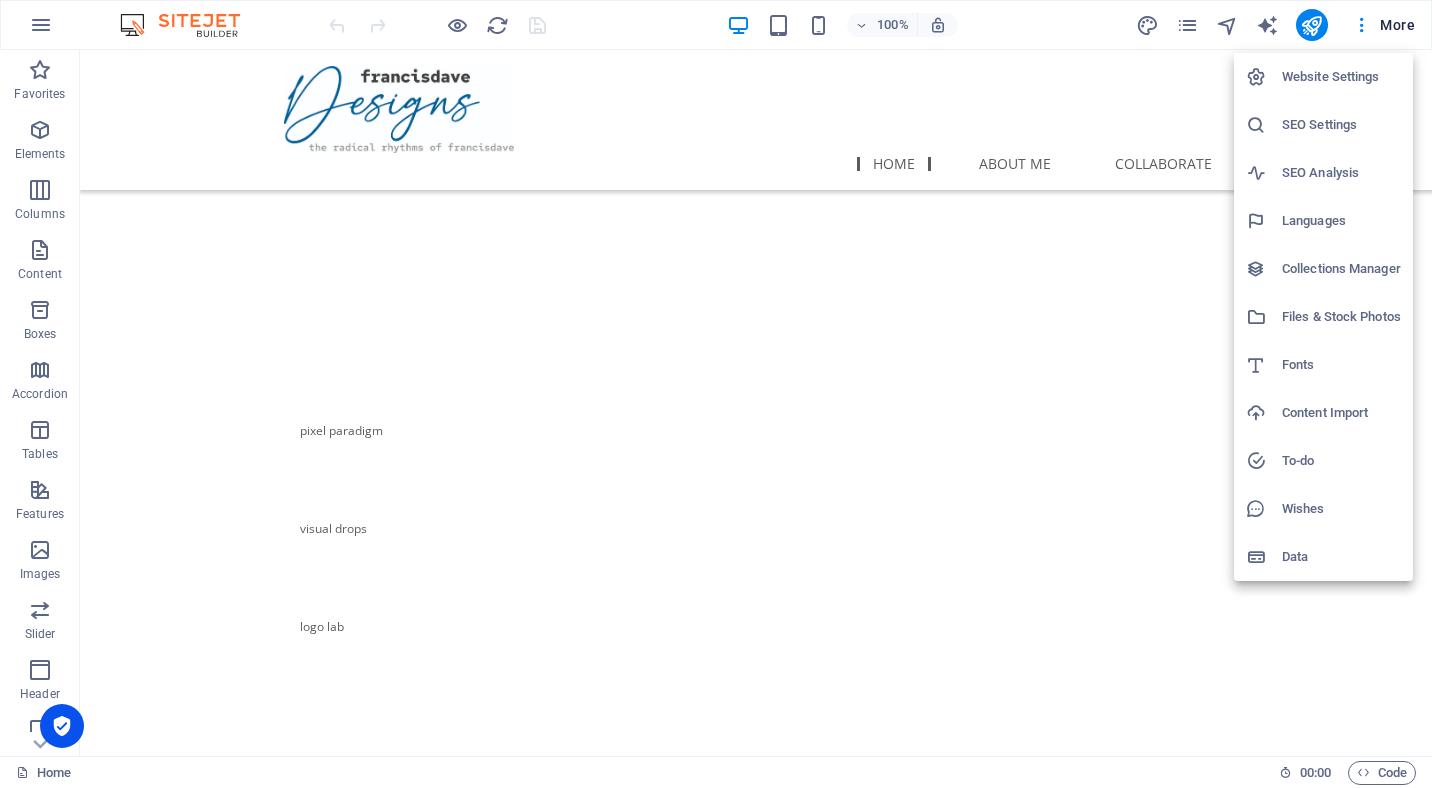 click on "Website Settings" at bounding box center (1341, 77) 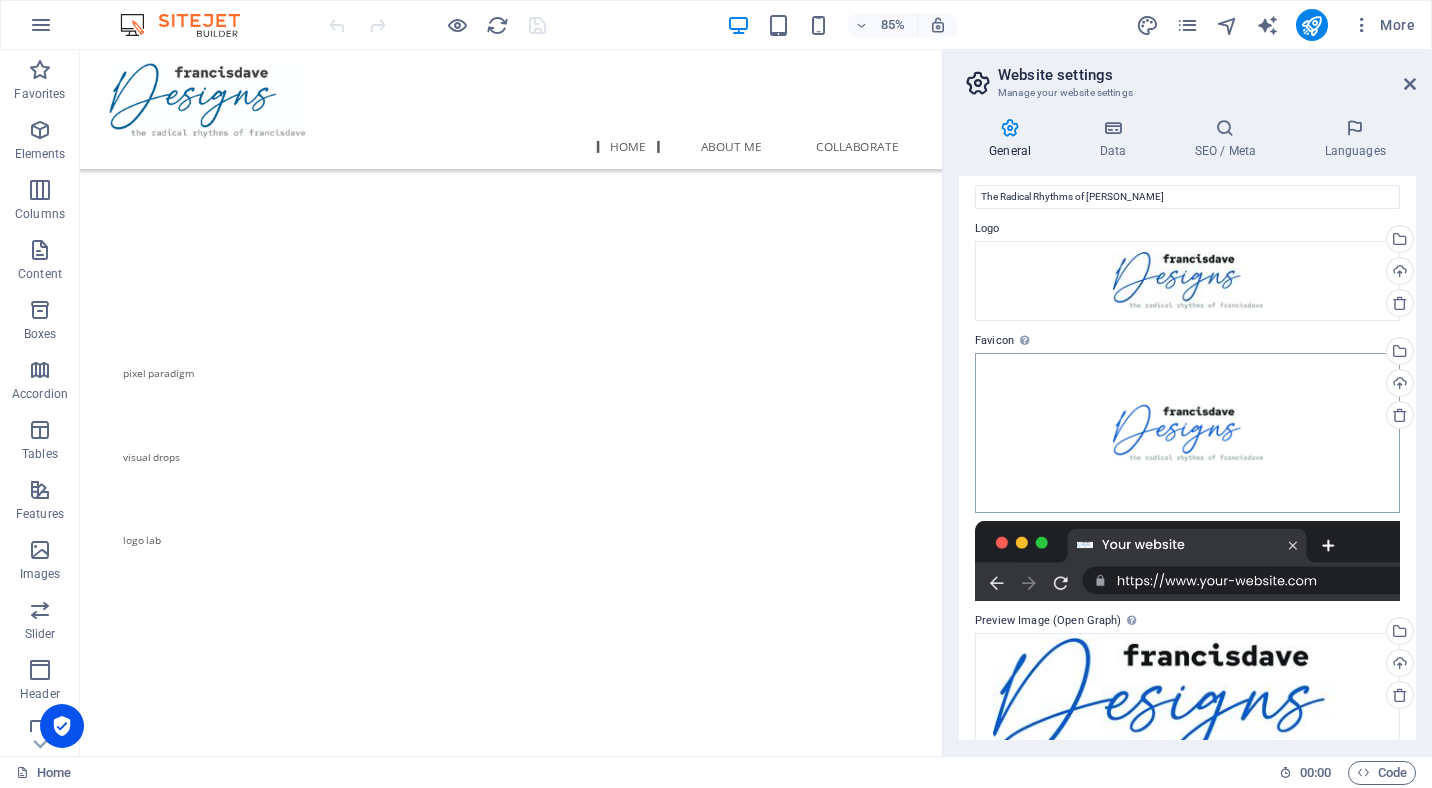 scroll, scrollTop: 0, scrollLeft: 0, axis: both 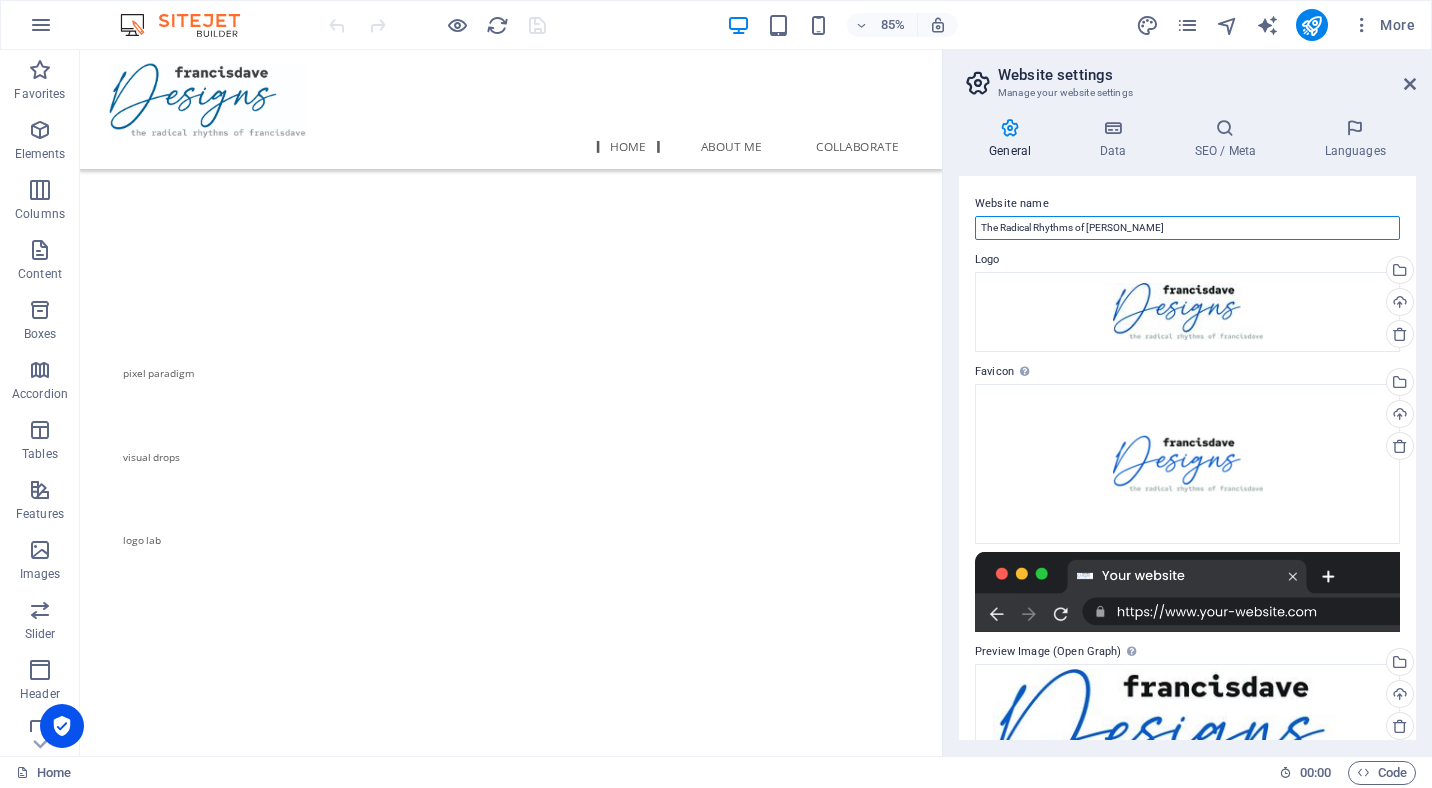 click on "The Radical Rhythms of [PERSON_NAME]" at bounding box center [1187, 228] 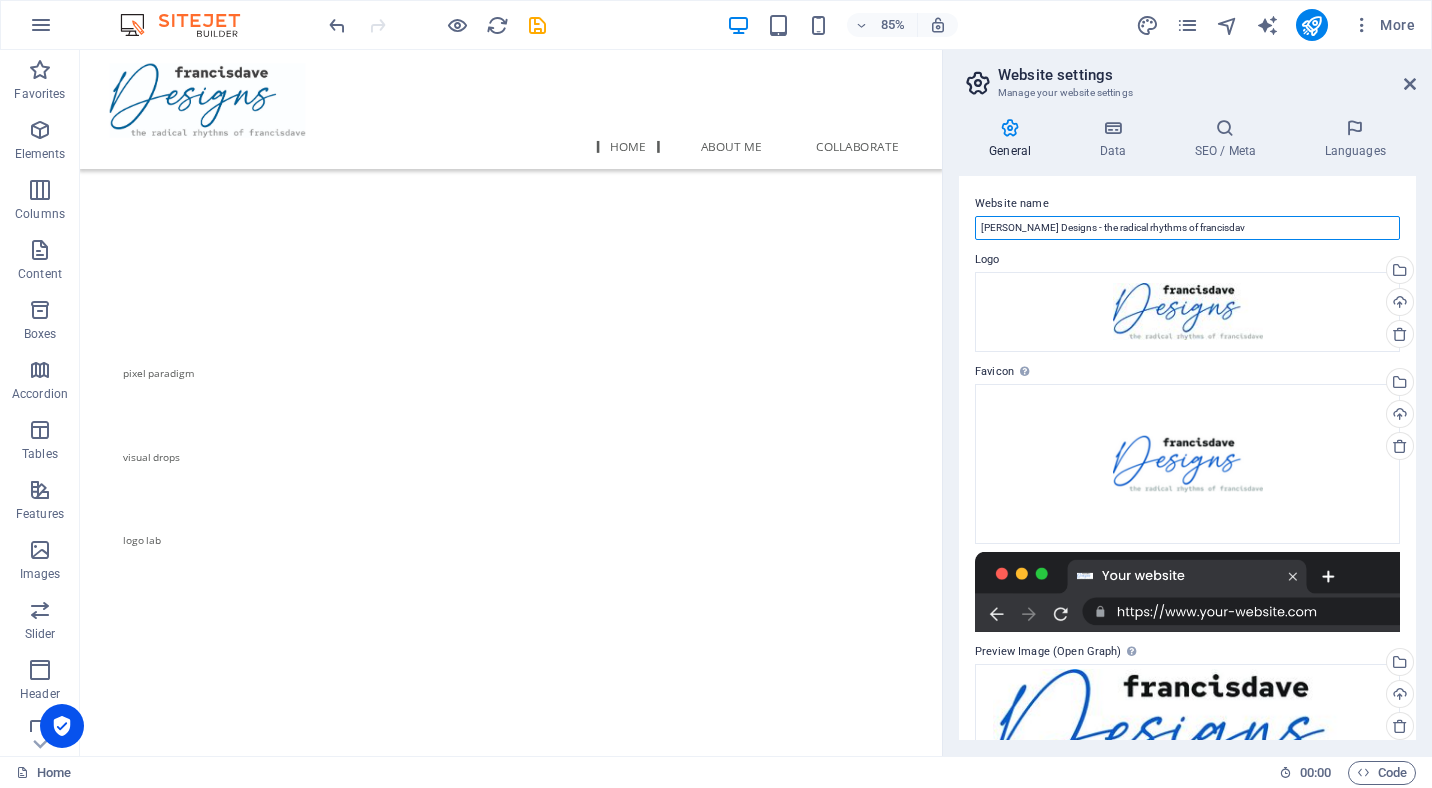 type on "Francis Dave Designs - the radical rhythms of francisdave" 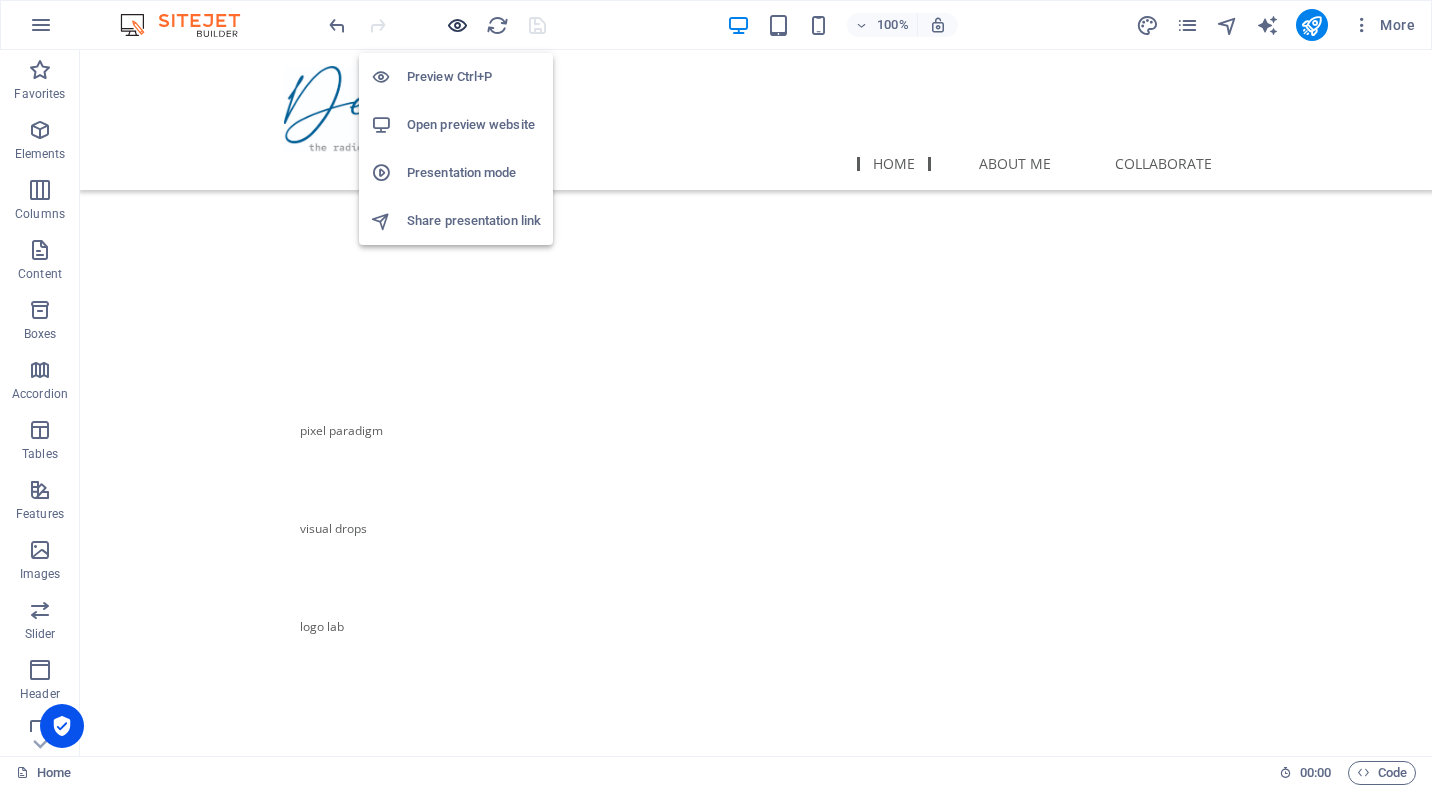click at bounding box center [457, 25] 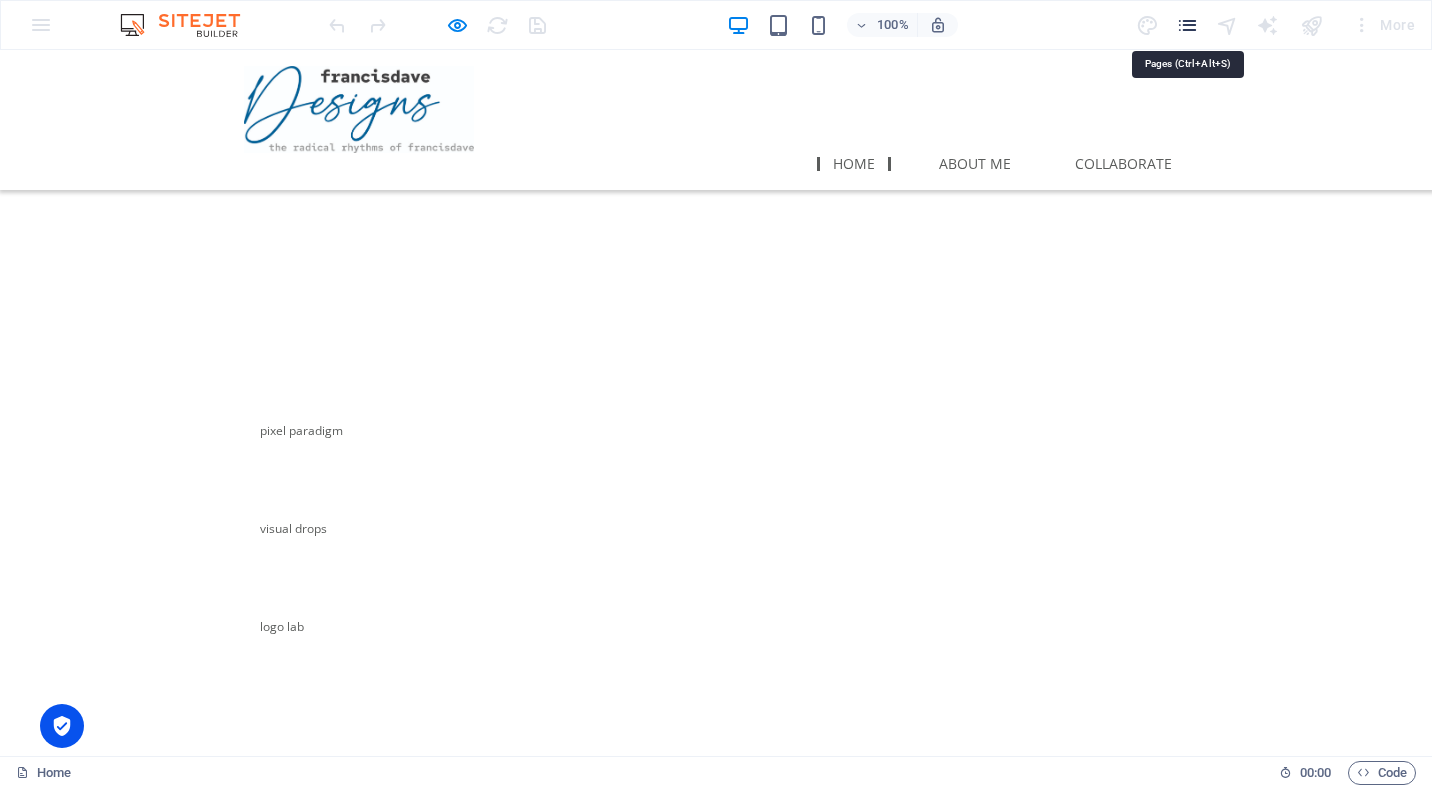 click at bounding box center (1187, 25) 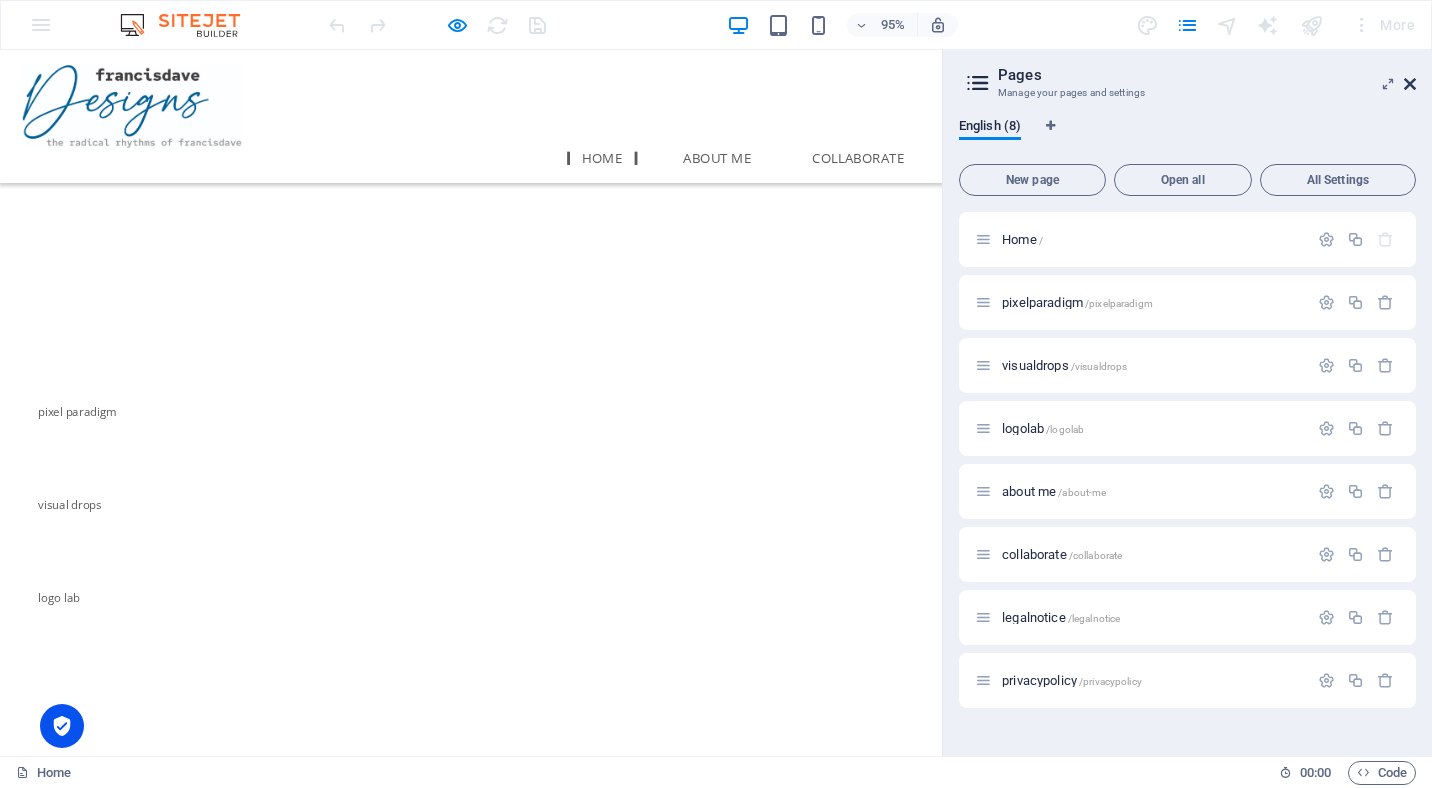 click at bounding box center [1410, 84] 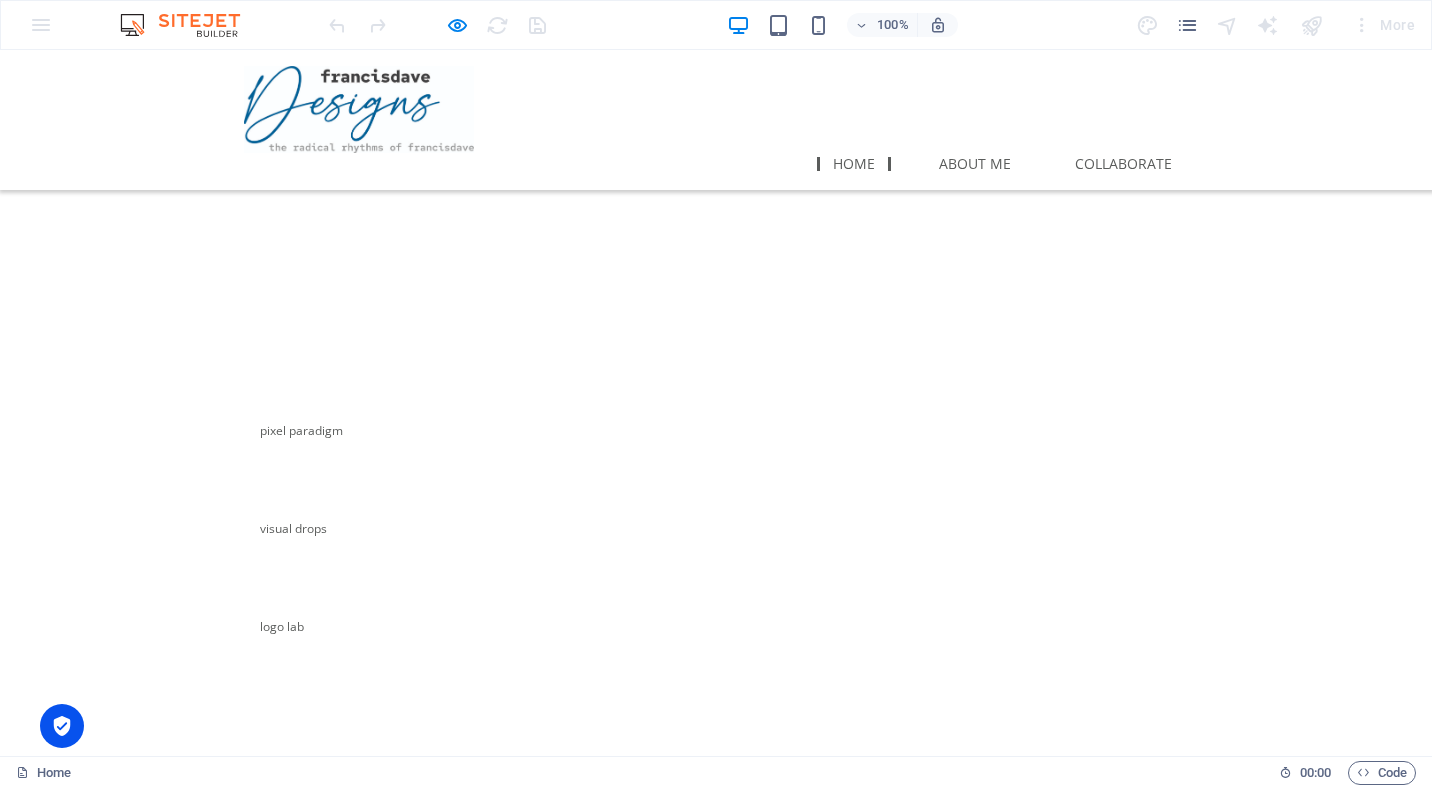 click on "More" at bounding box center (1383, 25) 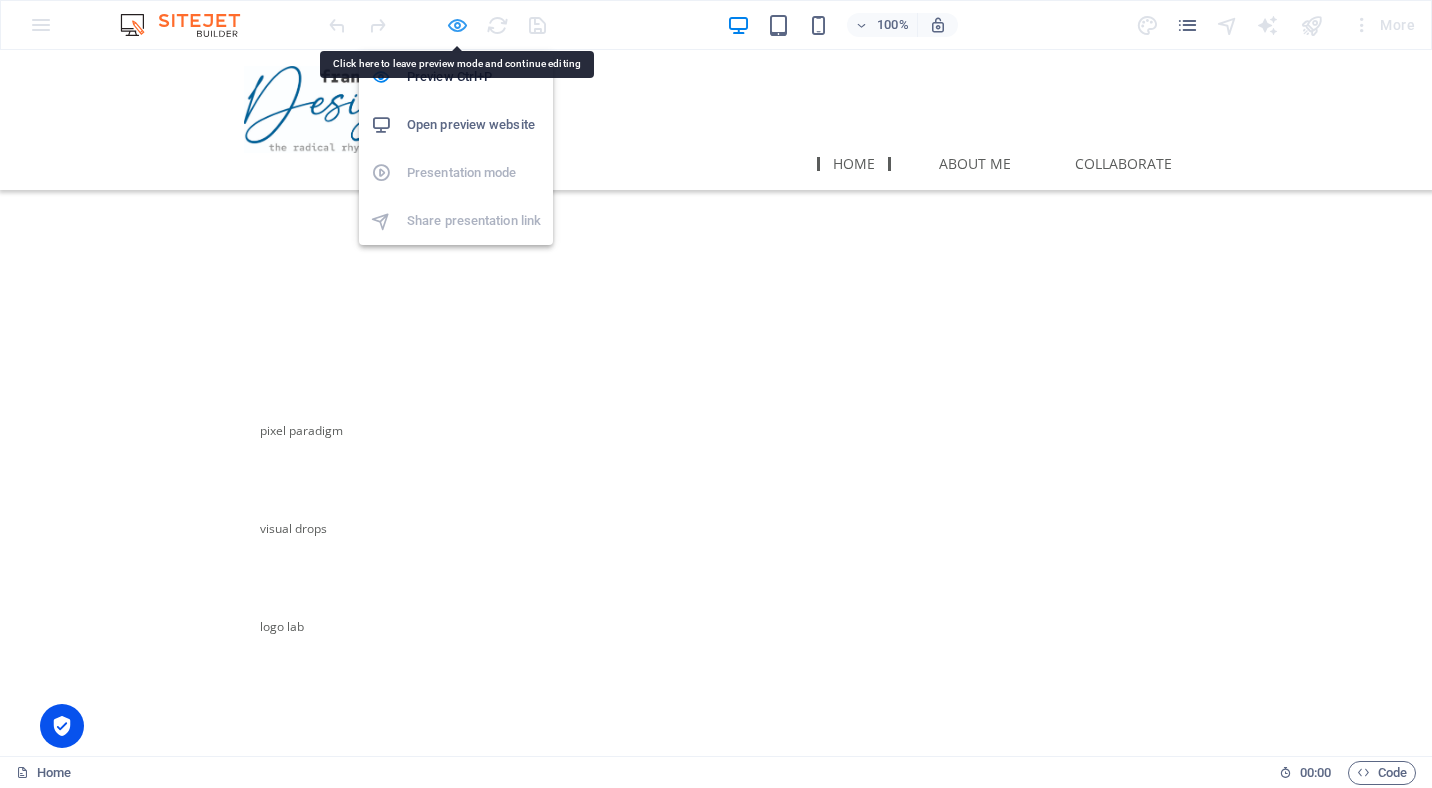 drag, startPoint x: 454, startPoint y: 24, endPoint x: 467, endPoint y: 22, distance: 13.152946 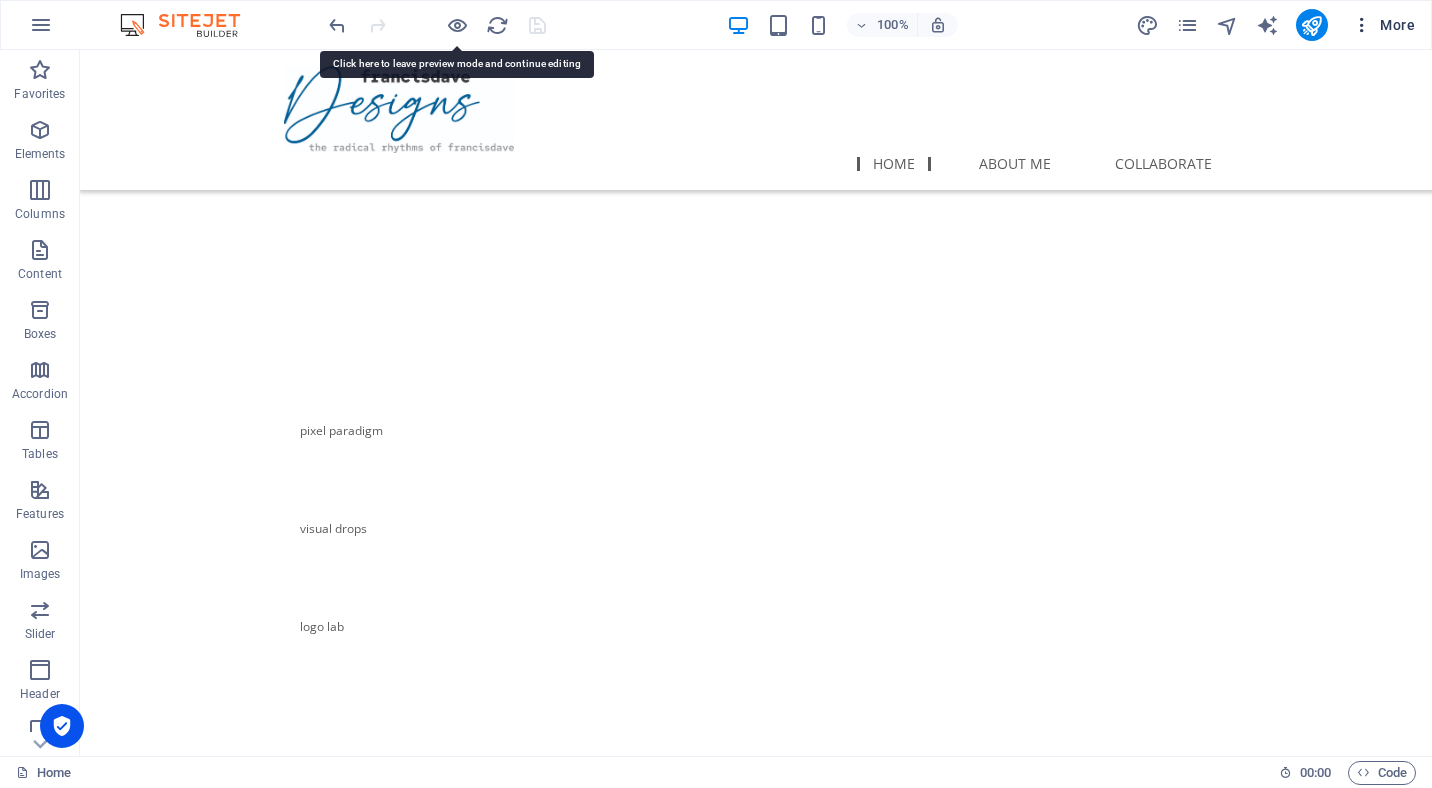 click on "More" at bounding box center (1383, 25) 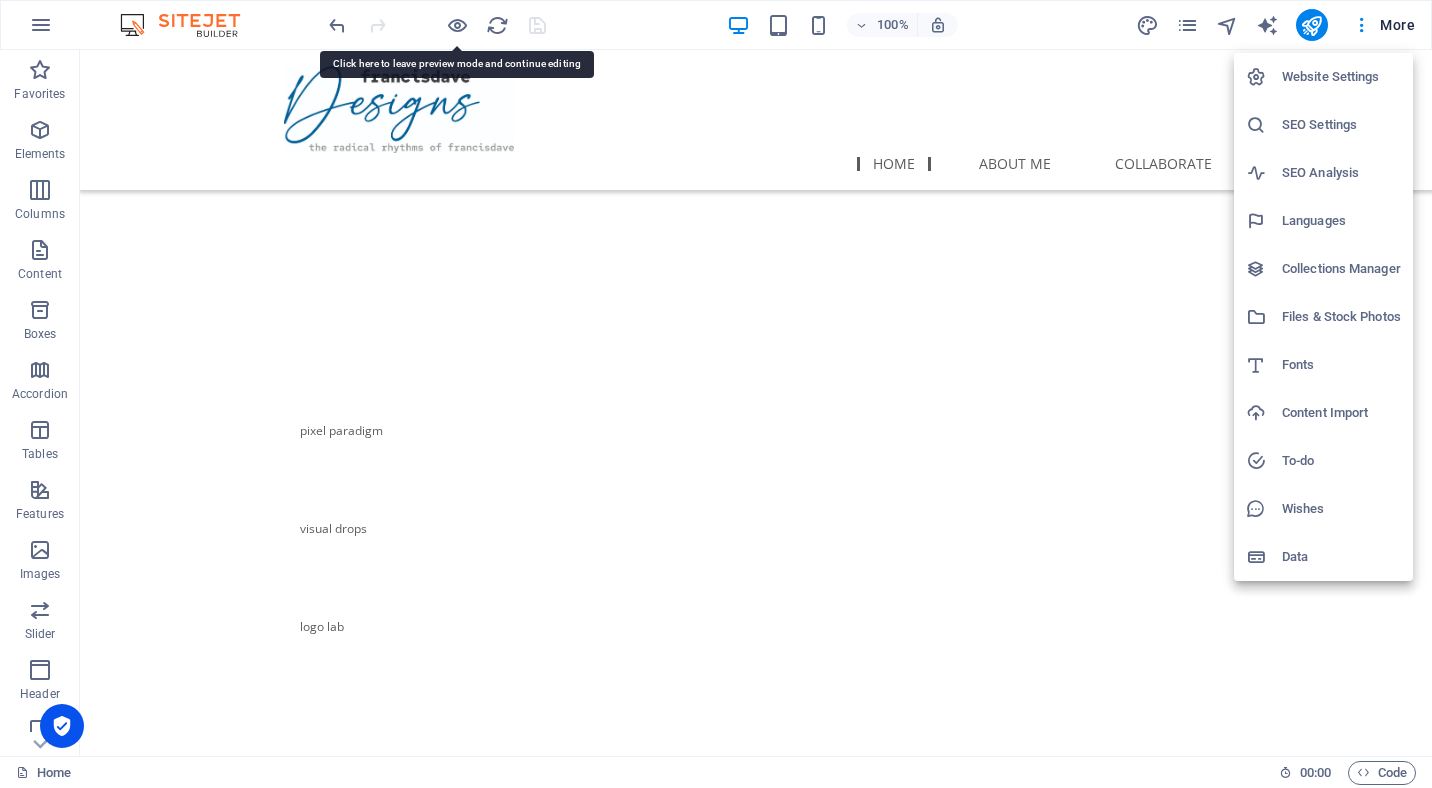 click on "SEO Settings" at bounding box center [1341, 125] 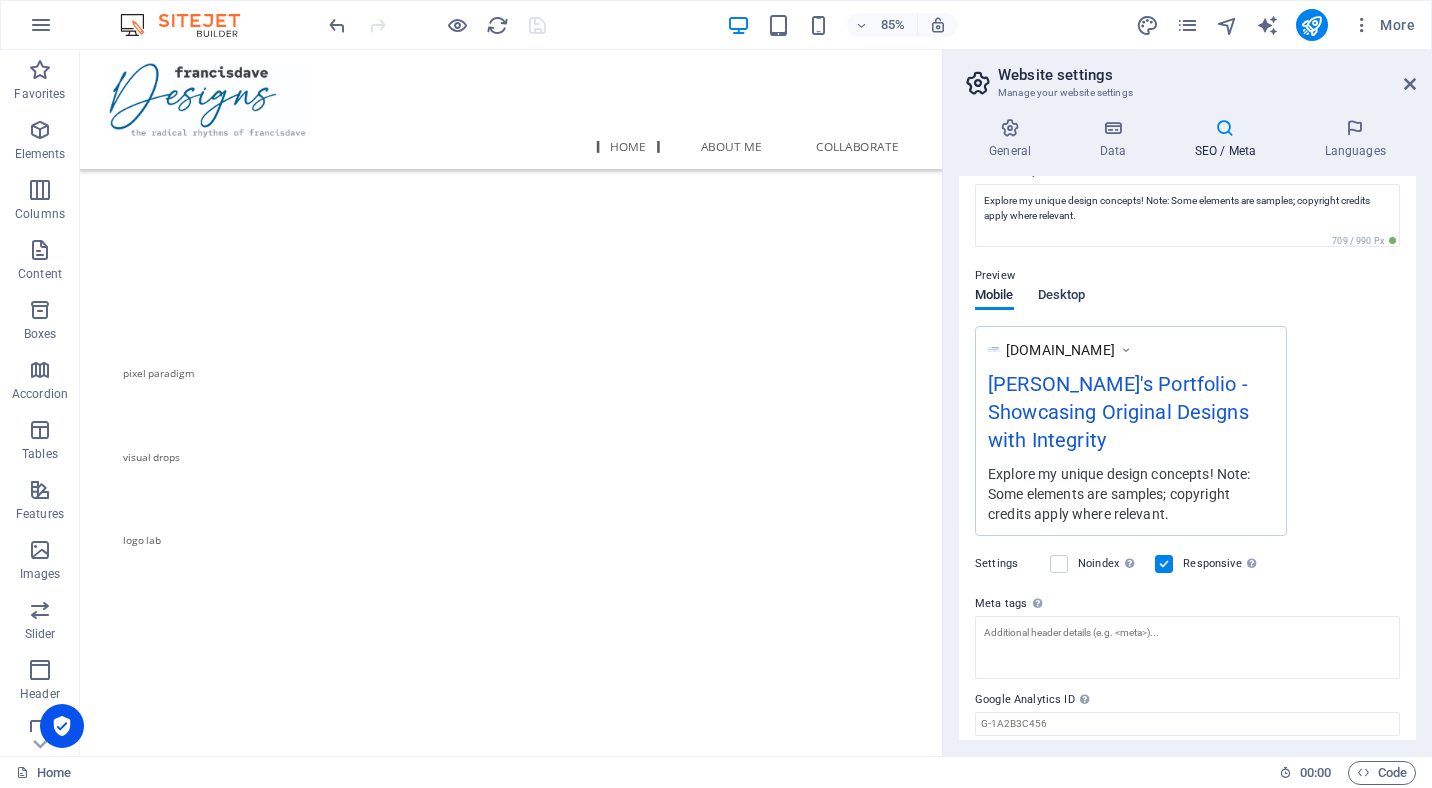 click on "Desktop" at bounding box center [1062, 297] 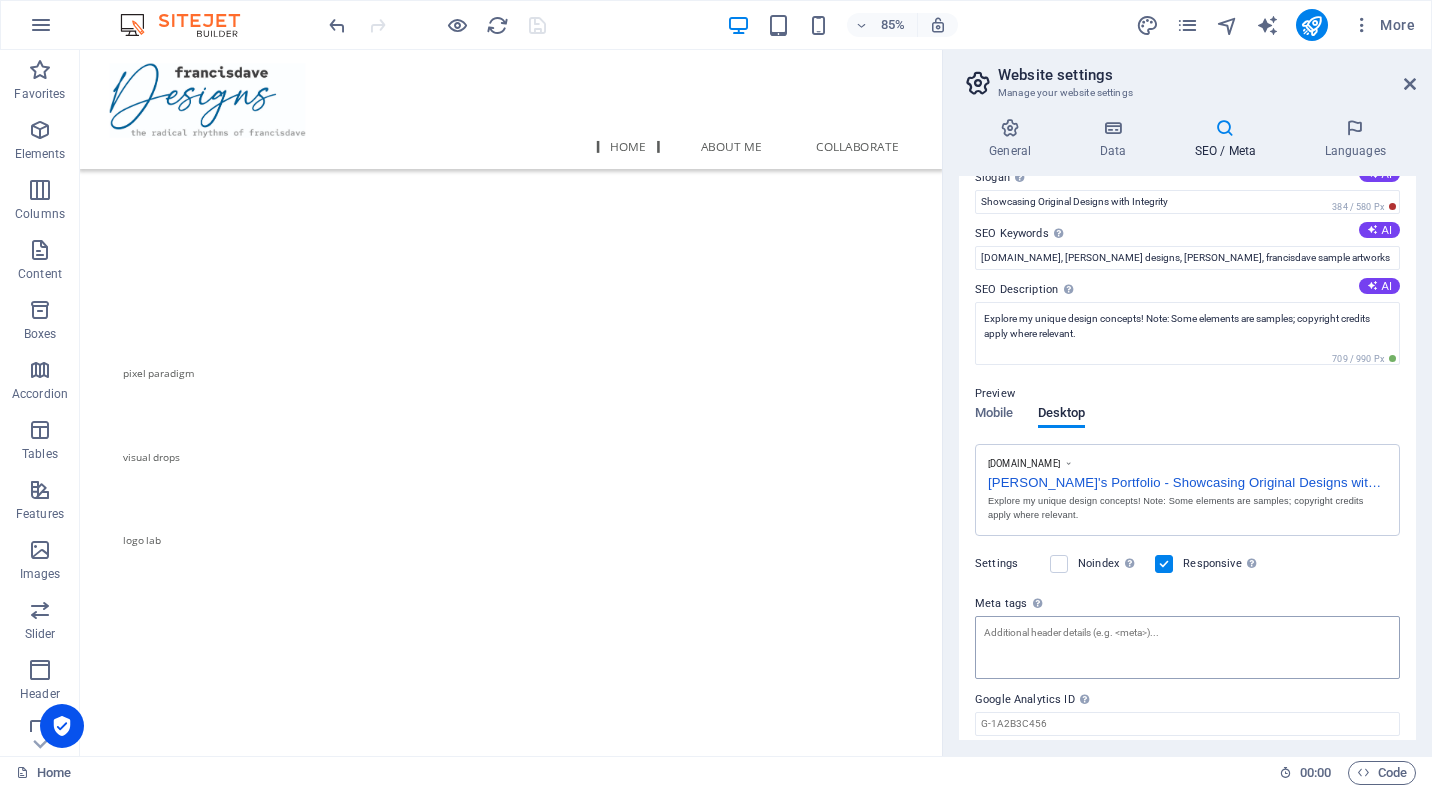 scroll, scrollTop: 0, scrollLeft: 0, axis: both 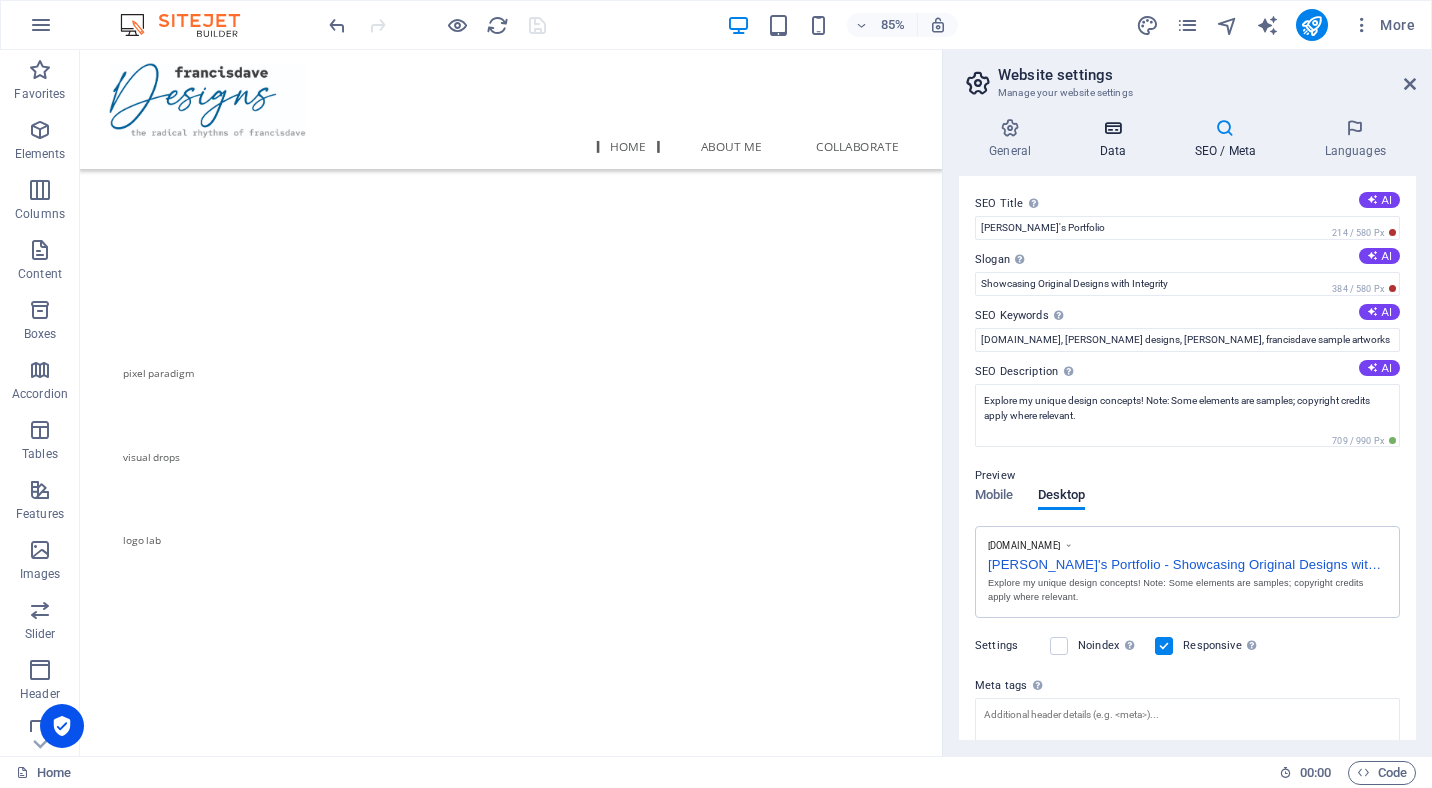 click on "Data" at bounding box center [1116, 139] 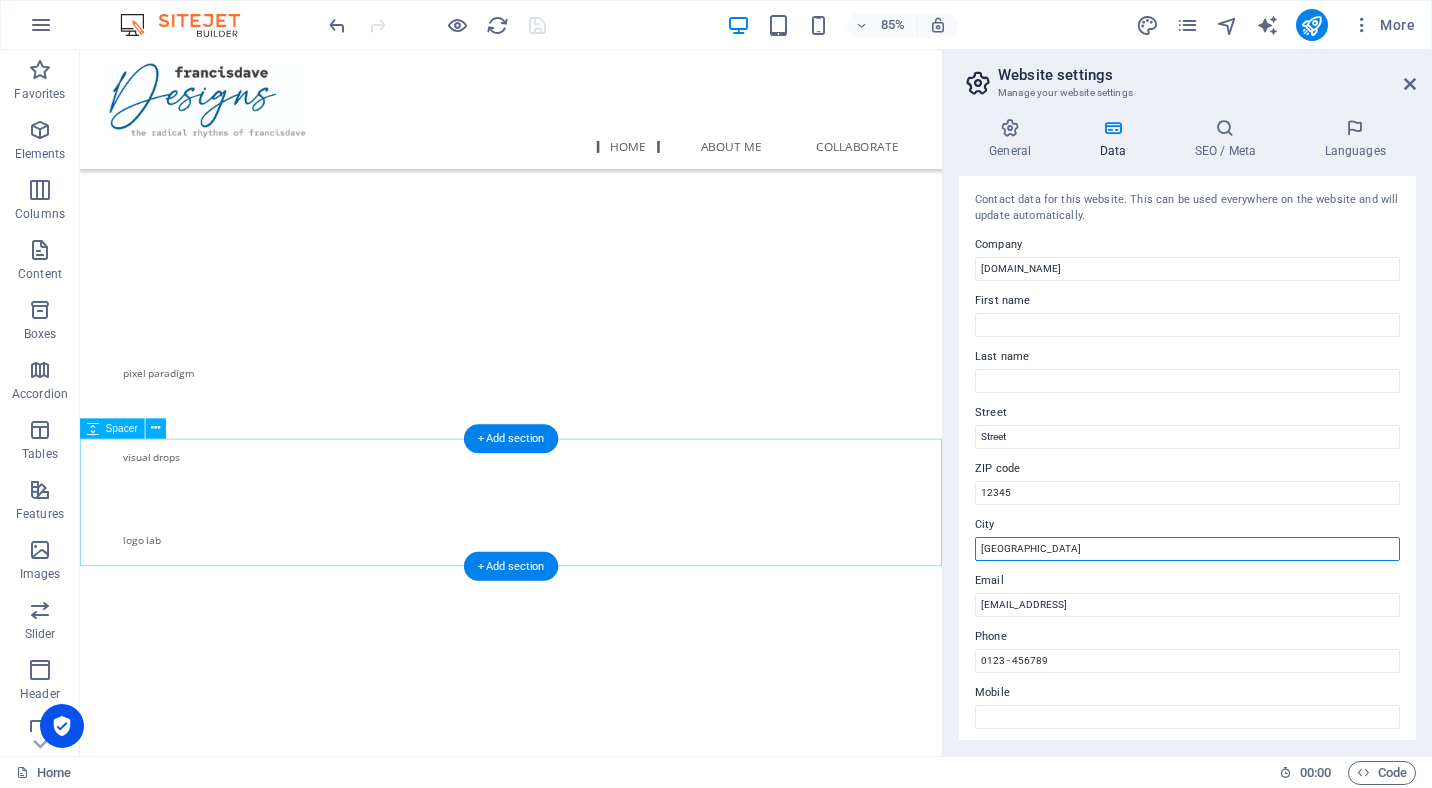 drag, startPoint x: 1102, startPoint y: 602, endPoint x: 1018, endPoint y: 632, distance: 89.19641 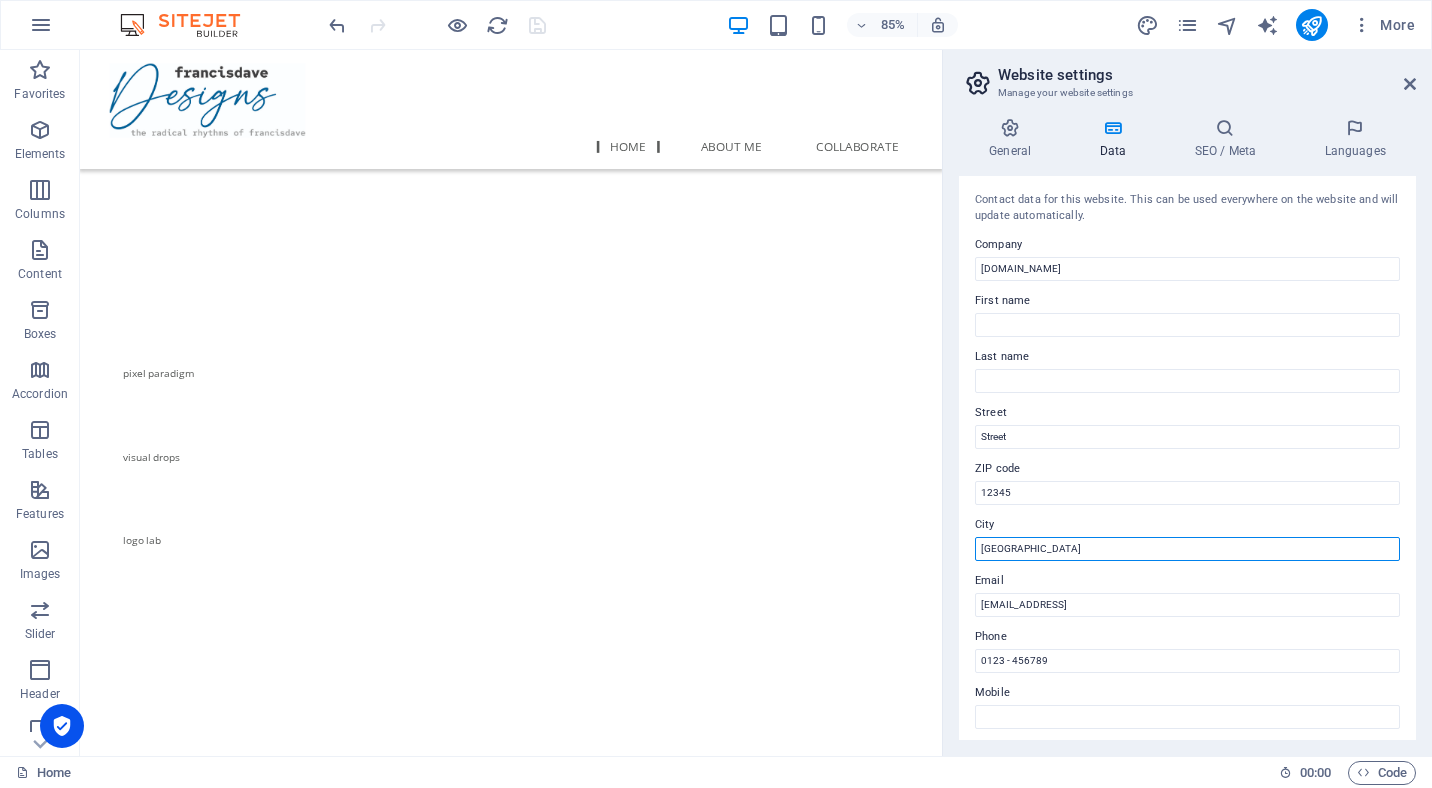 click on "[GEOGRAPHIC_DATA]" at bounding box center (1187, 549) 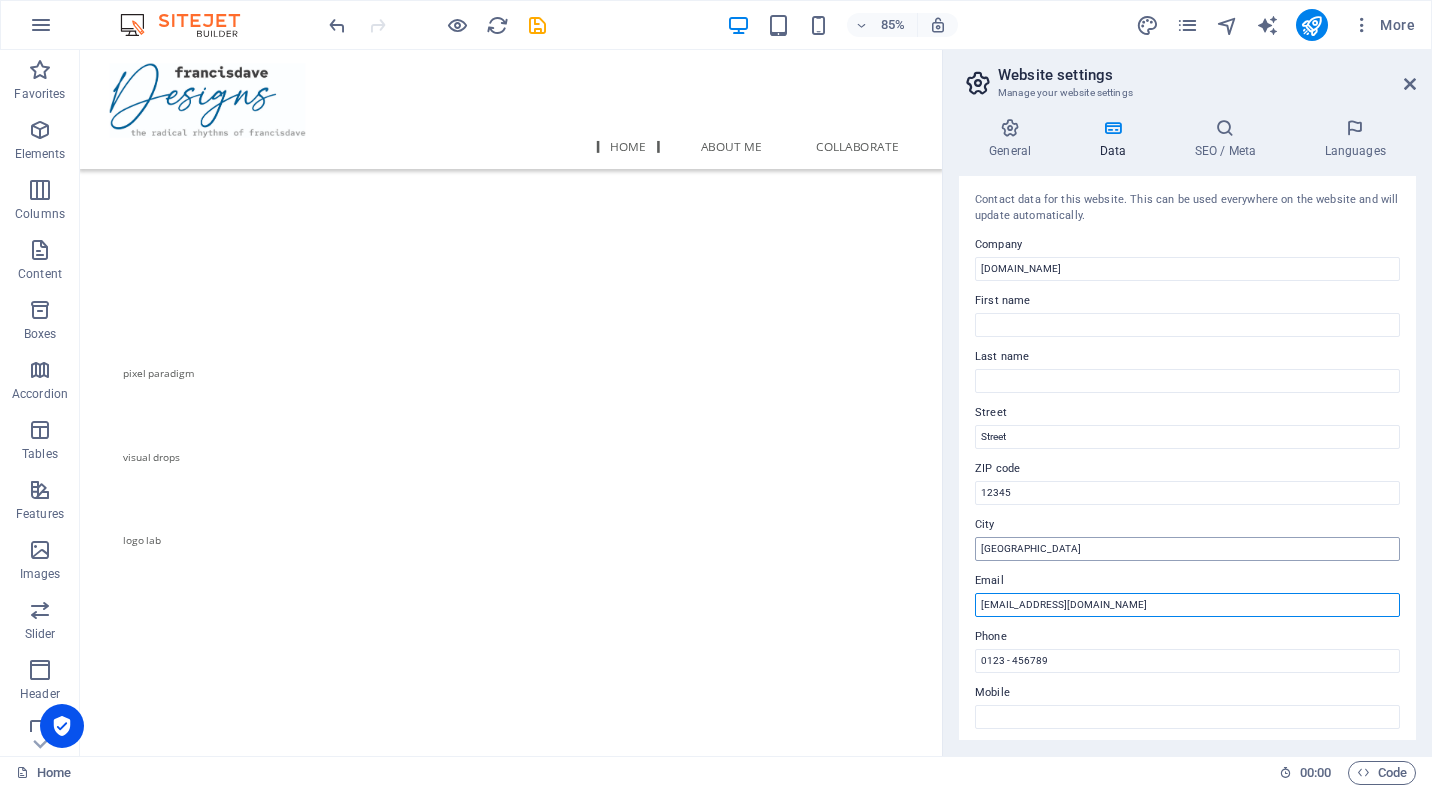type on "artdesk@francisdavedesigns.com" 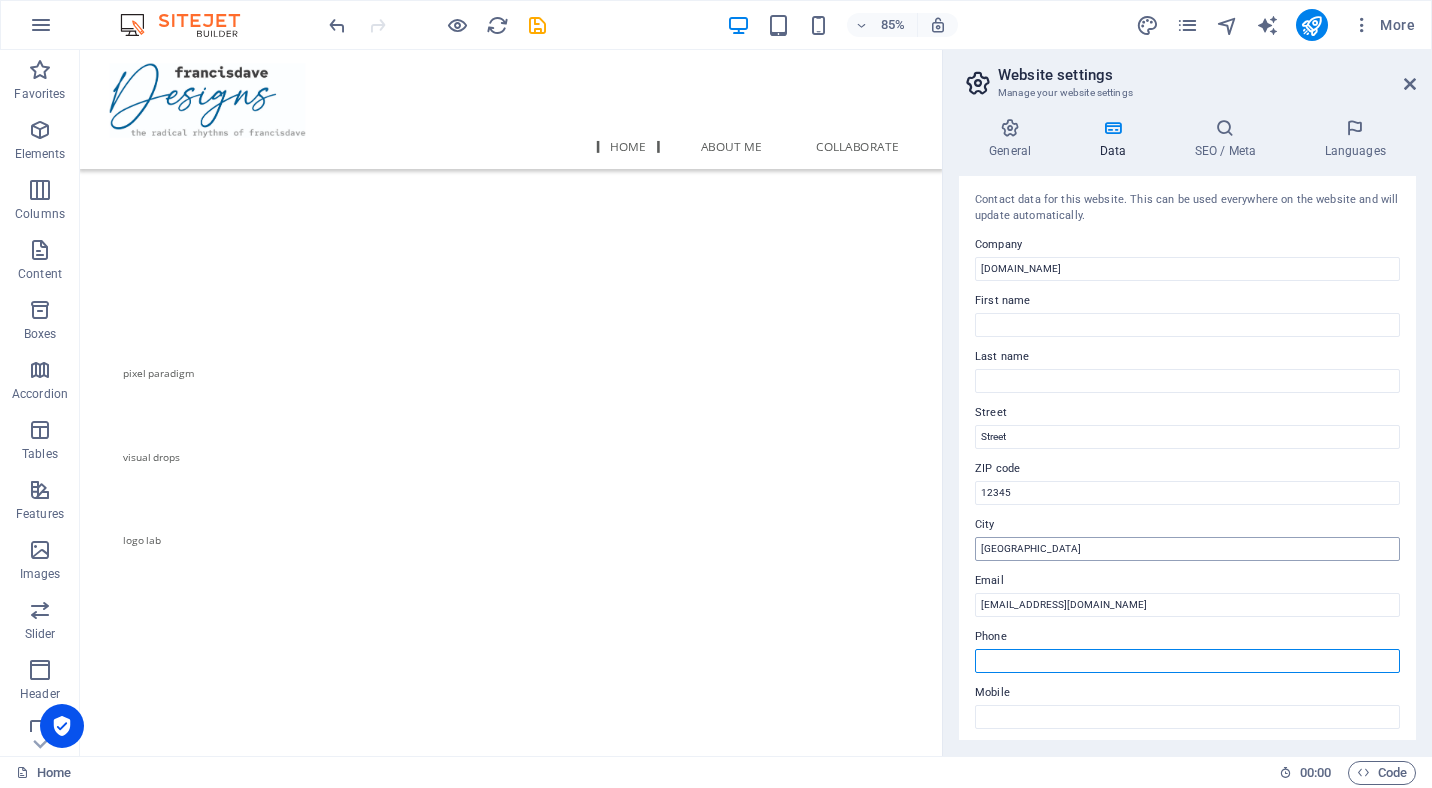 type 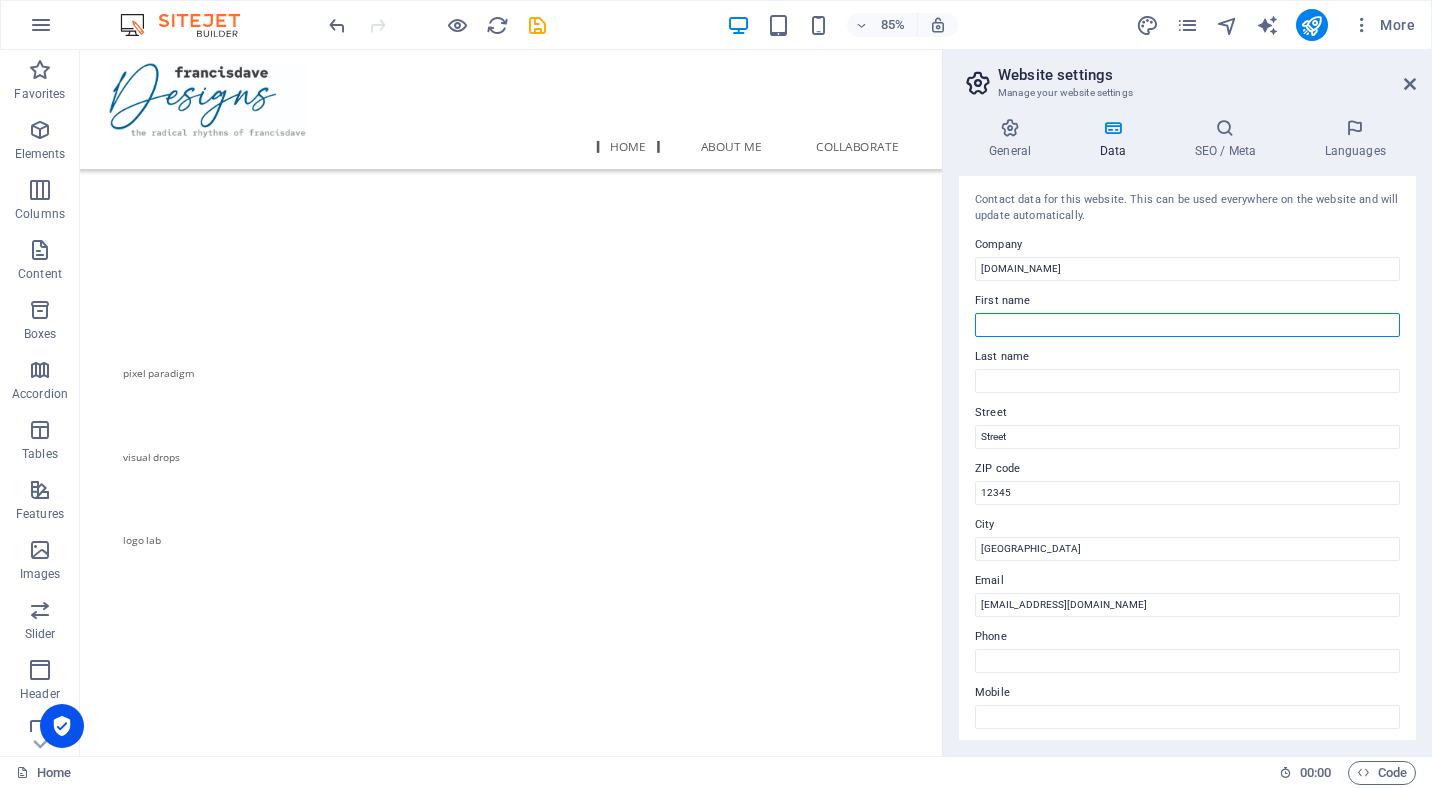 click on "First name" at bounding box center (1187, 325) 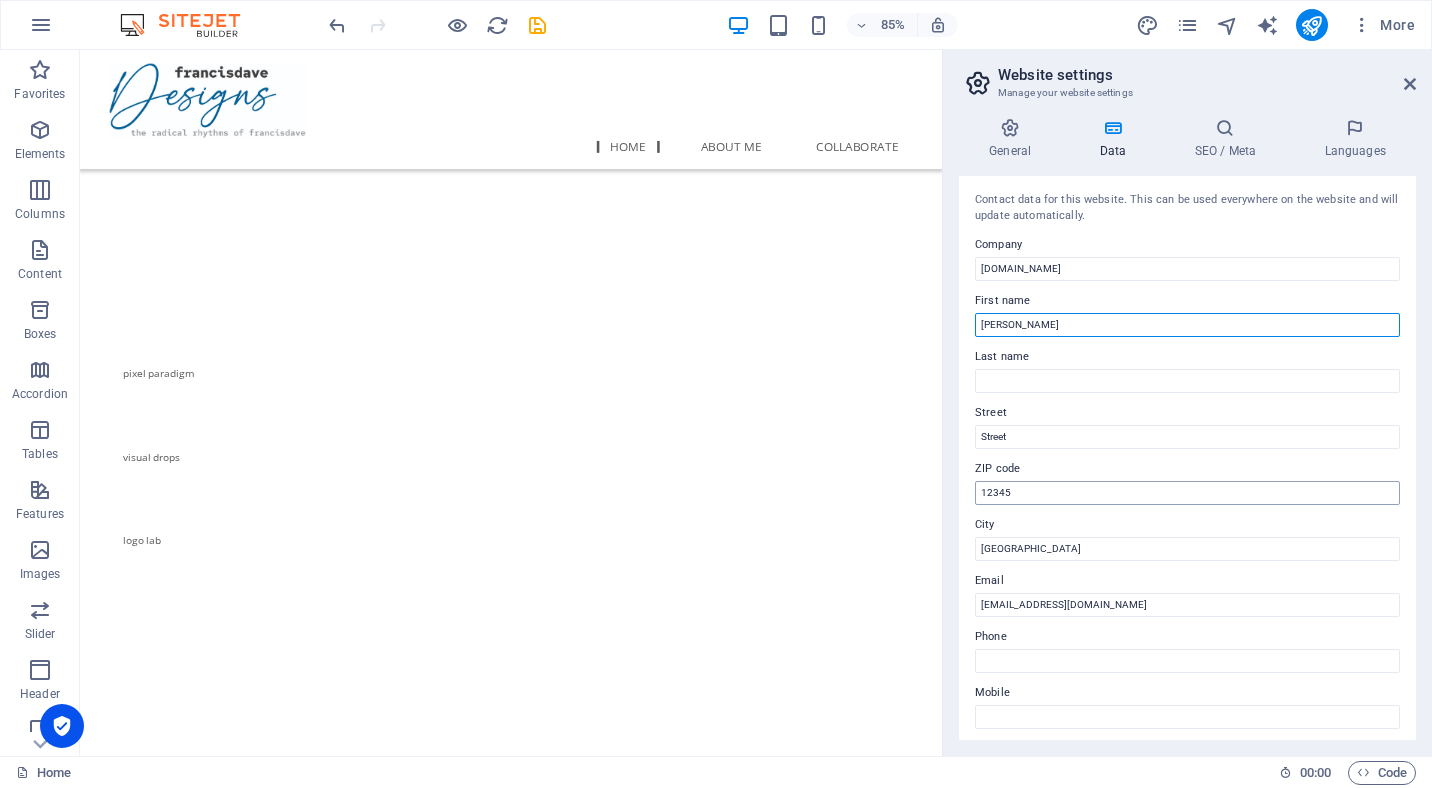 type on "Francis Dave" 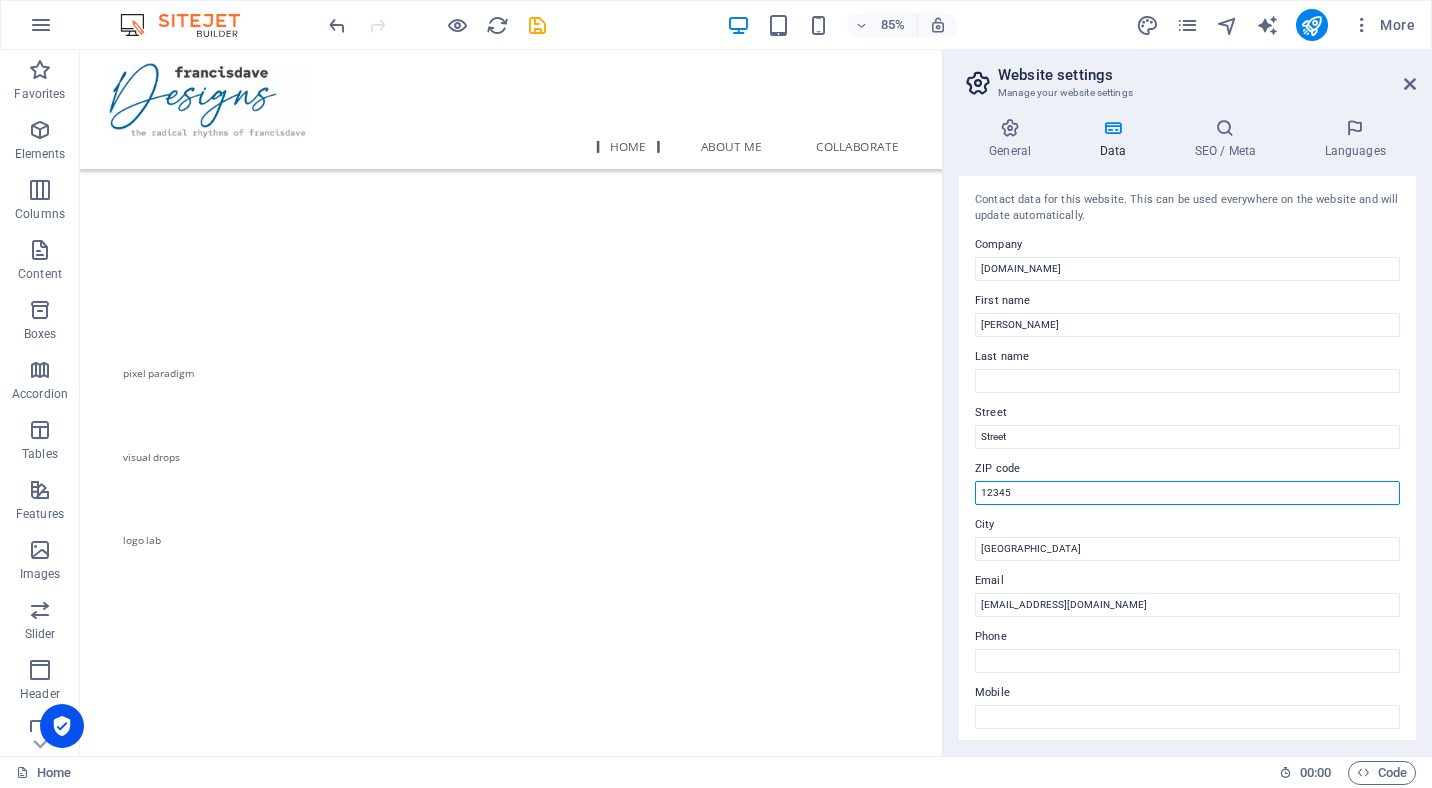 drag, startPoint x: 1142, startPoint y: 545, endPoint x: 978, endPoint y: 554, distance: 164.24677 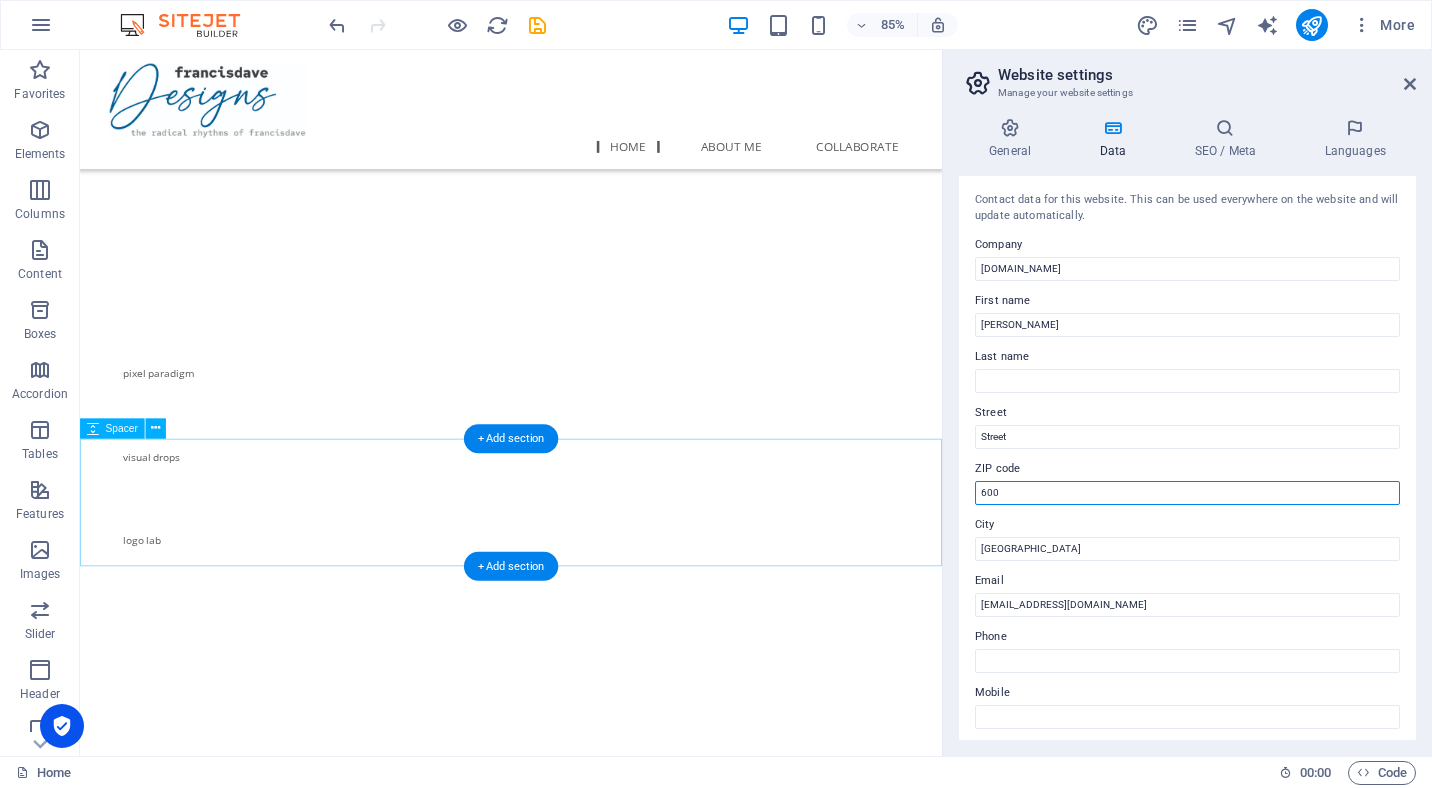 type on "6000" 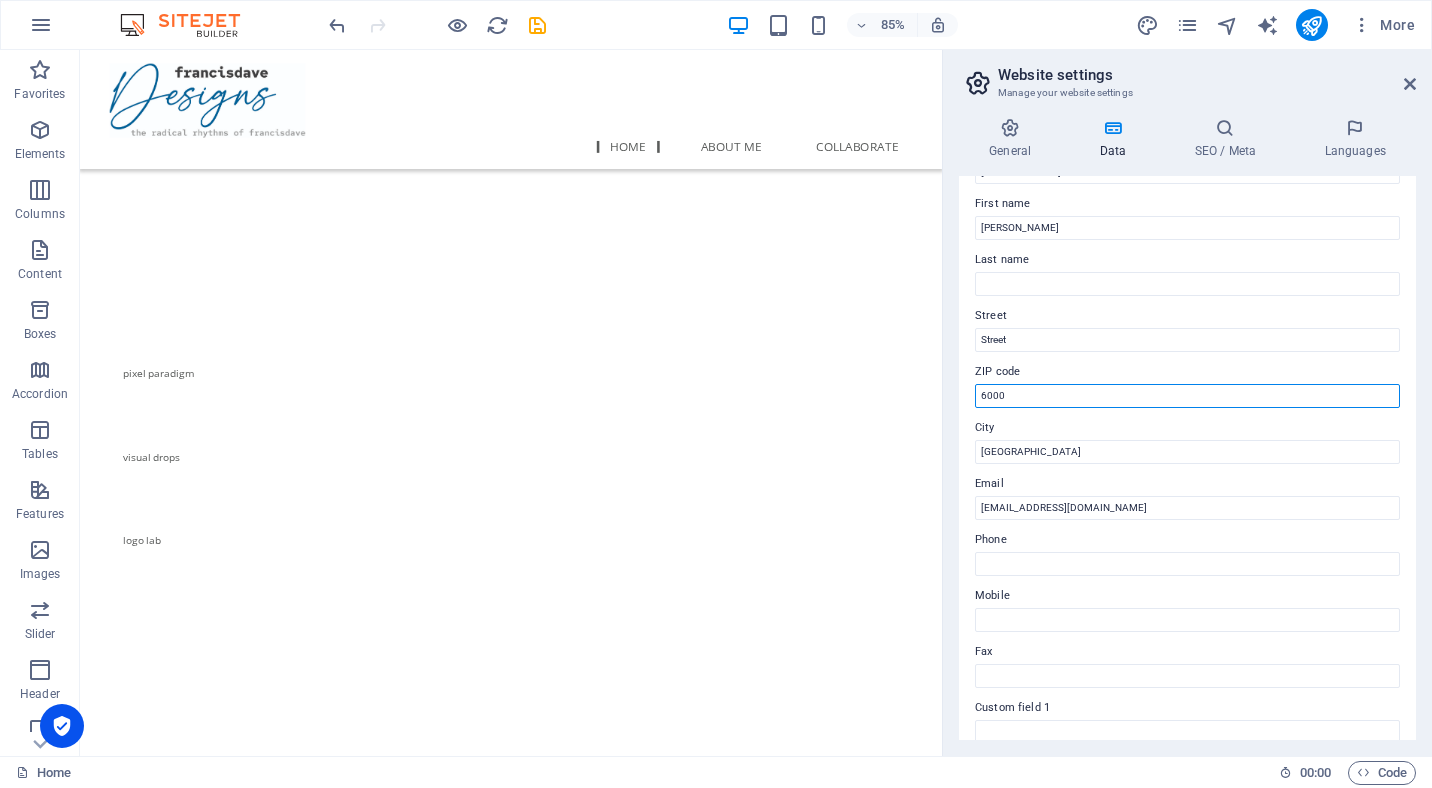 scroll, scrollTop: 0, scrollLeft: 0, axis: both 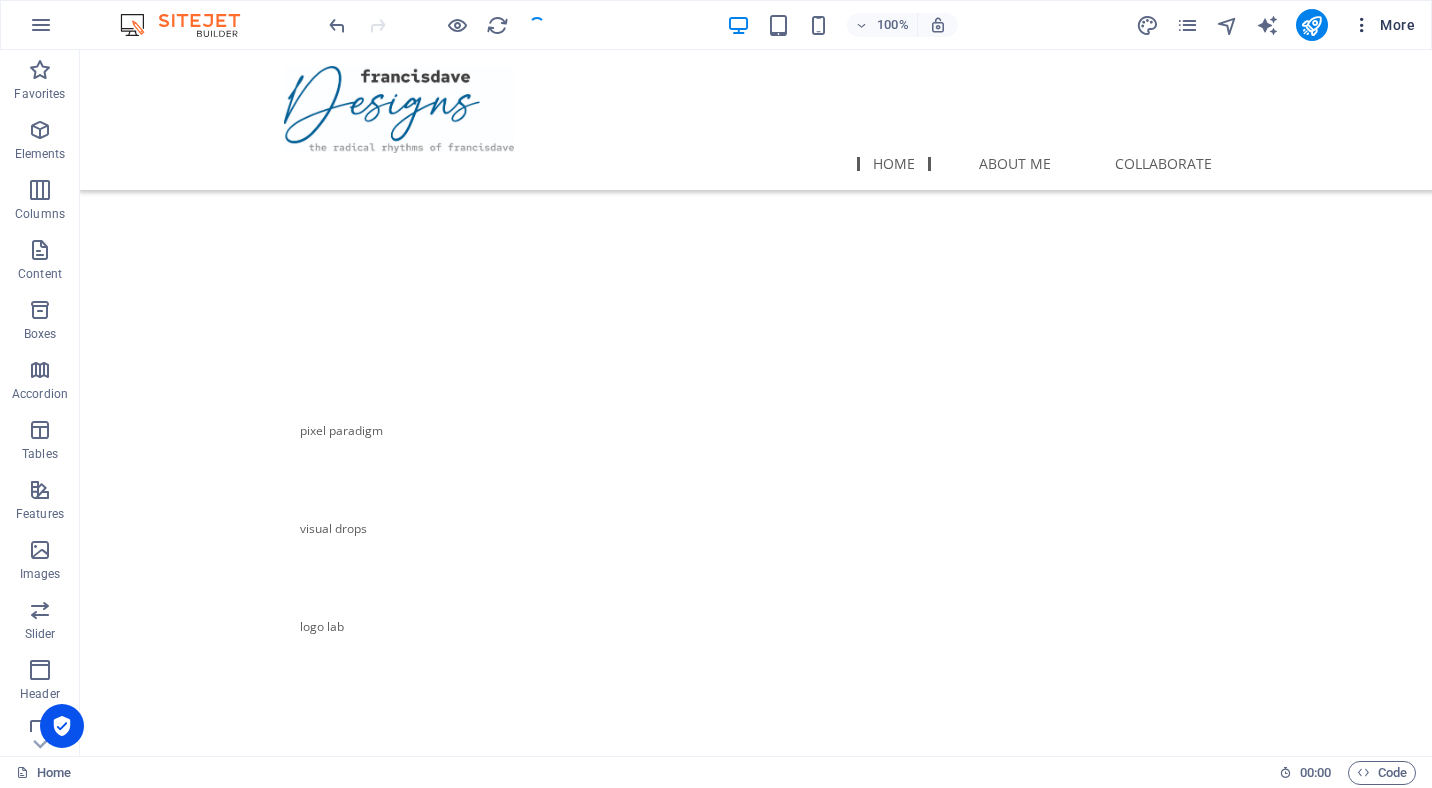 click on "More" at bounding box center (1383, 25) 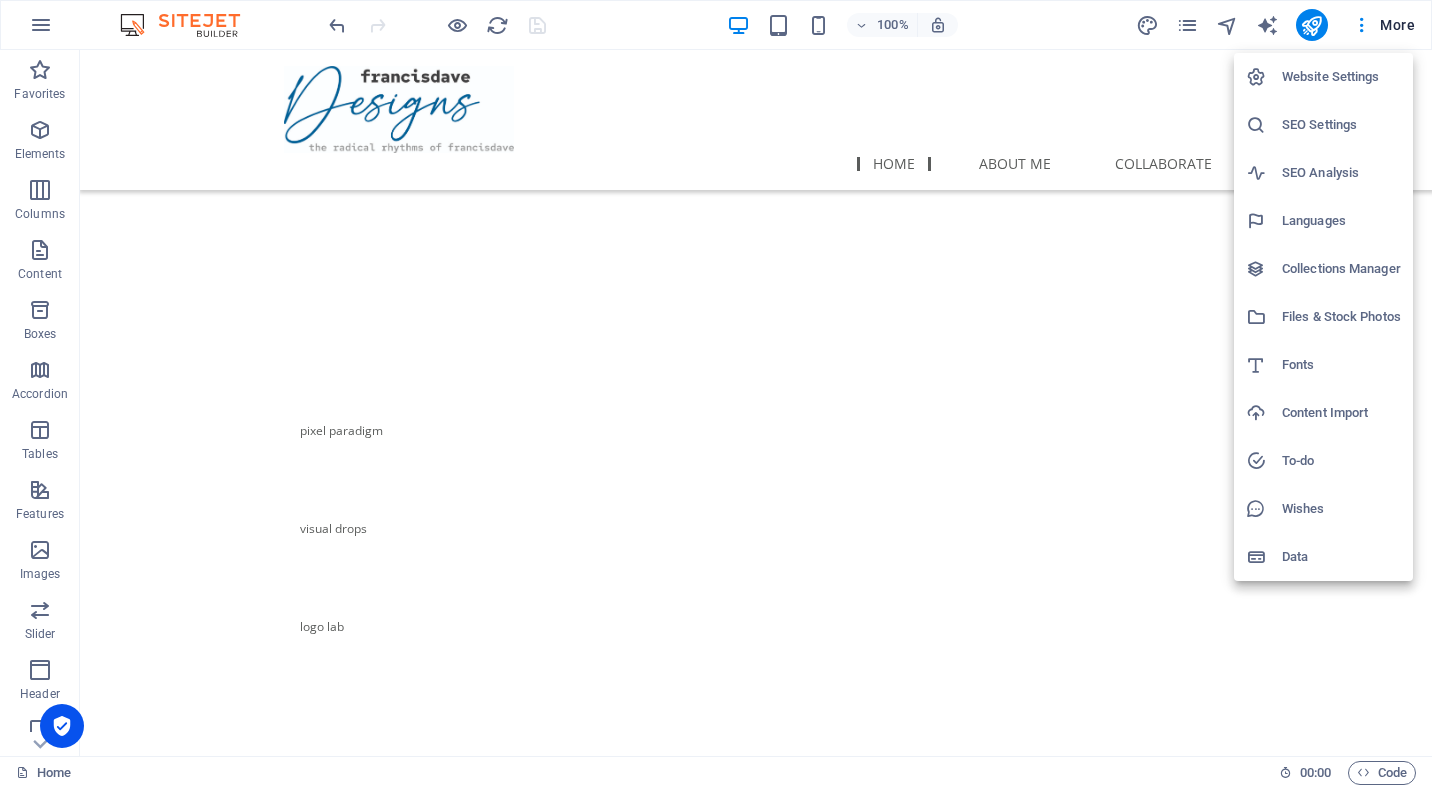 click on "Website Settings" at bounding box center [1341, 77] 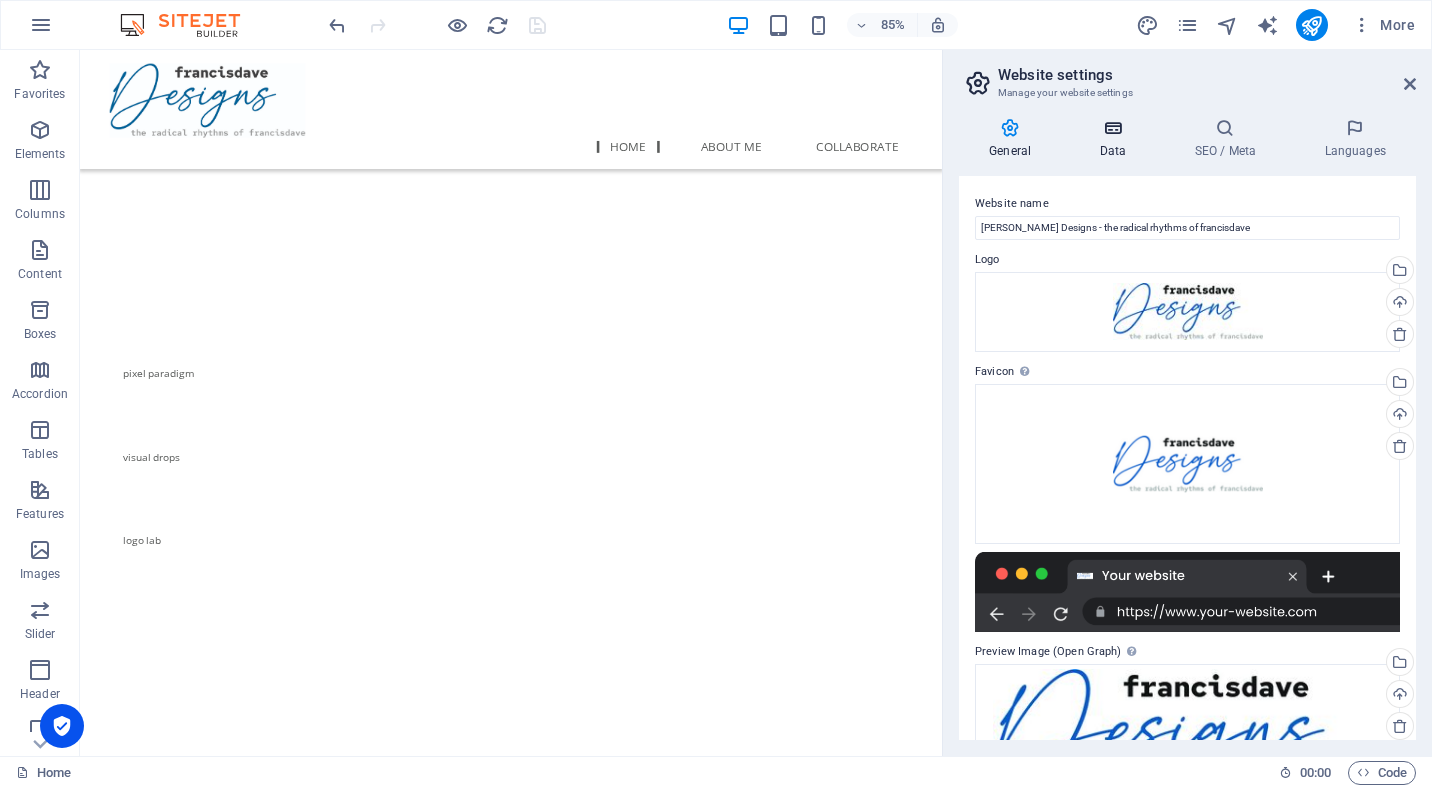 click on "Data" at bounding box center (1116, 139) 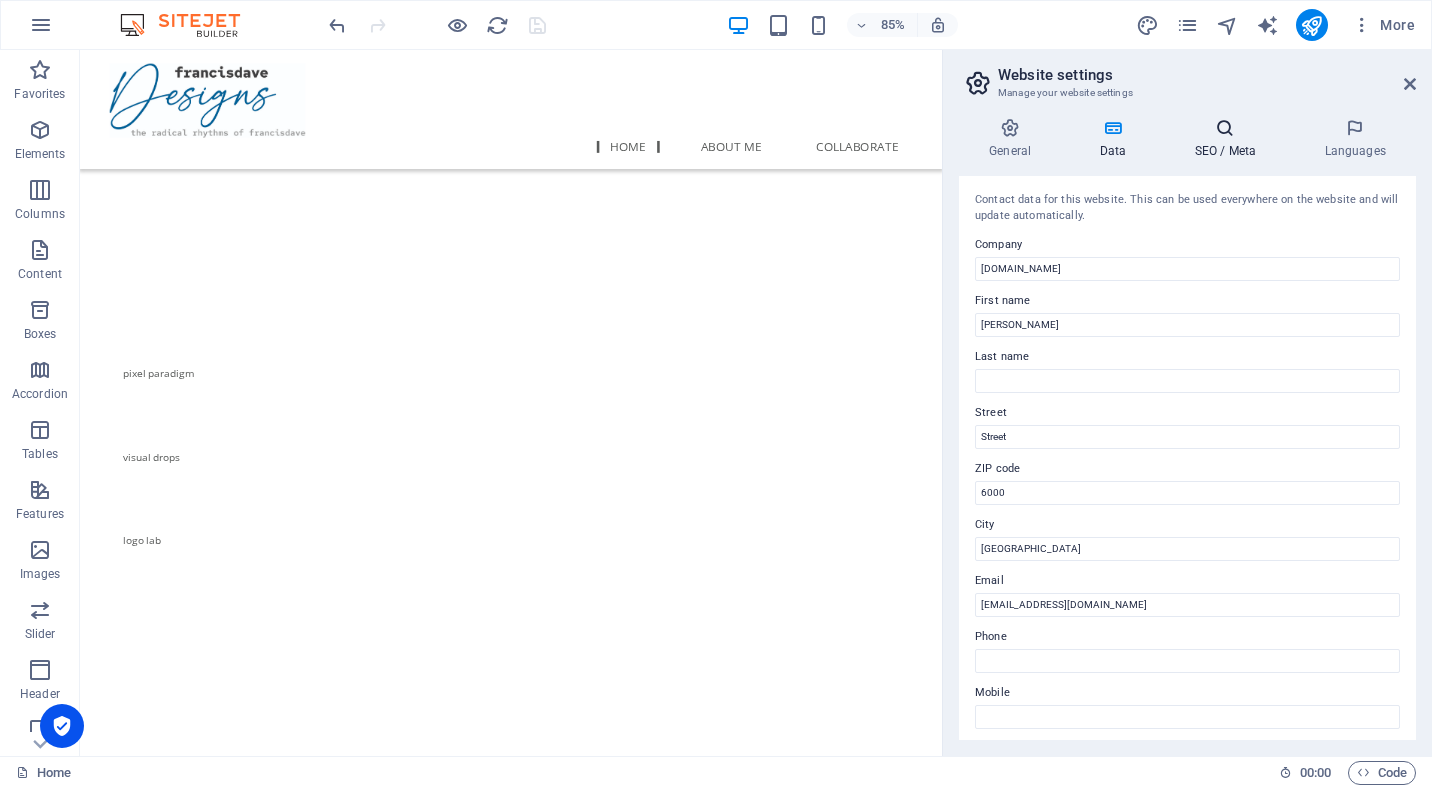 click on "SEO / Meta" at bounding box center [1229, 139] 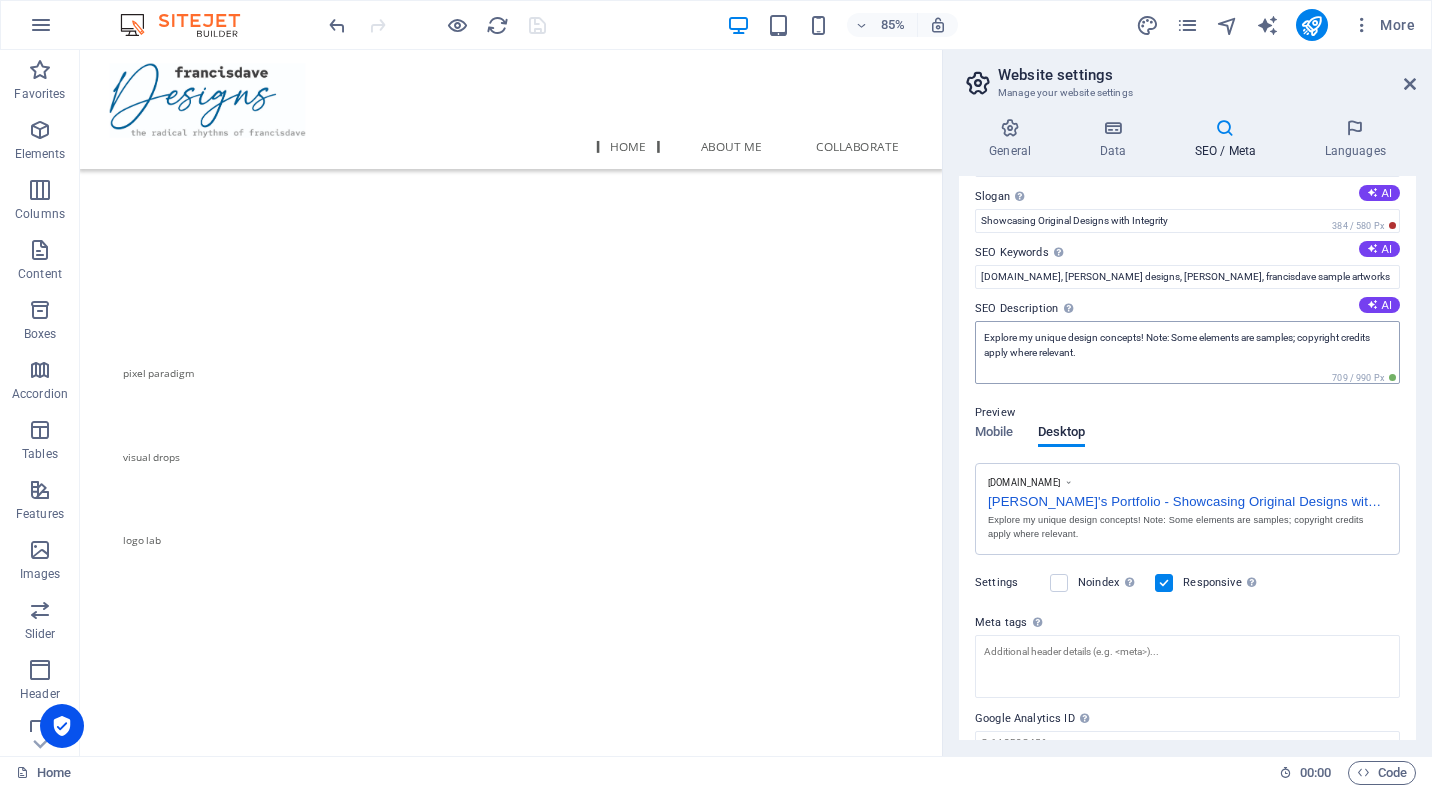 scroll, scrollTop: 0, scrollLeft: 0, axis: both 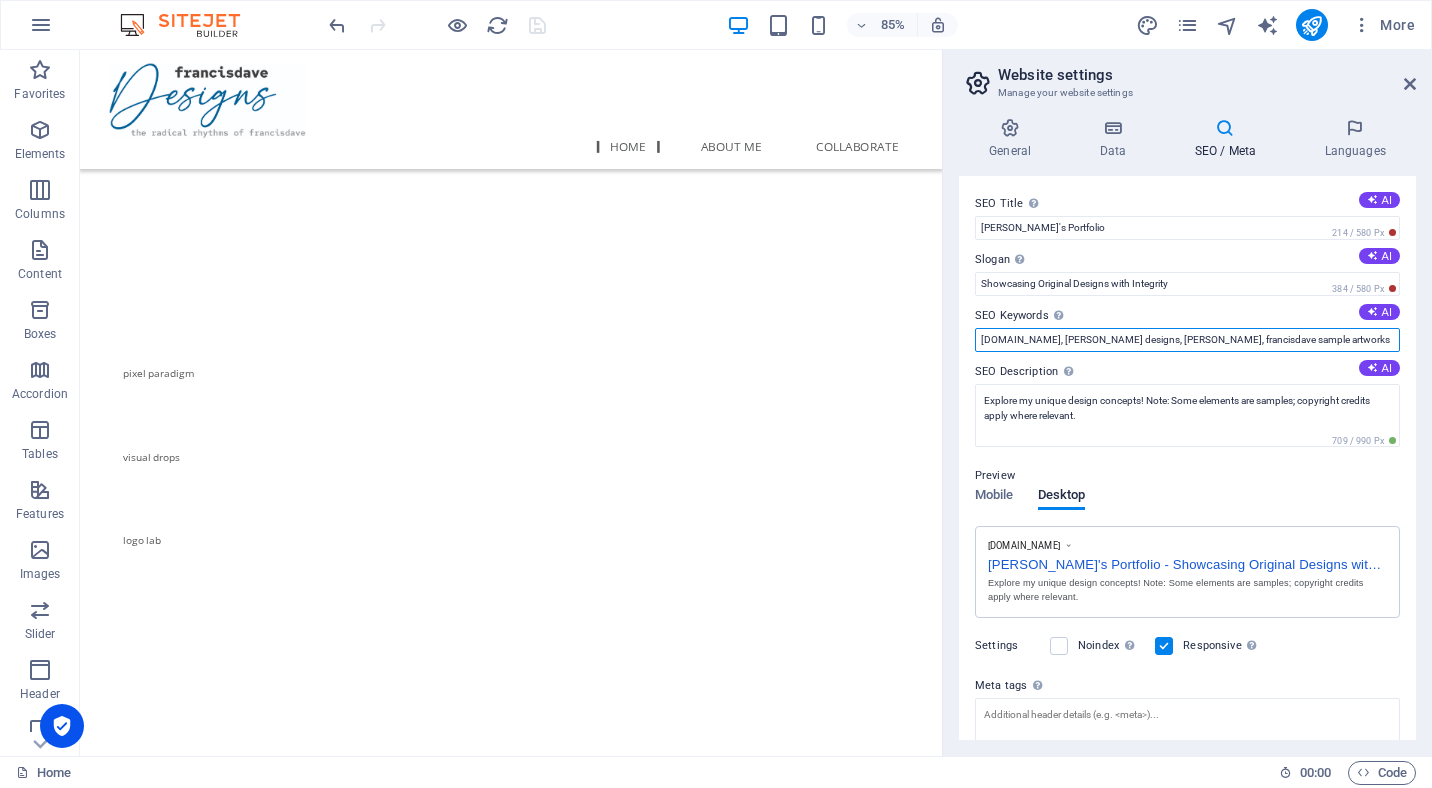 click on "davearts.francisdavedesigns.com, francis dave designs, francis portfolio, francisdave sample artworks" at bounding box center [1187, 340] 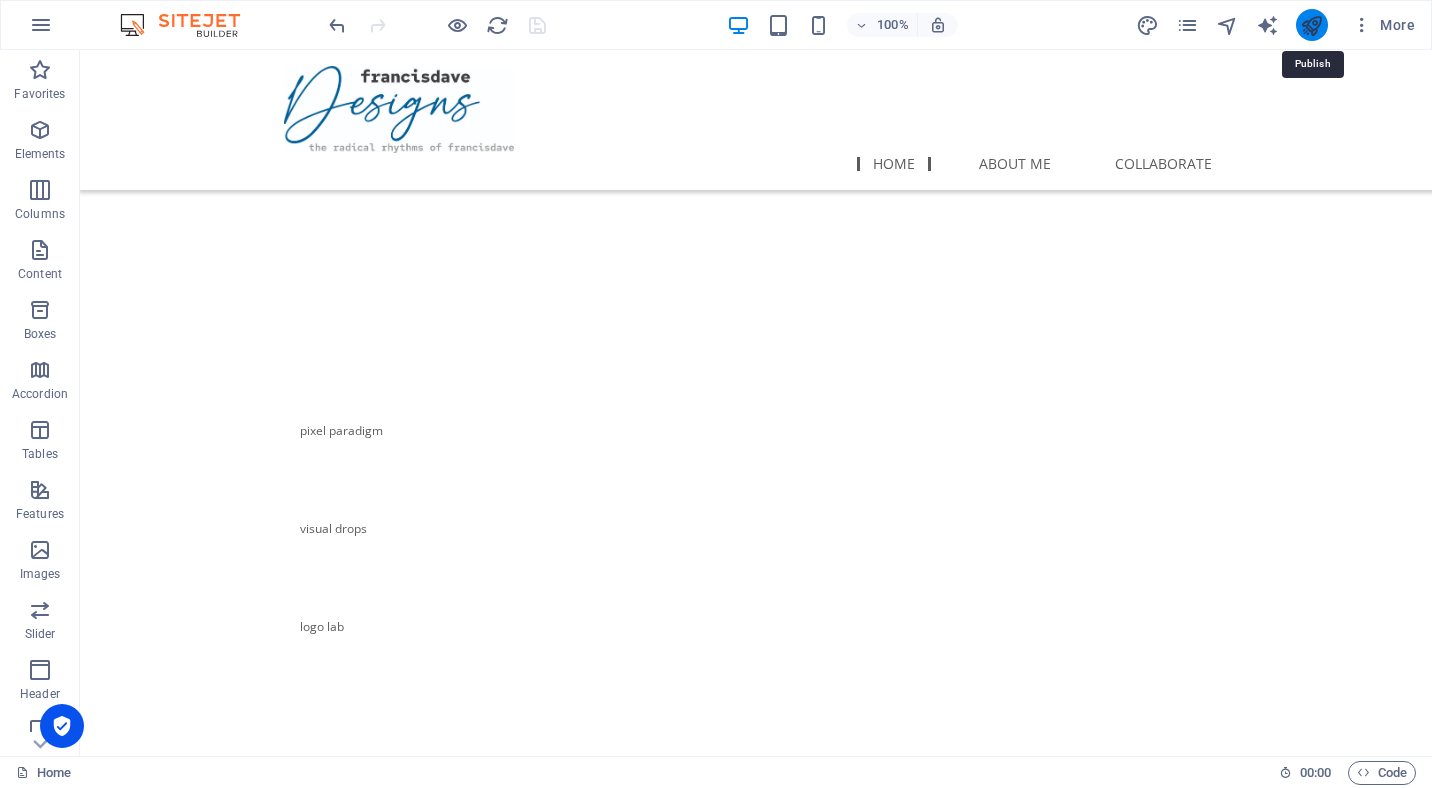 click at bounding box center (1311, 25) 